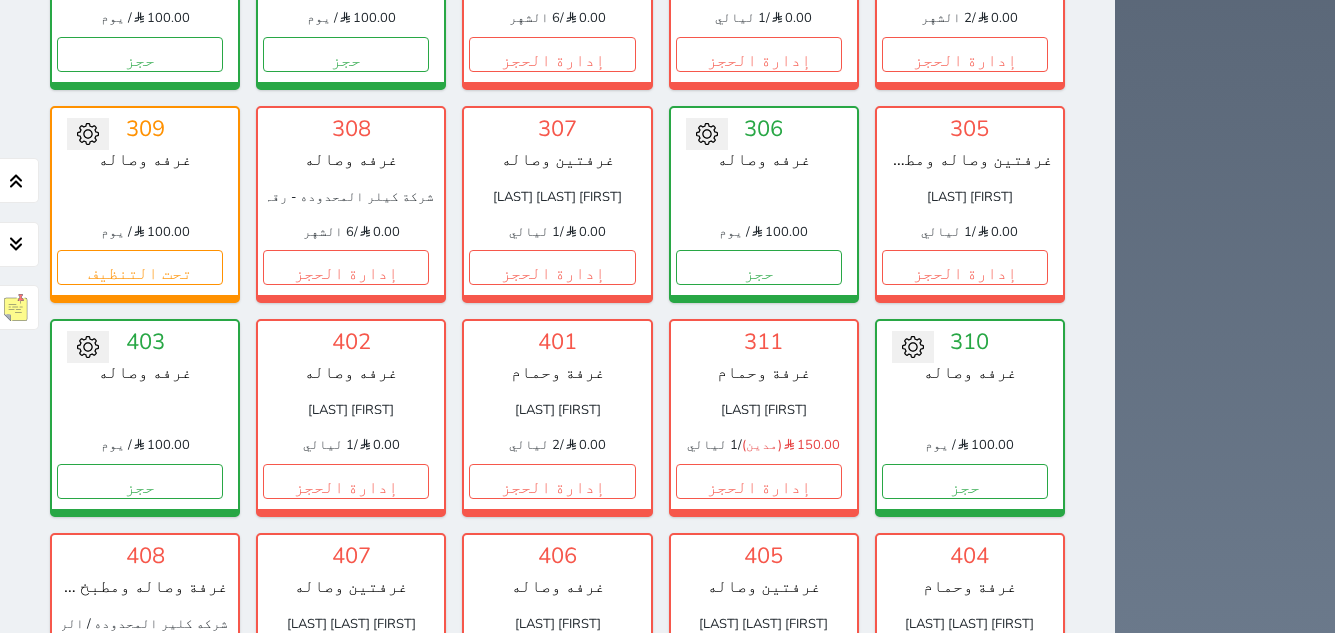 scroll, scrollTop: 1475, scrollLeft: 0, axis: vertical 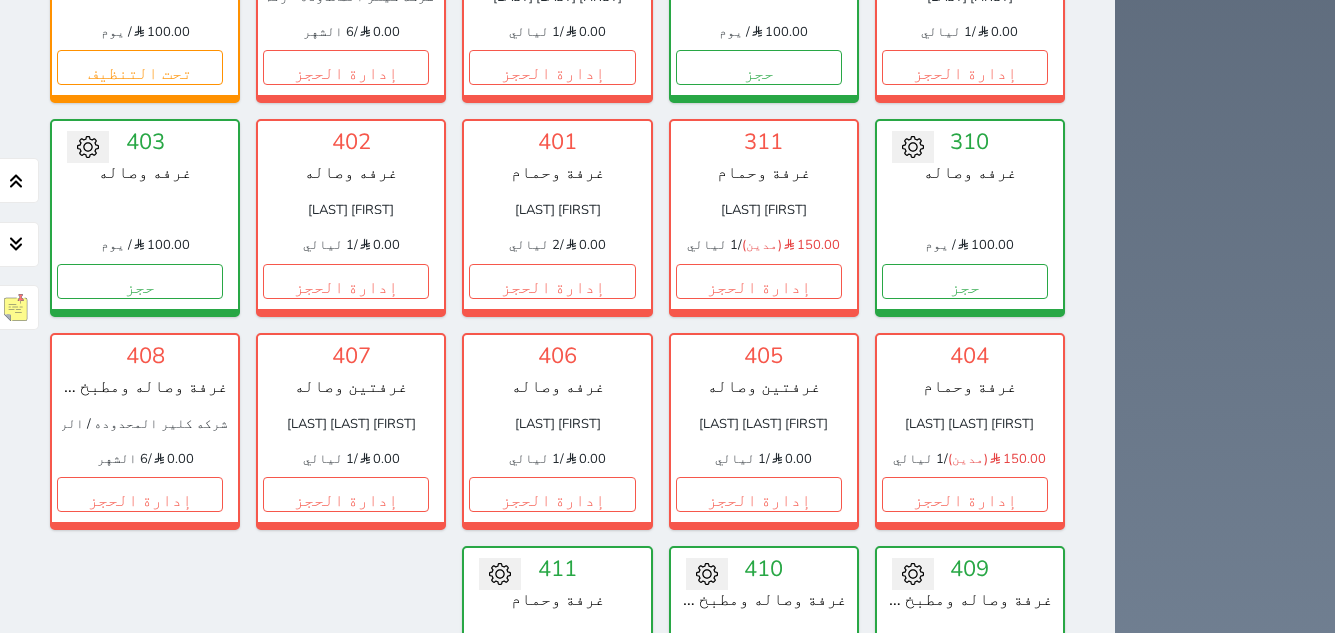 click on "حجز" at bounding box center (552, 708) 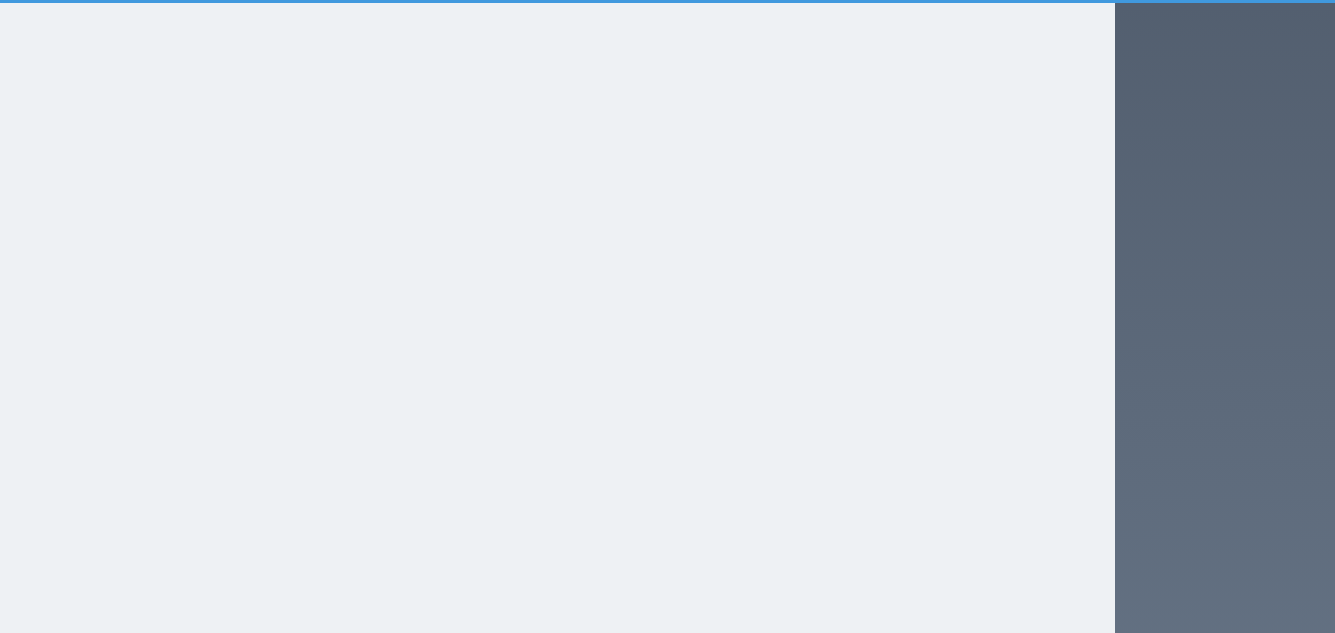 select on "1" 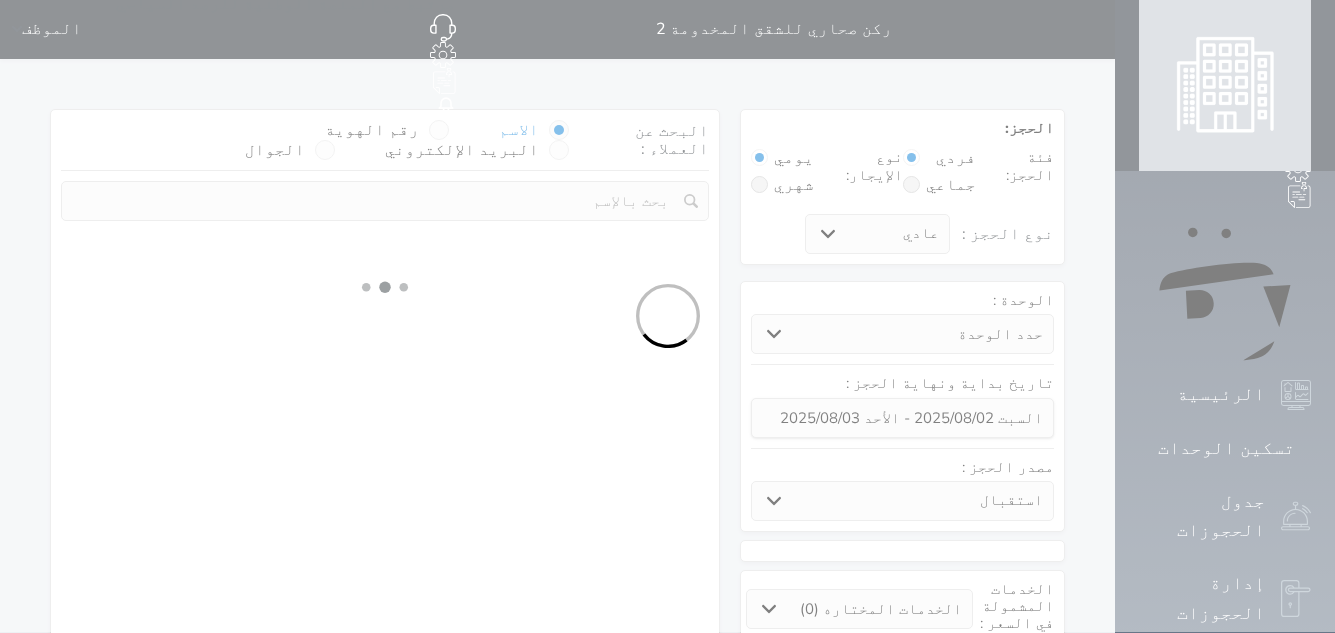 scroll, scrollTop: 0, scrollLeft: 0, axis: both 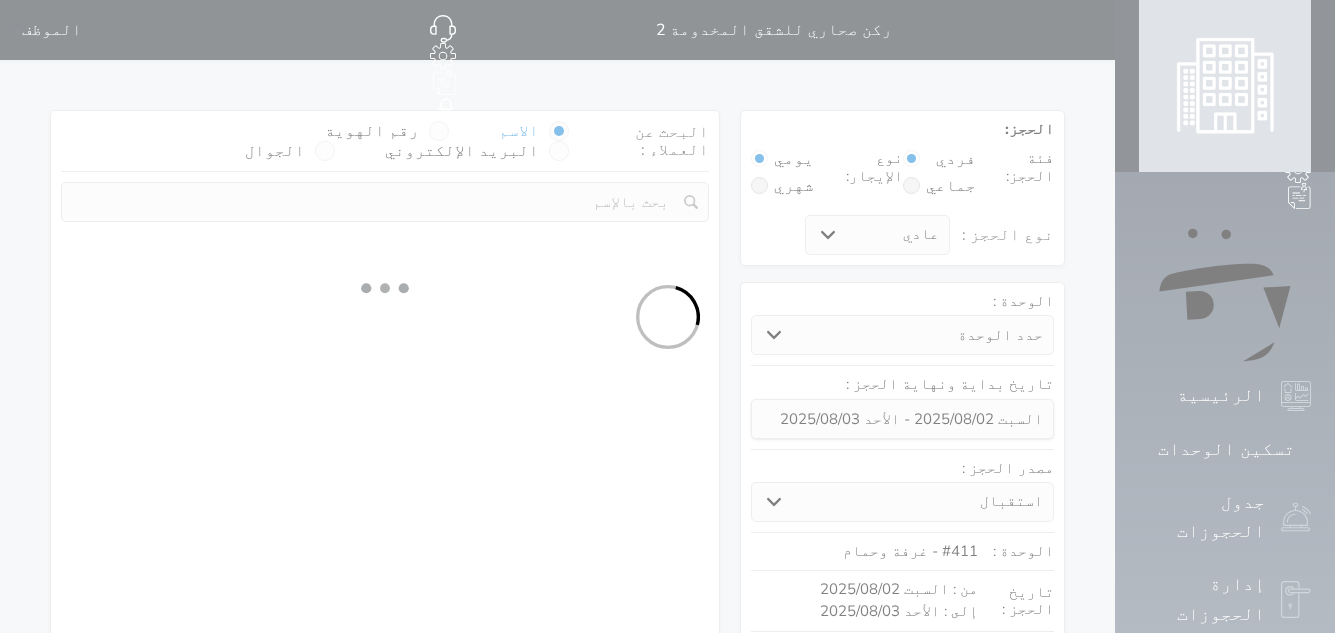 select on "[NUMBER]" 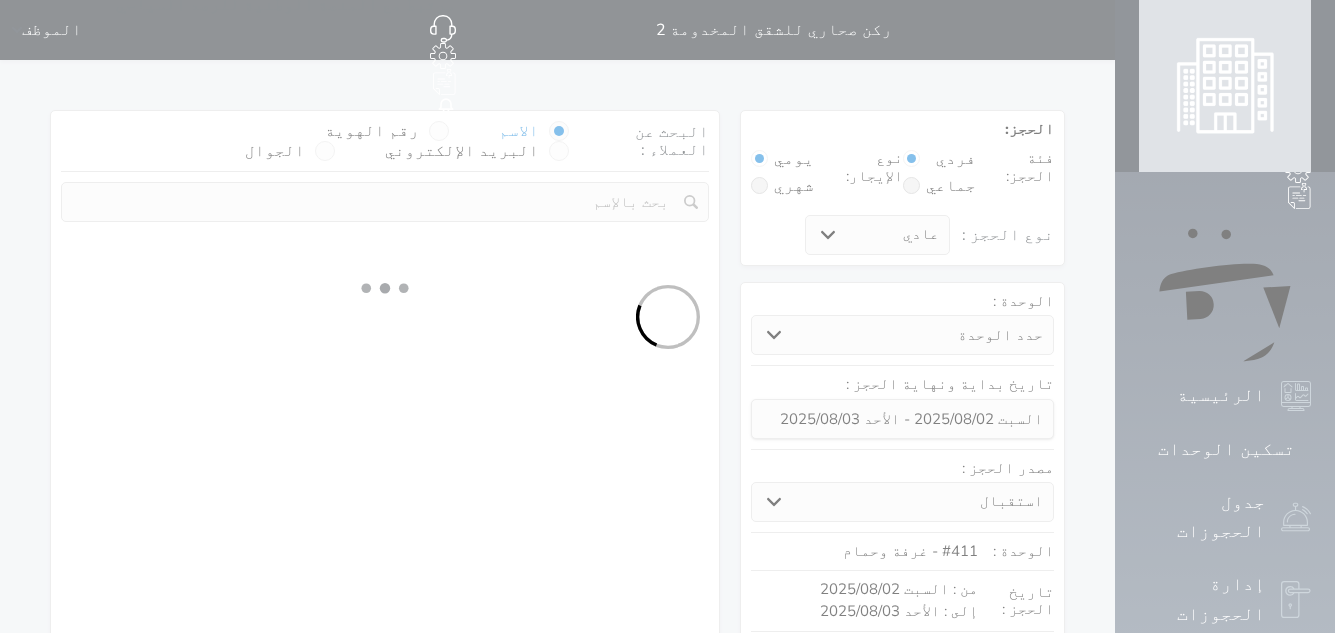select on "1" 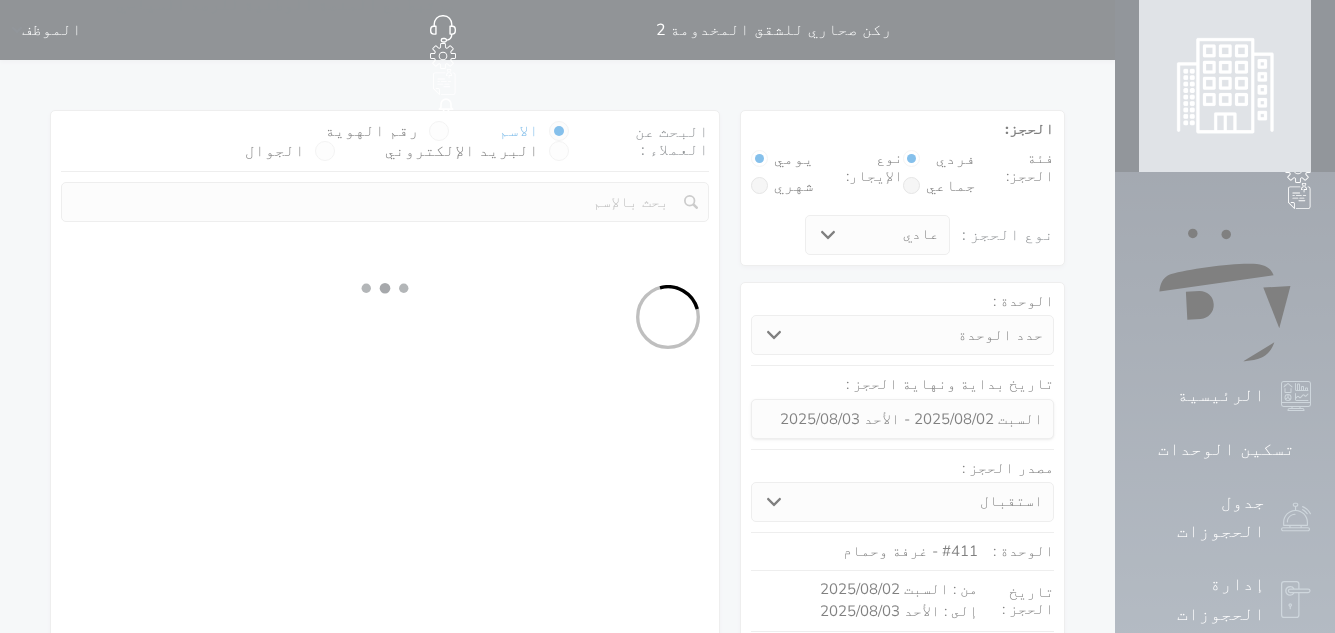 select on "113" 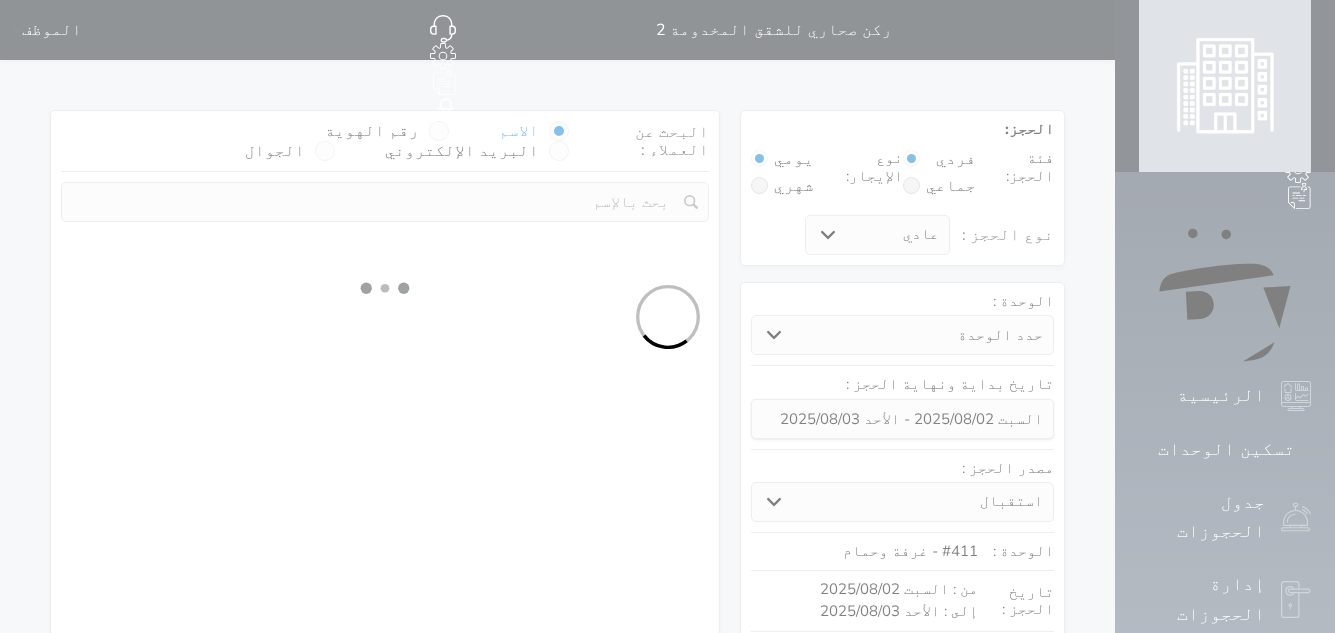 select on "1" 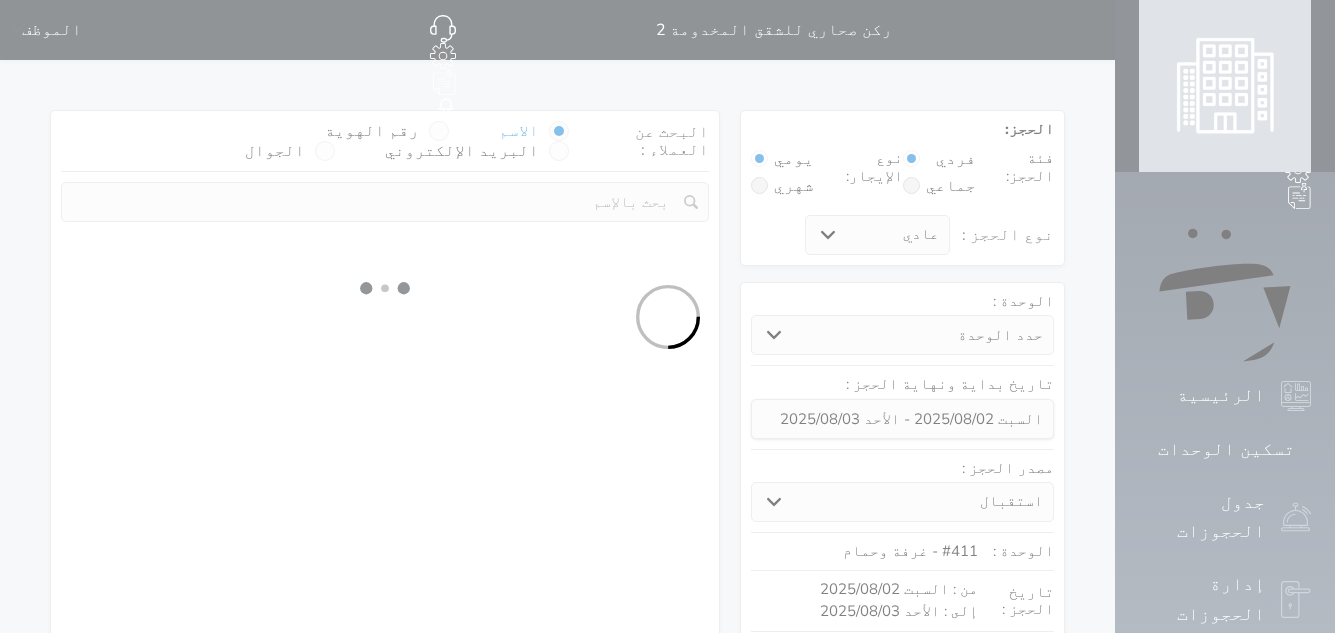 select 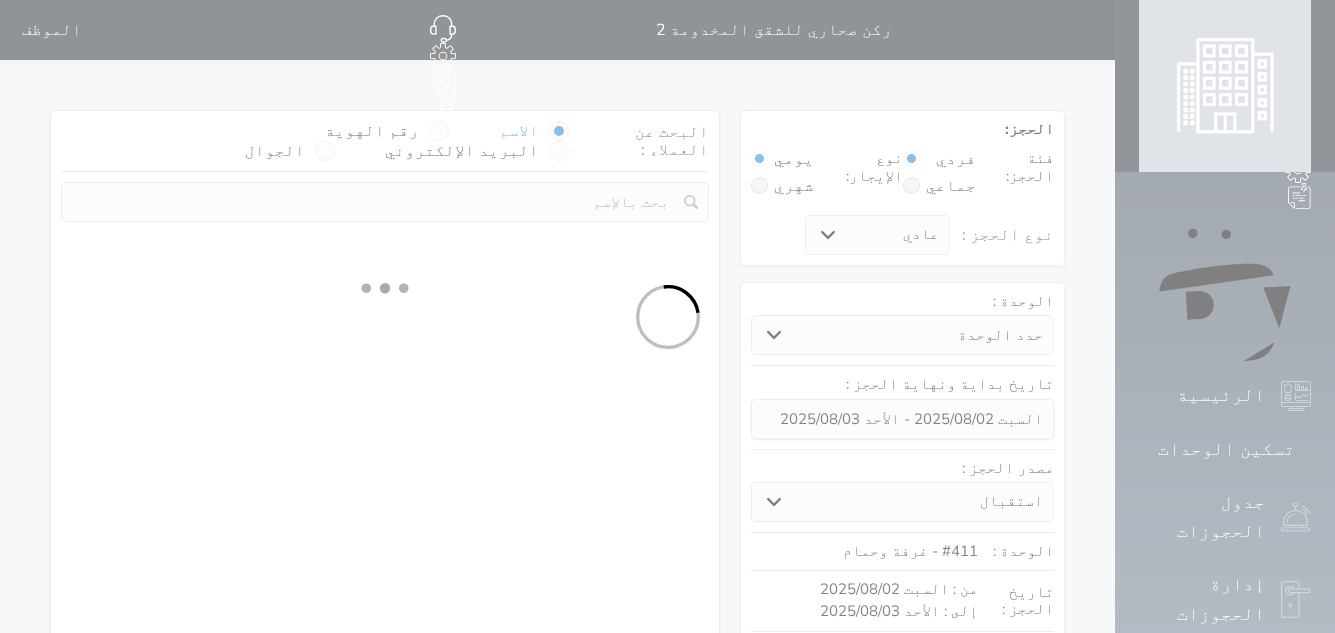 select on "7" 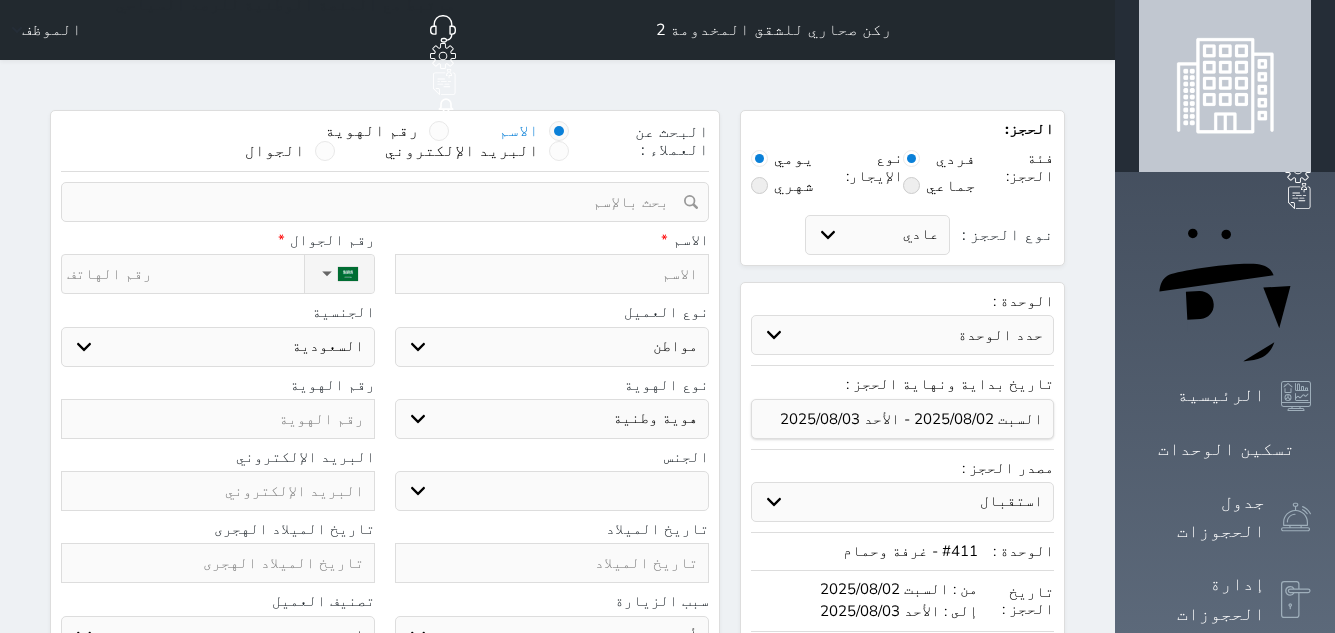 select 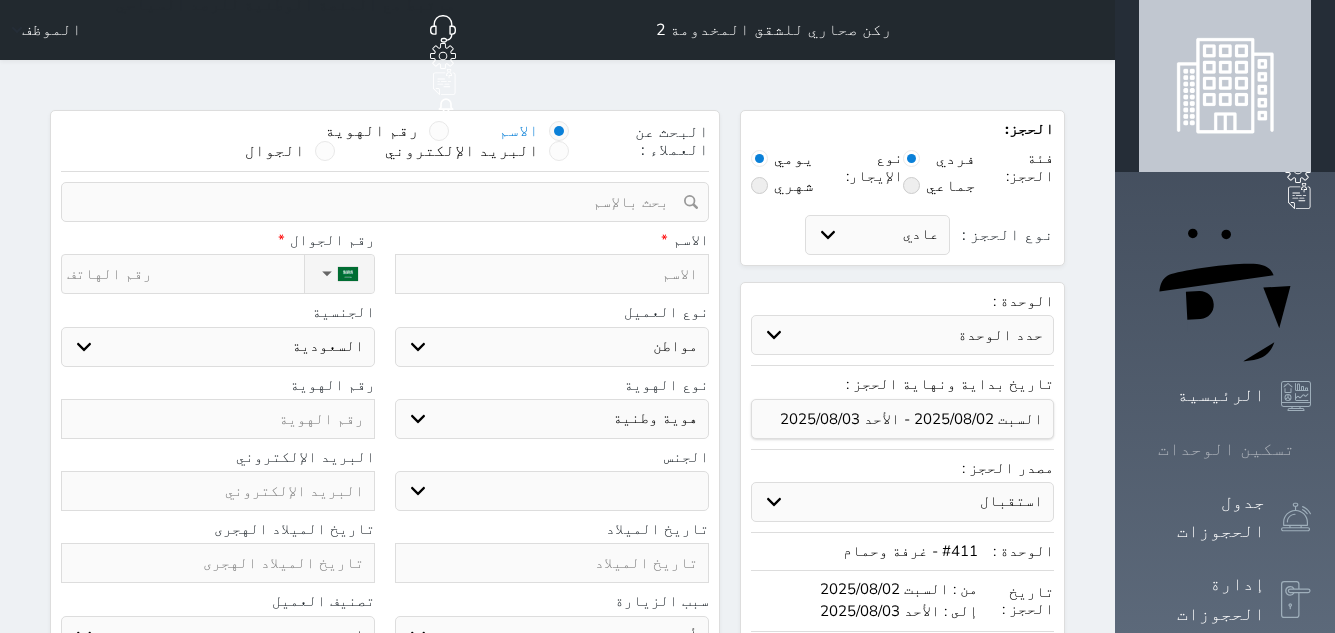 click on "تسكين الوحدات" at bounding box center [1226, 449] 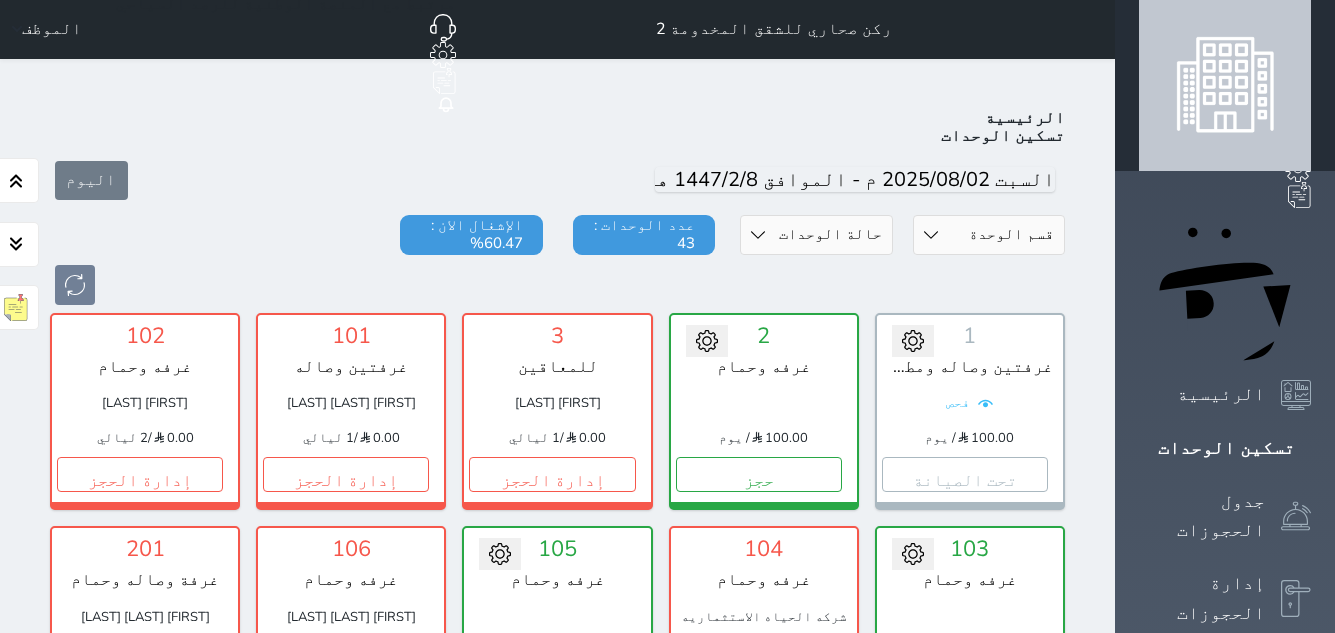 scroll, scrollTop: 0, scrollLeft: 0, axis: both 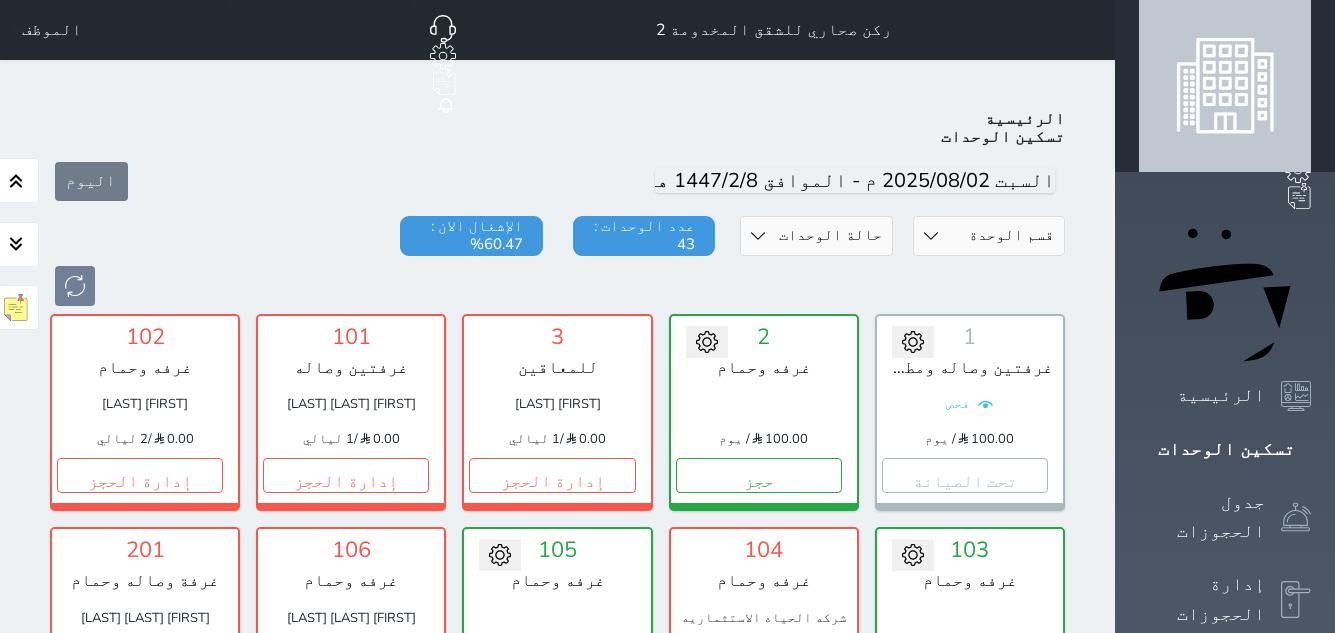 click on "3   للمعاقين
[FIRST] [LAST]
0.00
/   1 ليالي           إدارة الحجز               تغيير الحالة الى صيانة                   التاريخ المتوقع للانتهاء       حفظ" at bounding box center [557, 412] 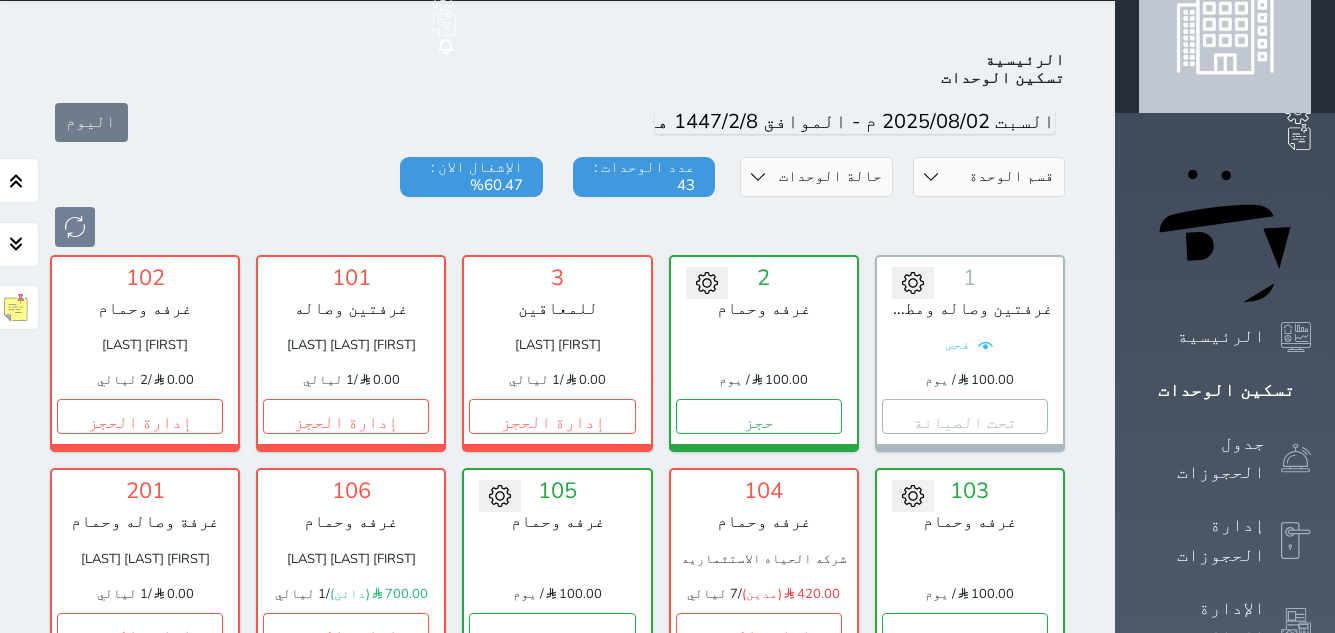 scroll, scrollTop: 0, scrollLeft: 0, axis: both 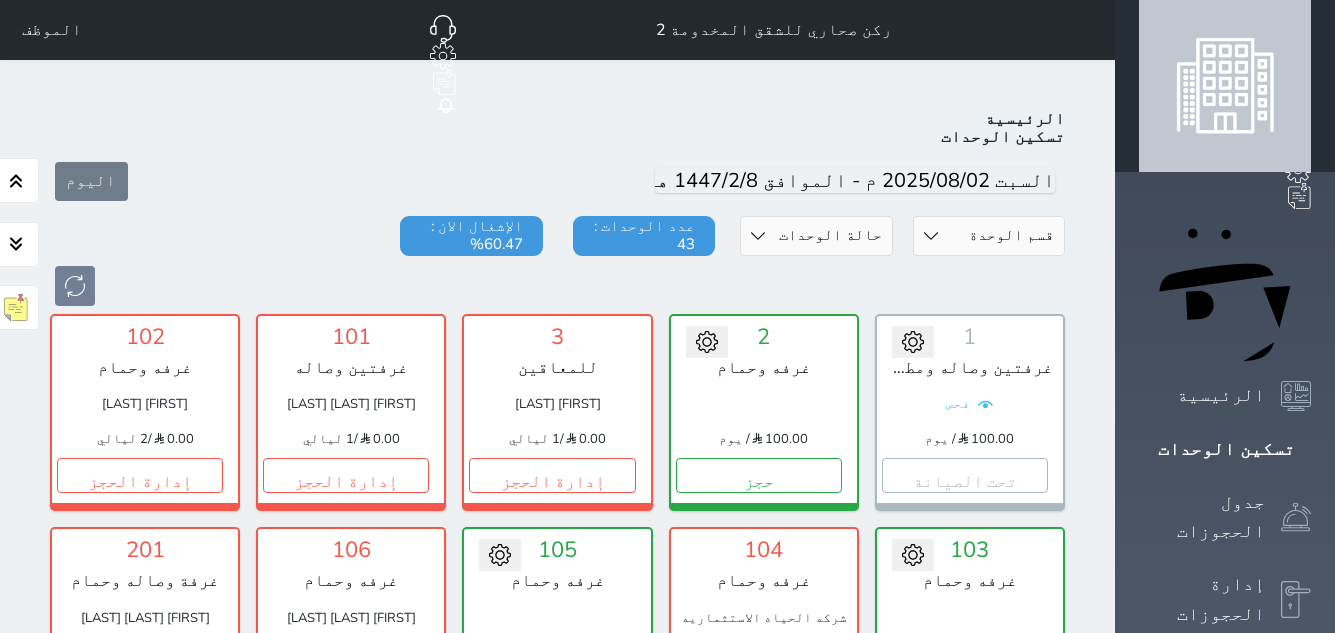 click on "حجز" at bounding box center (965, 689) 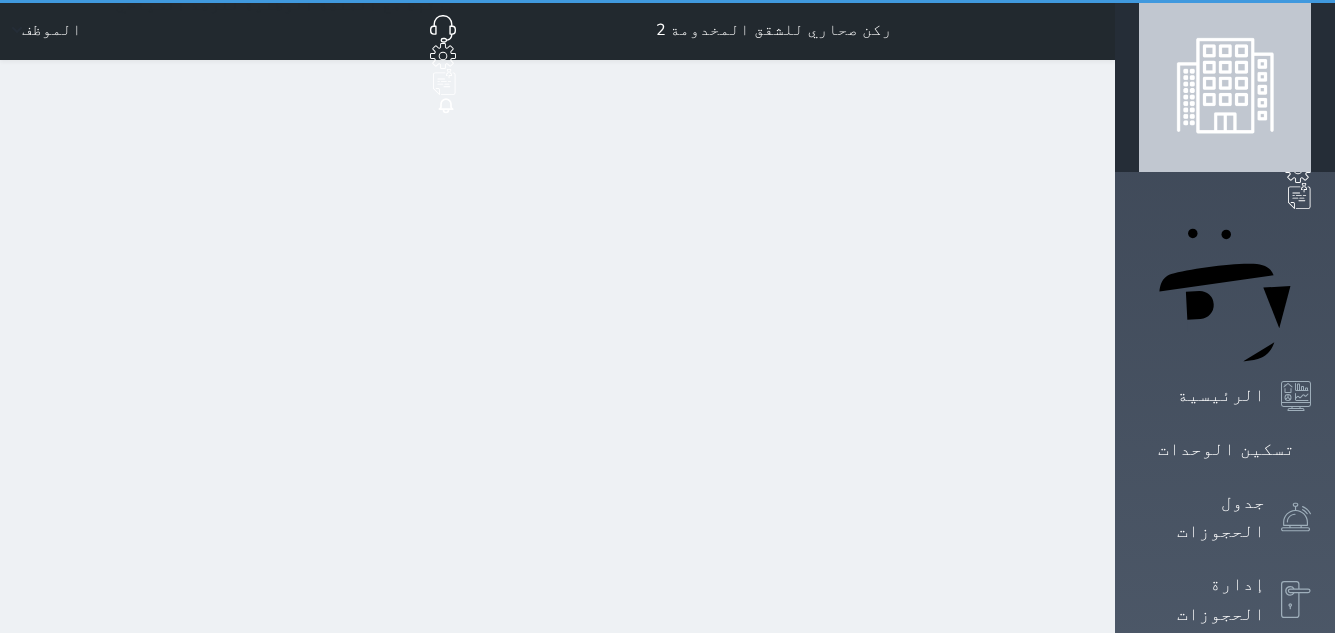 select on "1" 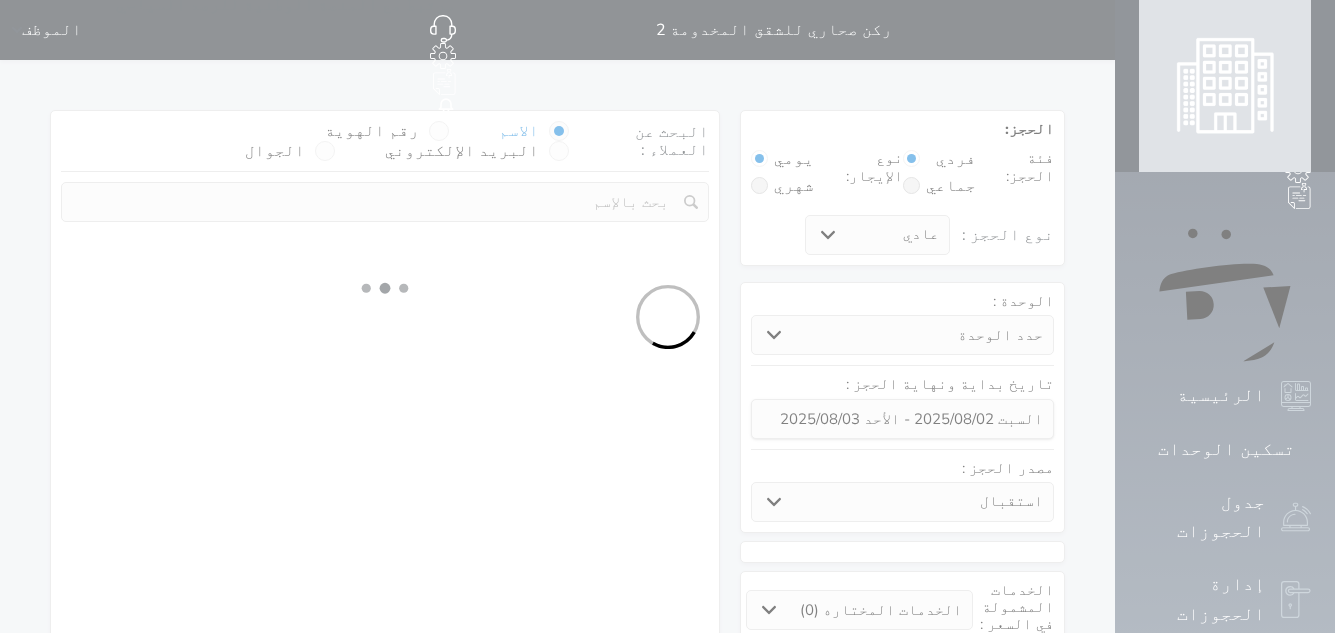 select 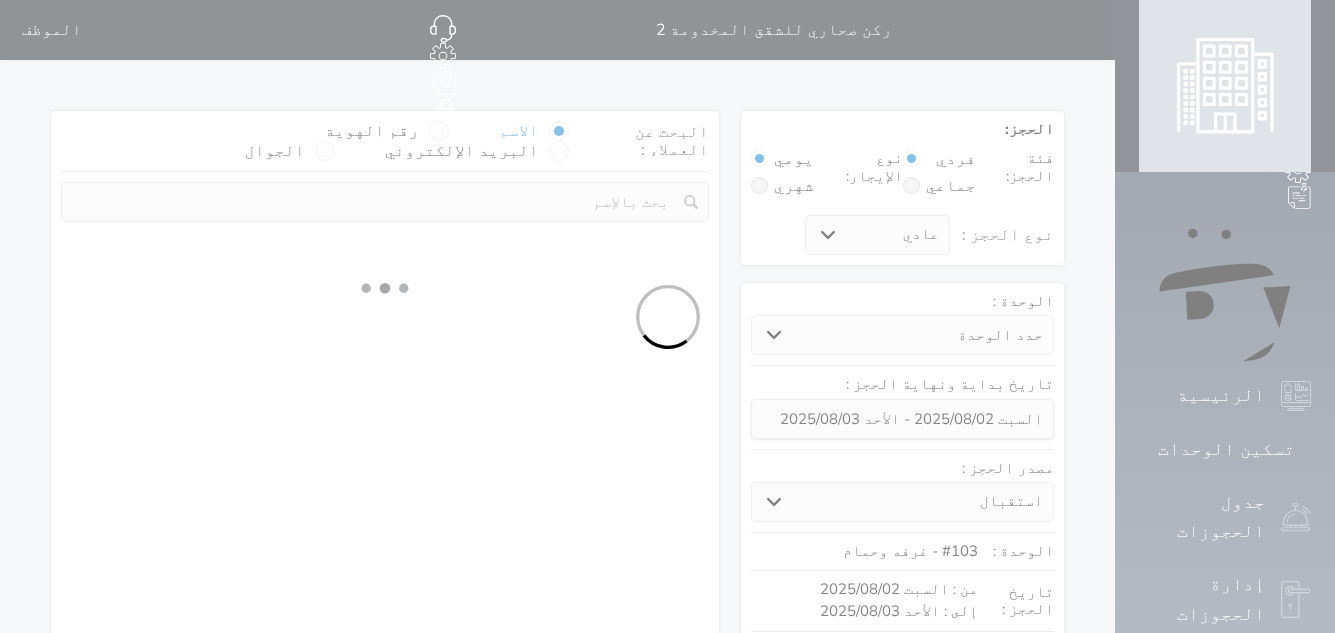 select on "1" 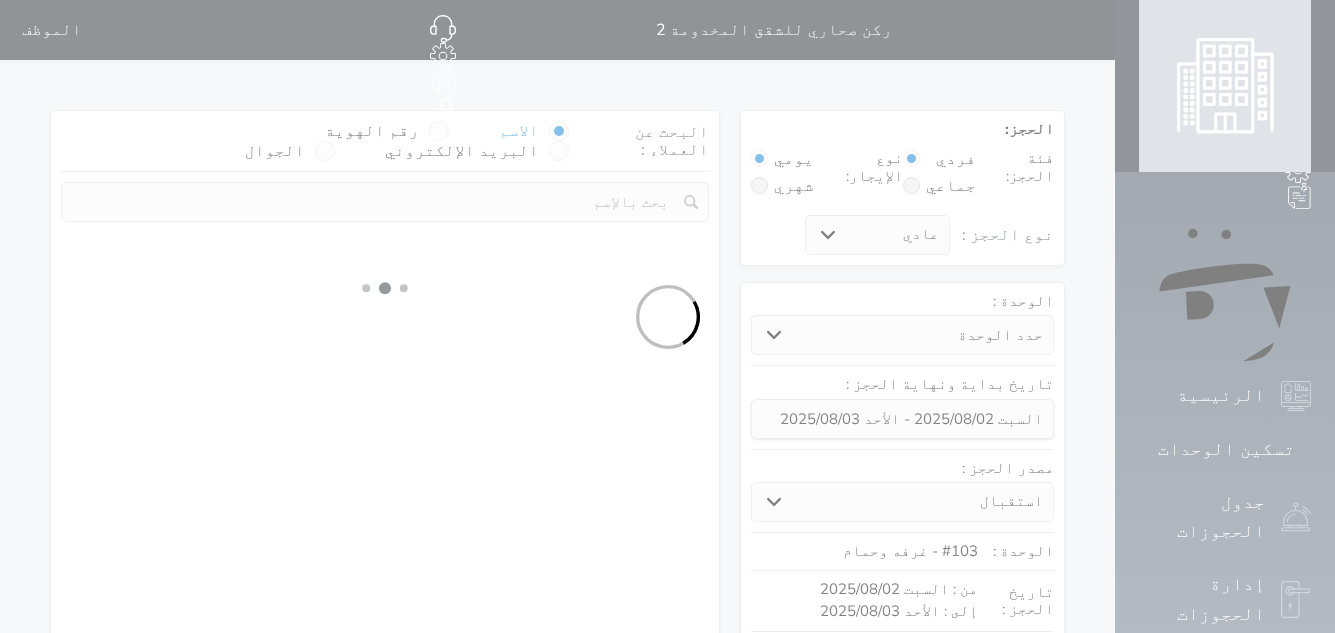 select on "113" 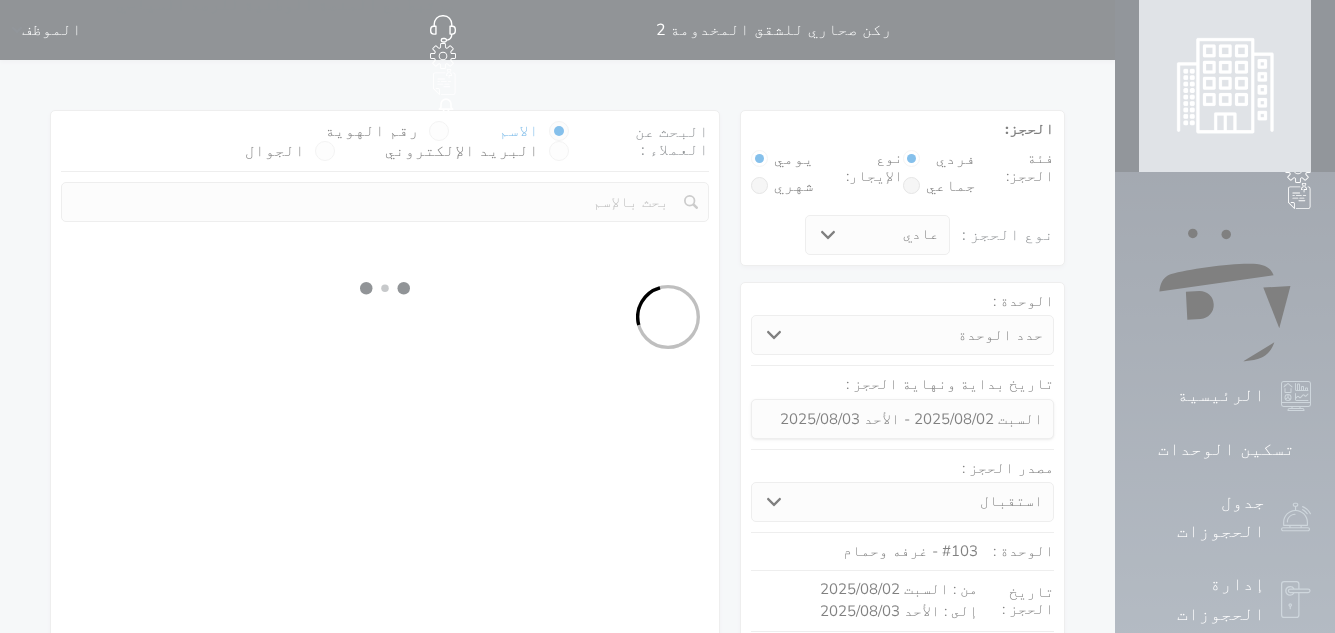 select on "1" 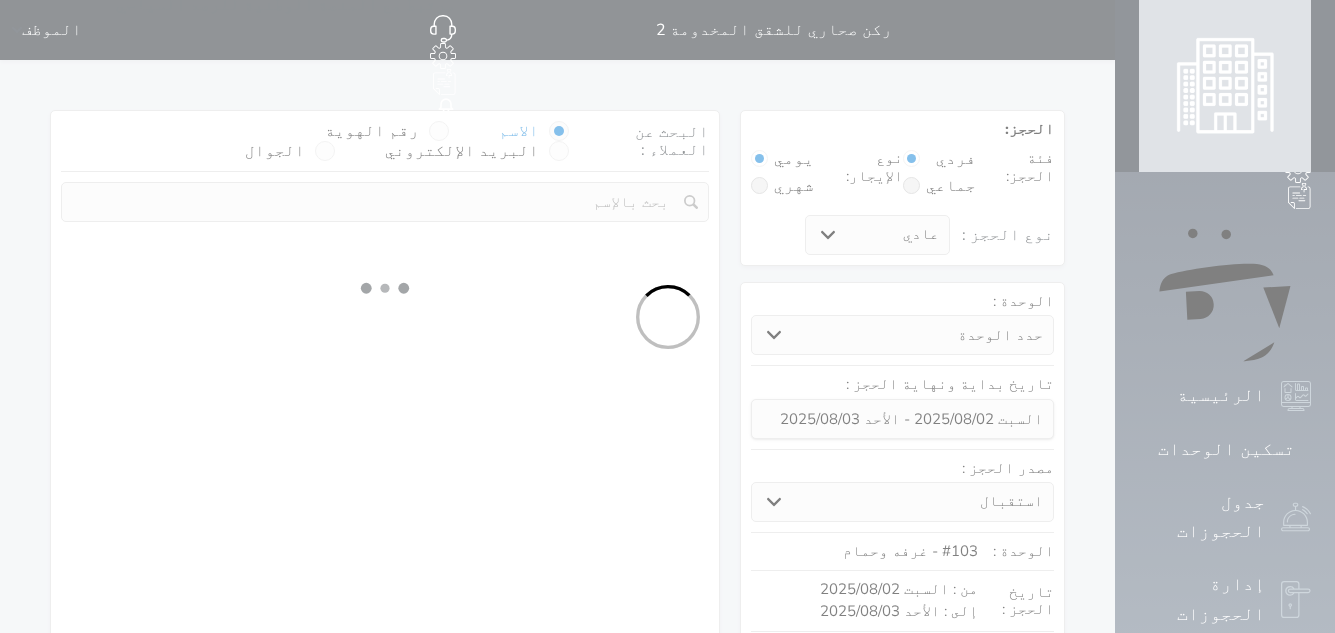select 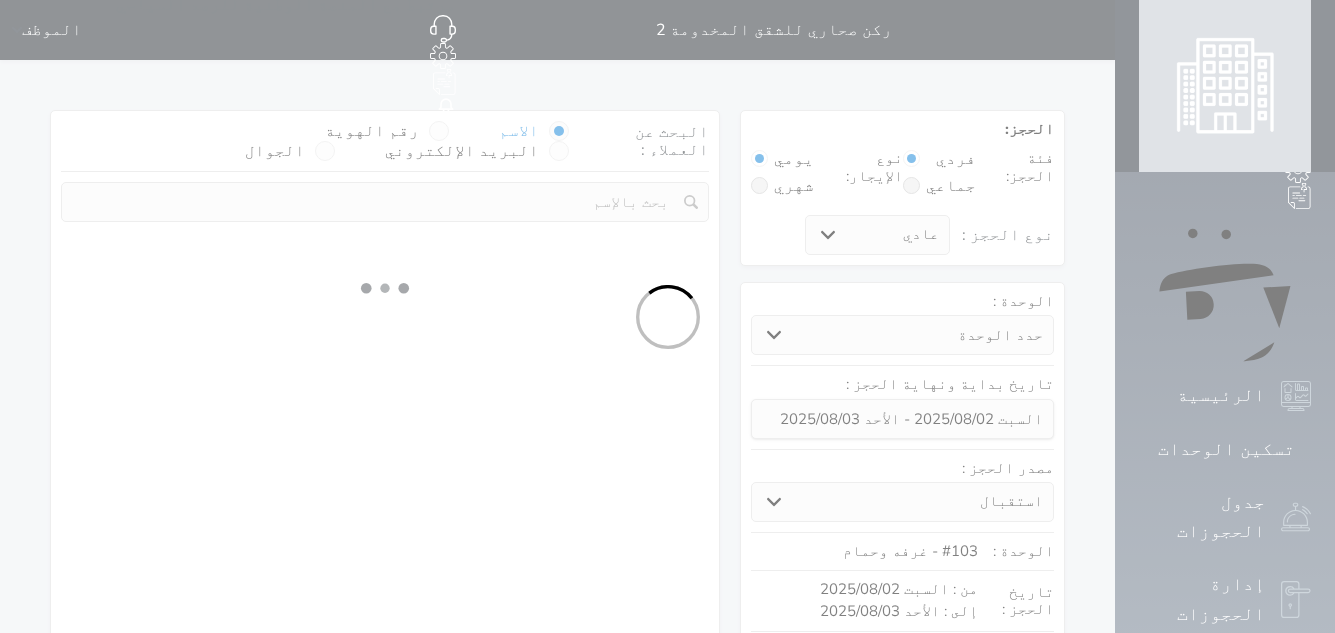 select on "7" 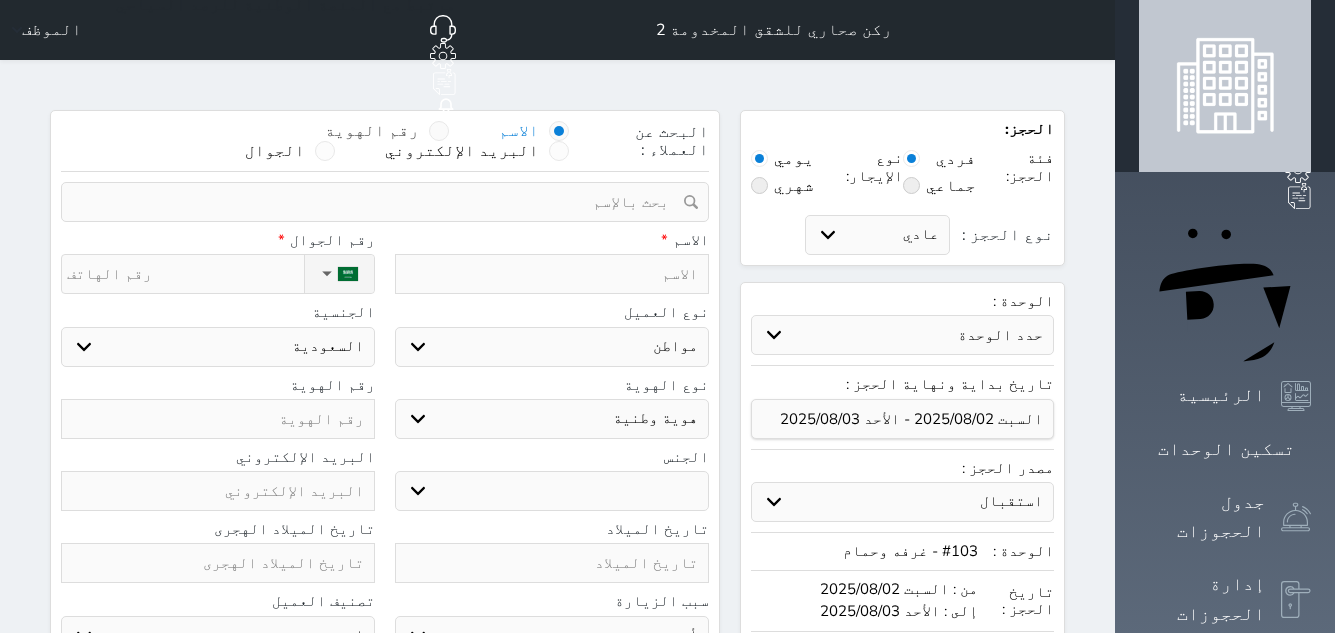click at bounding box center [439, 131] 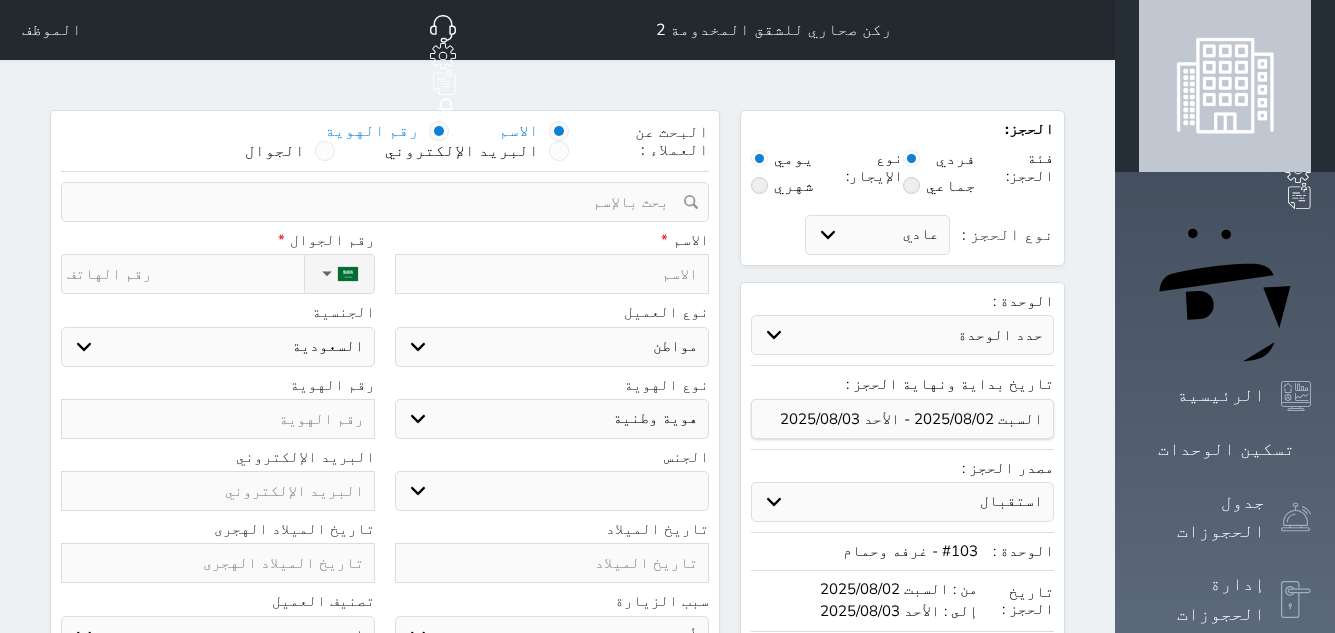 select 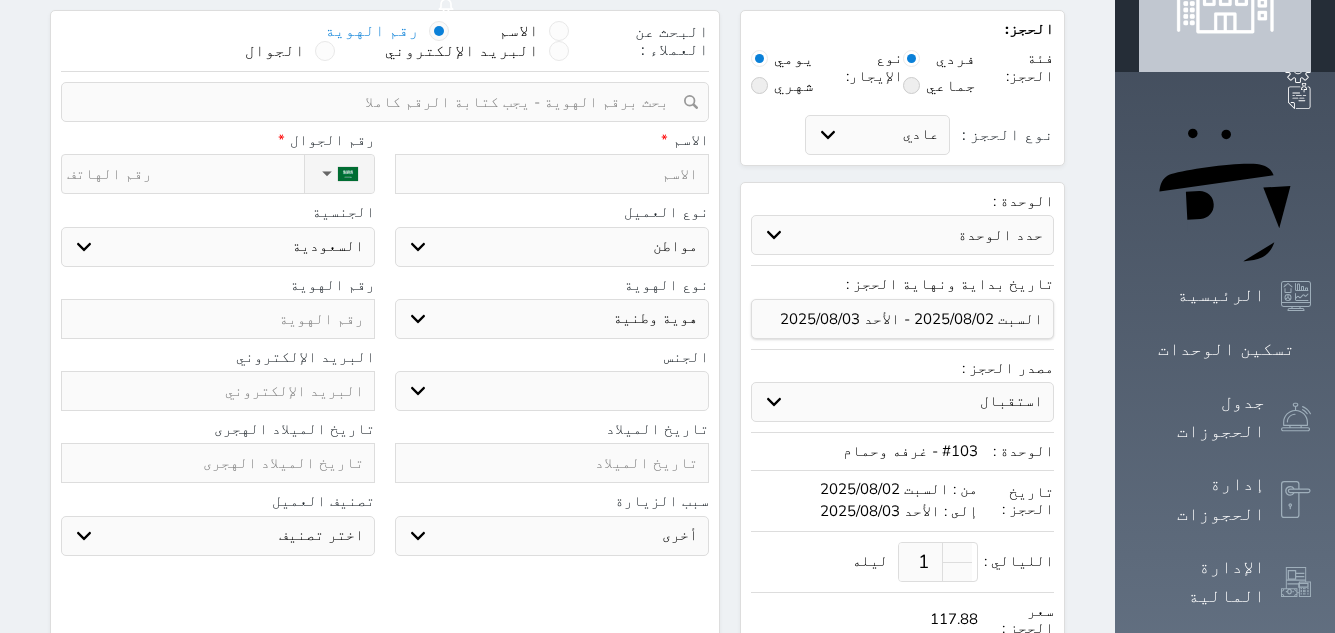 scroll, scrollTop: 0, scrollLeft: 0, axis: both 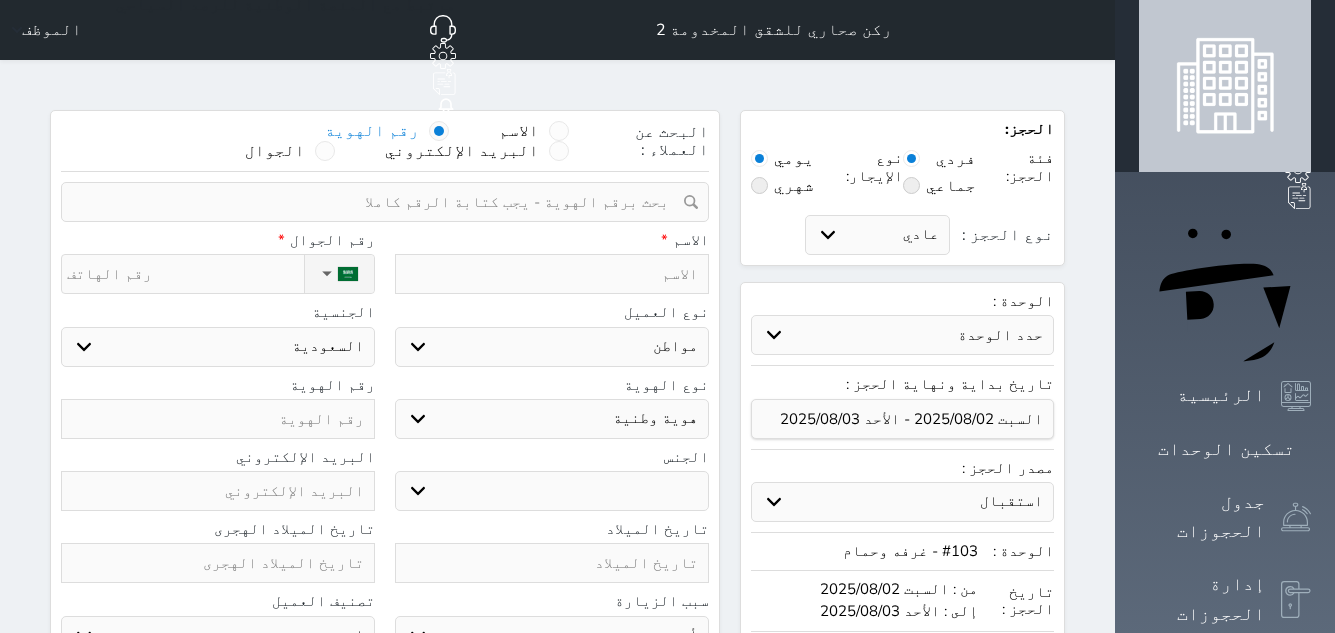 click at bounding box center (378, 202) 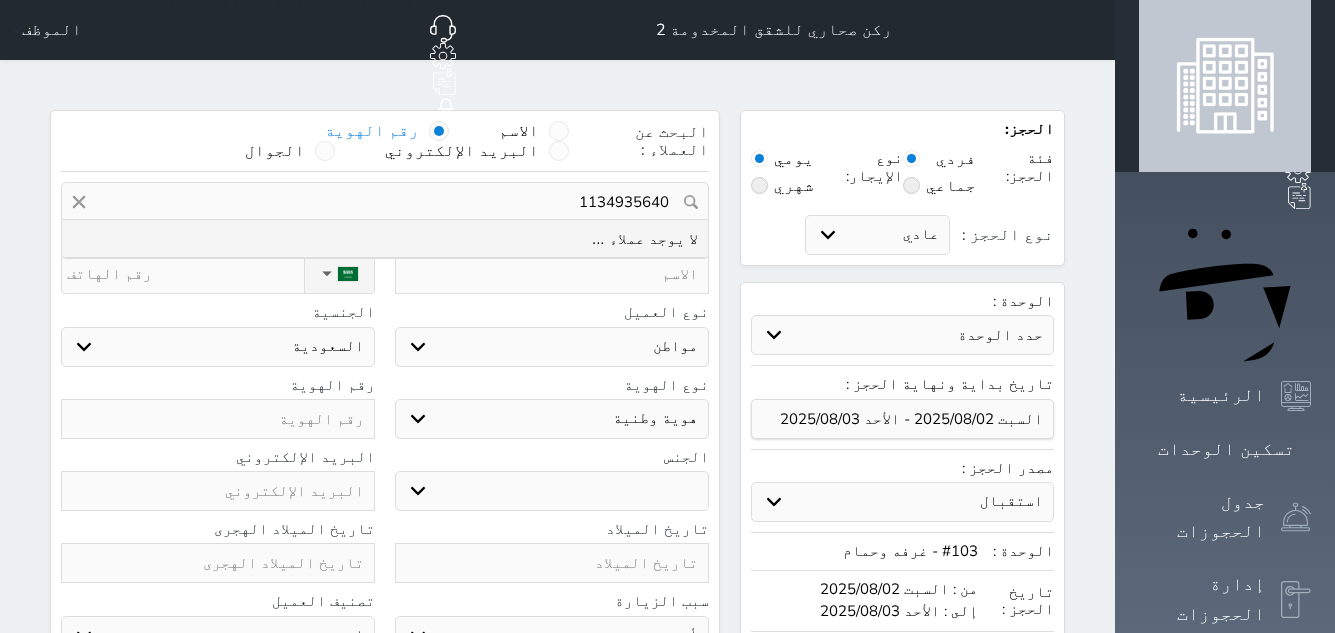 click on "1134935640" at bounding box center (385, 202) 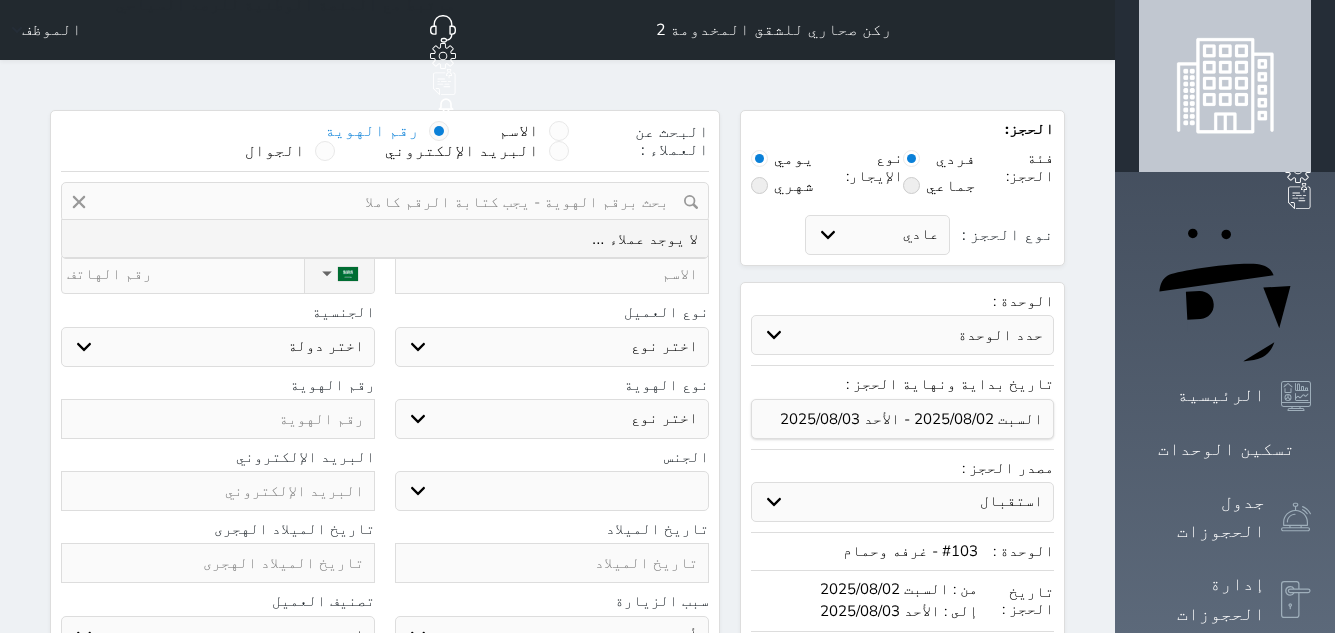 select 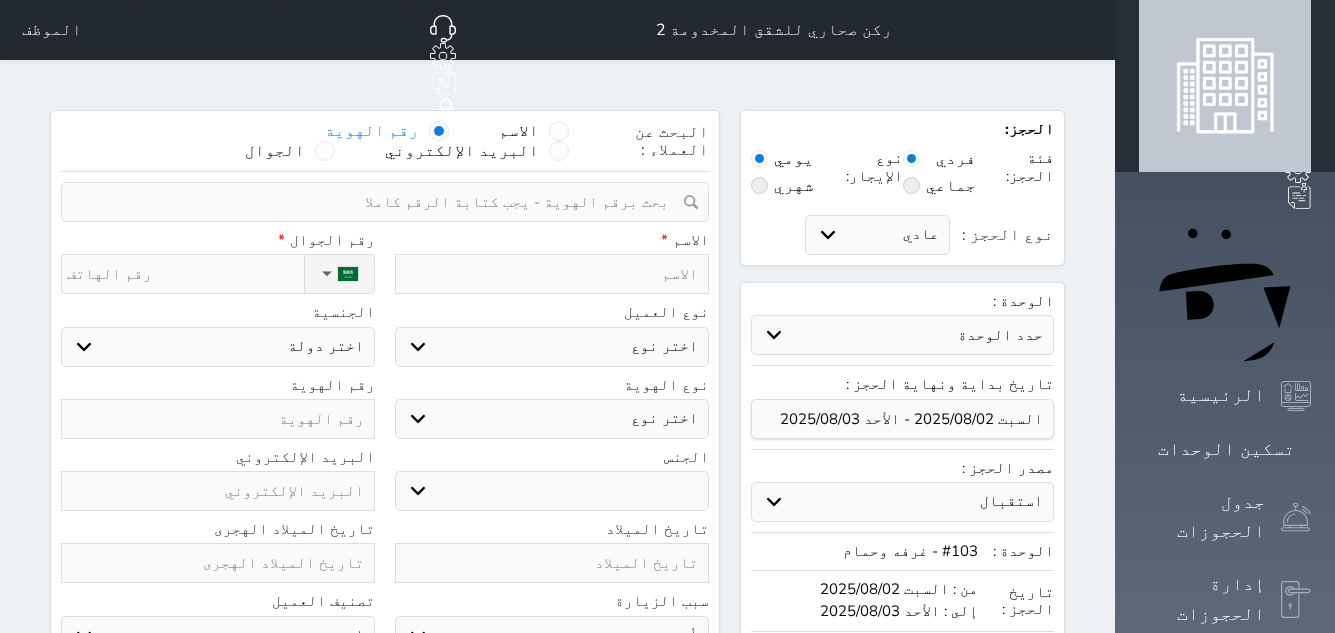 type on "ه" 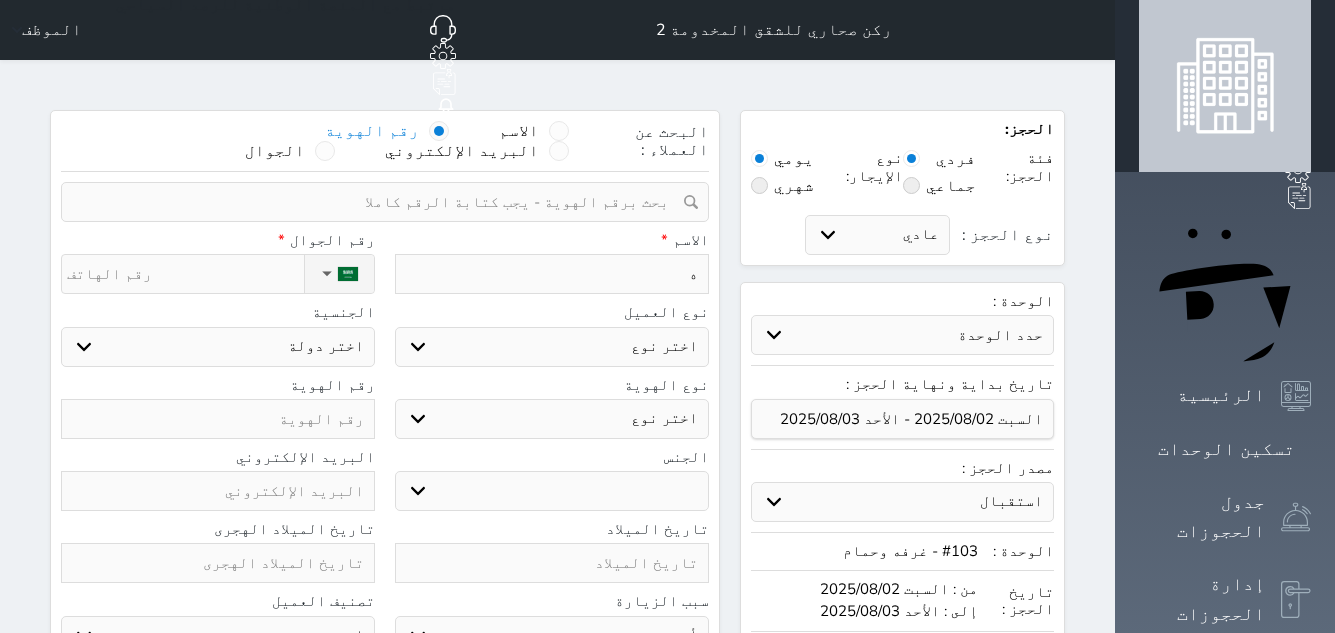 type on "[FIRST]" 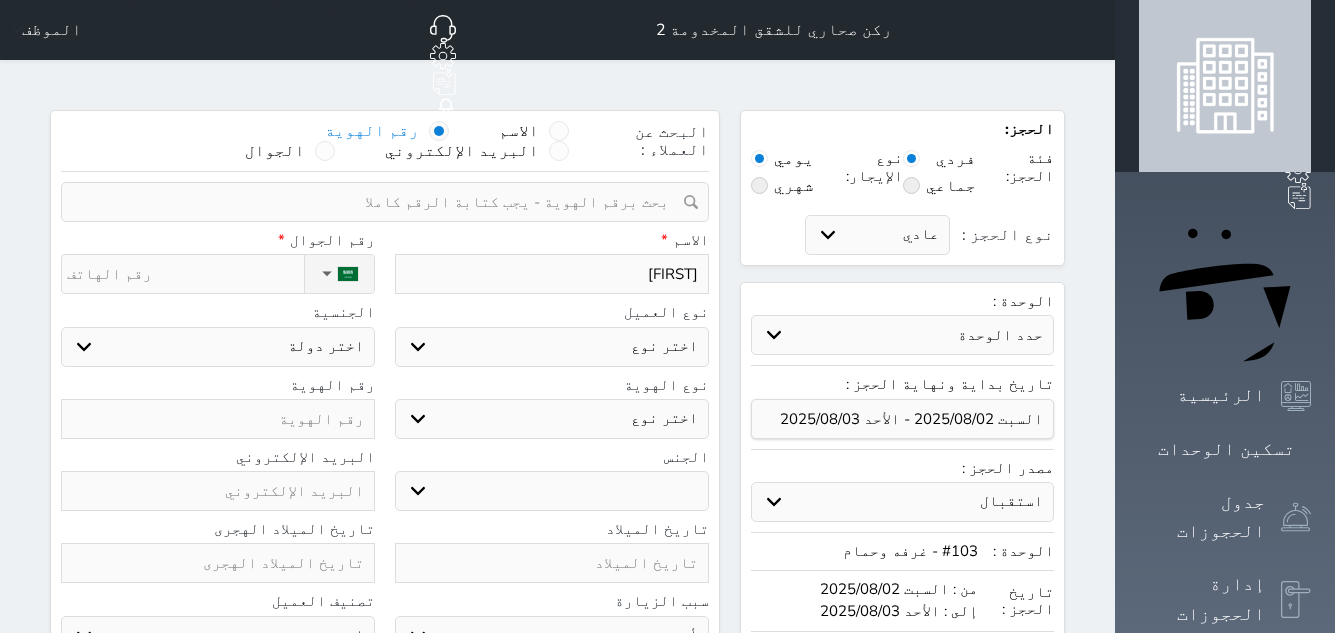type on "هشا" 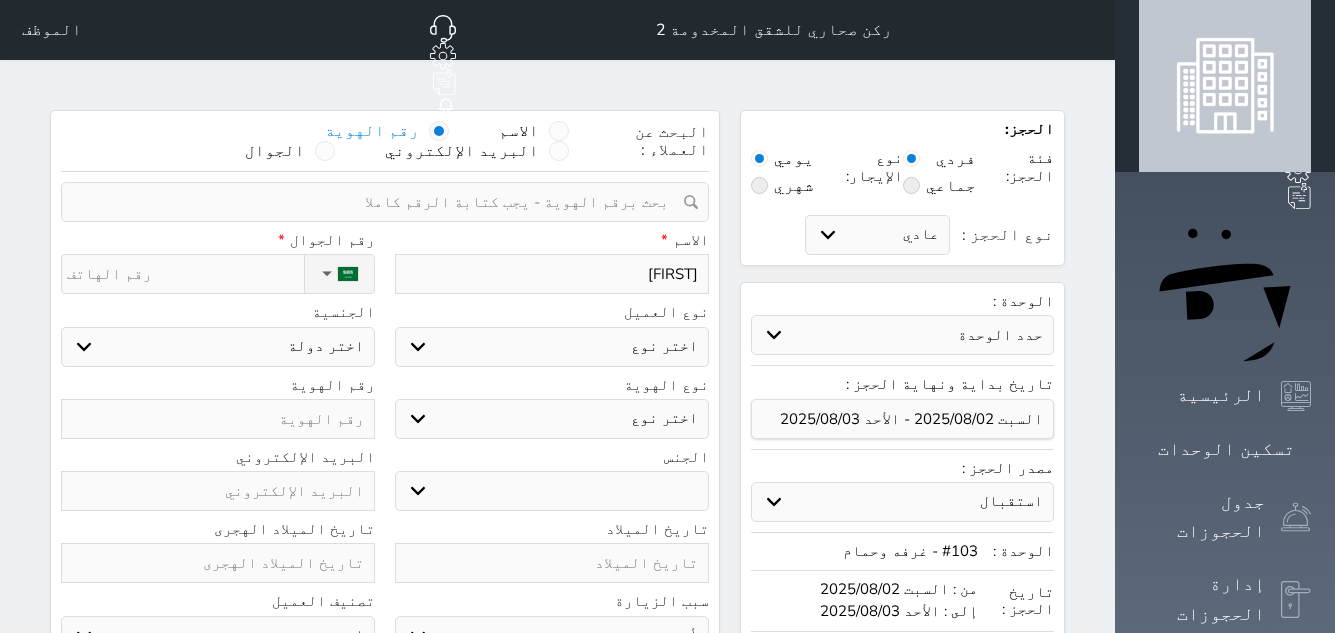 select 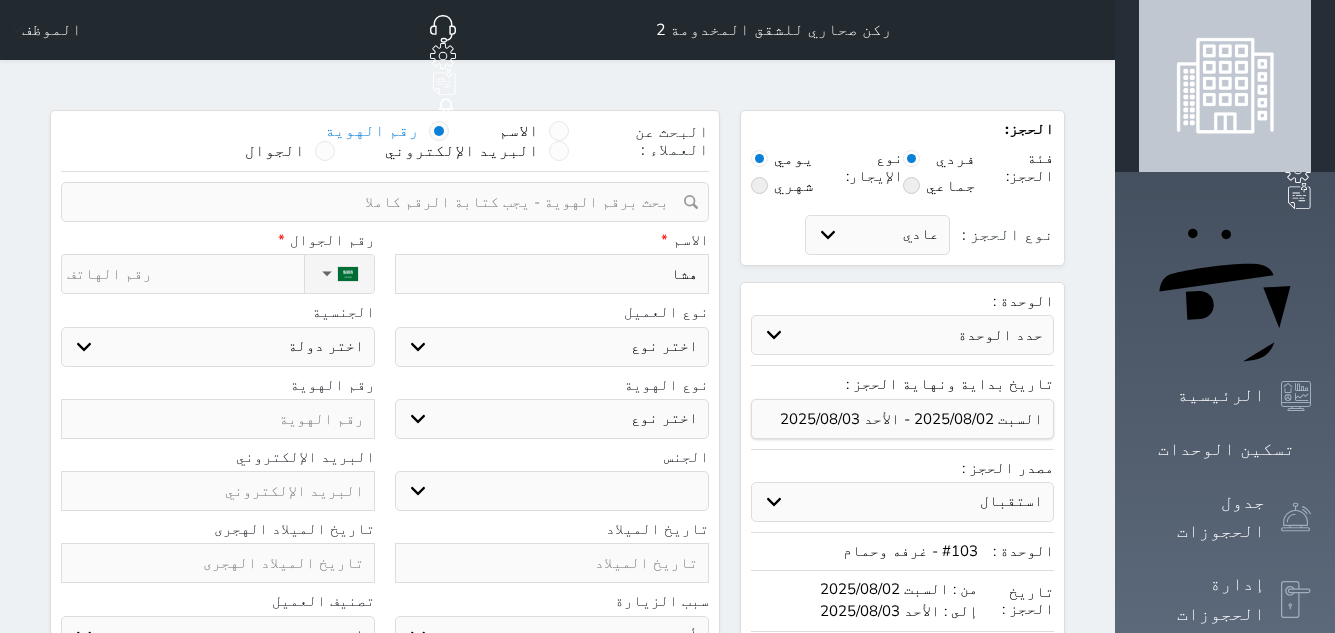 type on "[FIRST]" 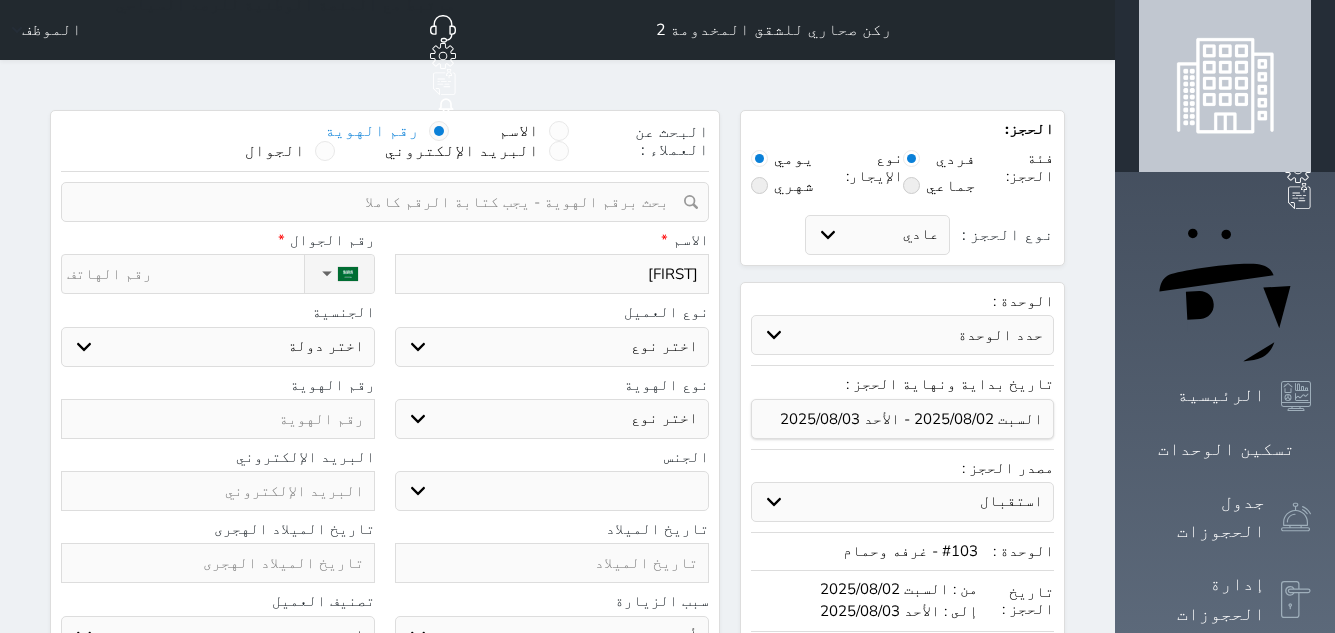type on "[FIRST]" 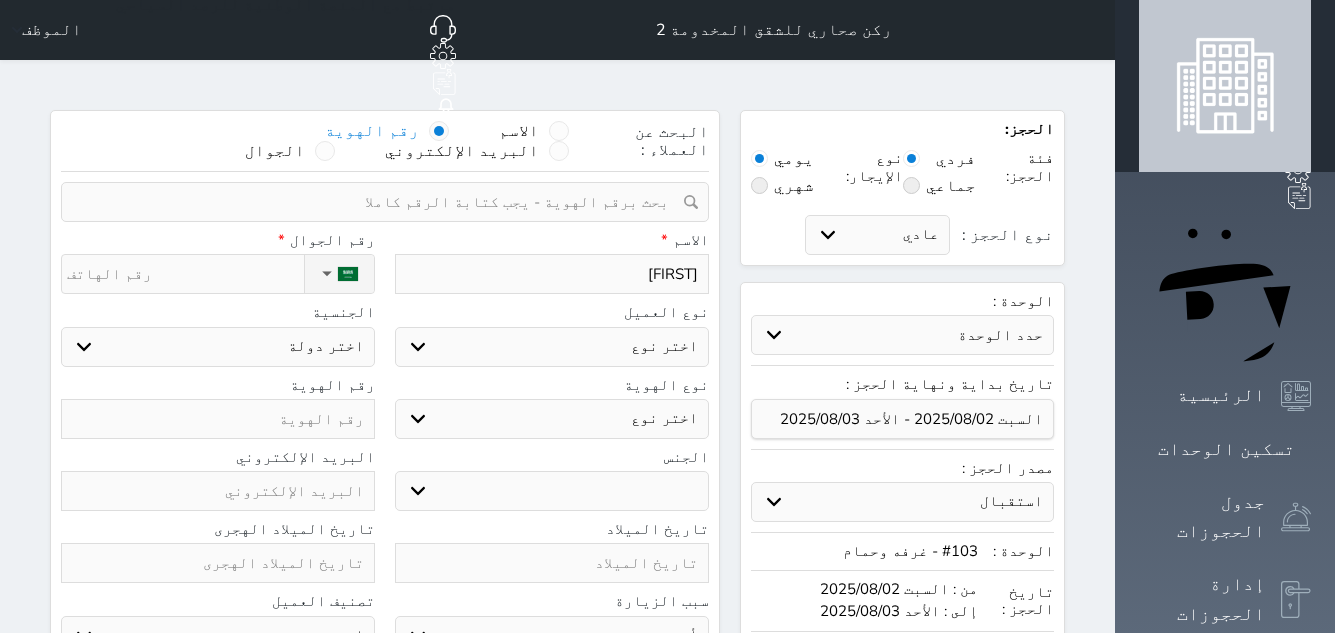 type on "[FIRST] [LAST]" 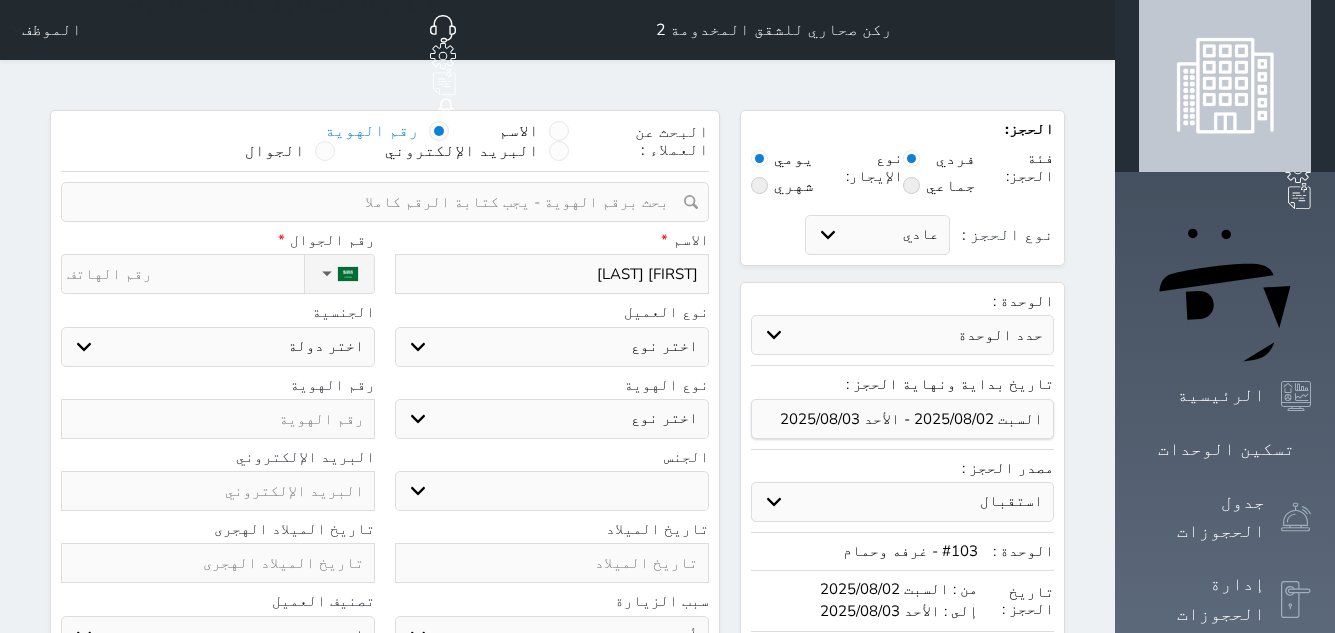 type on "[FIRST] [LAST]" 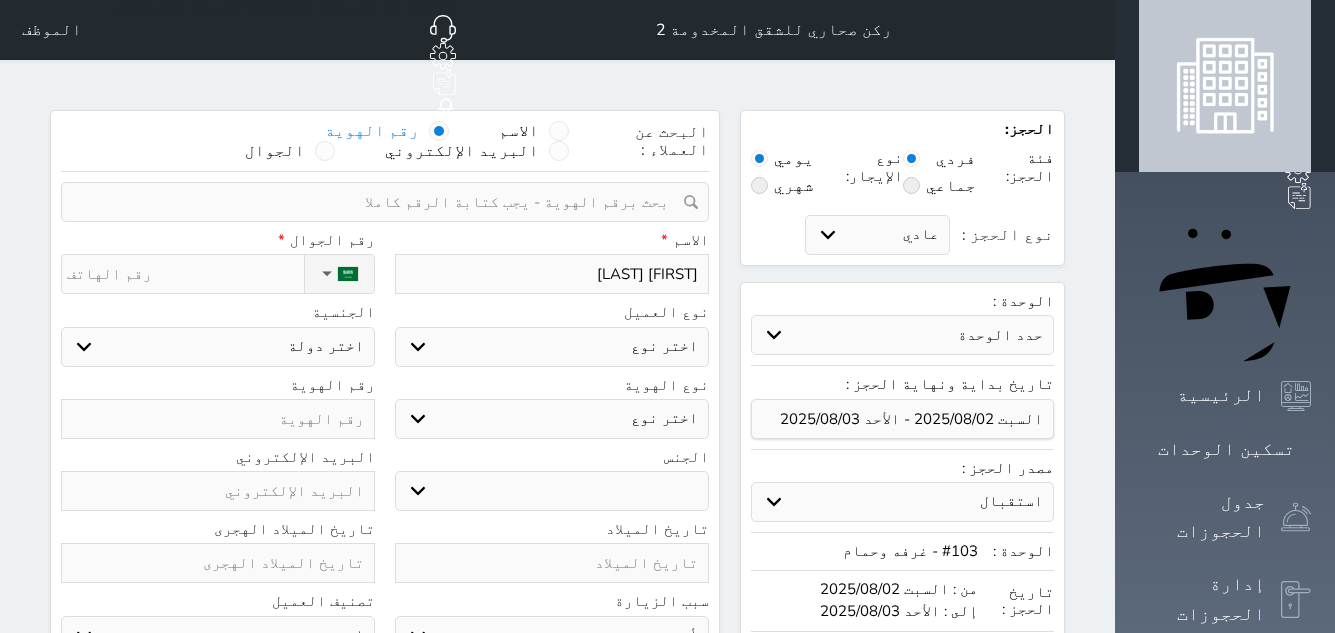 select 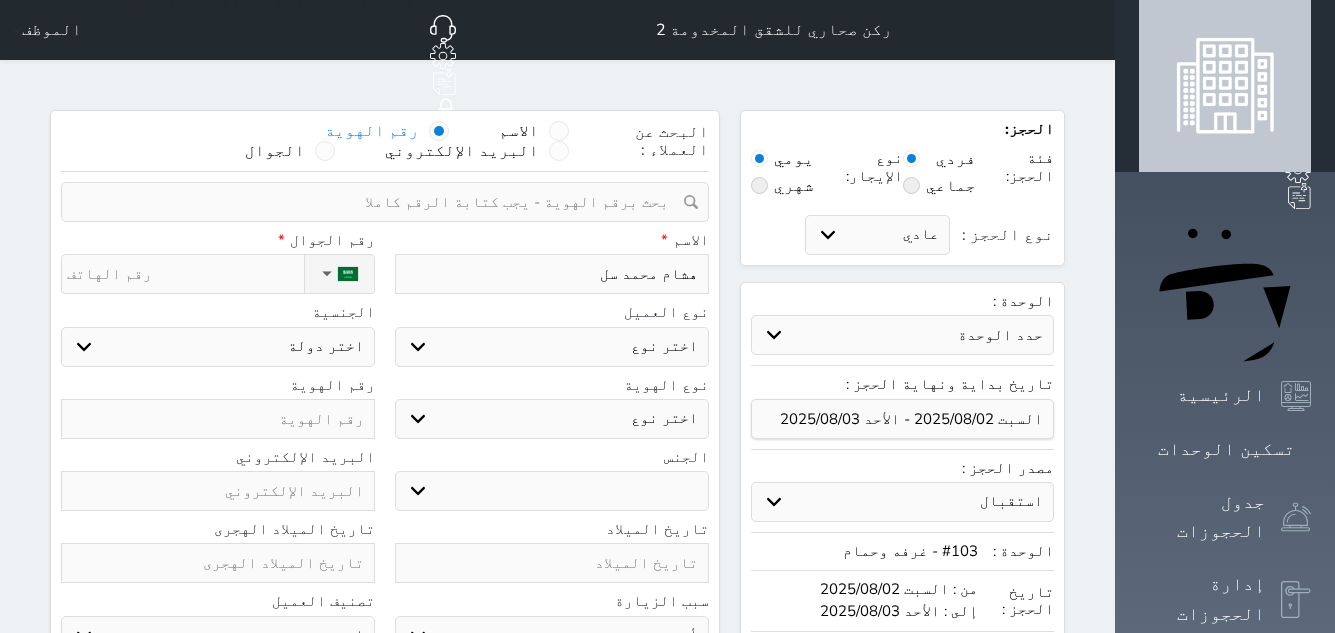 type on "[FIRST] [LAST]" 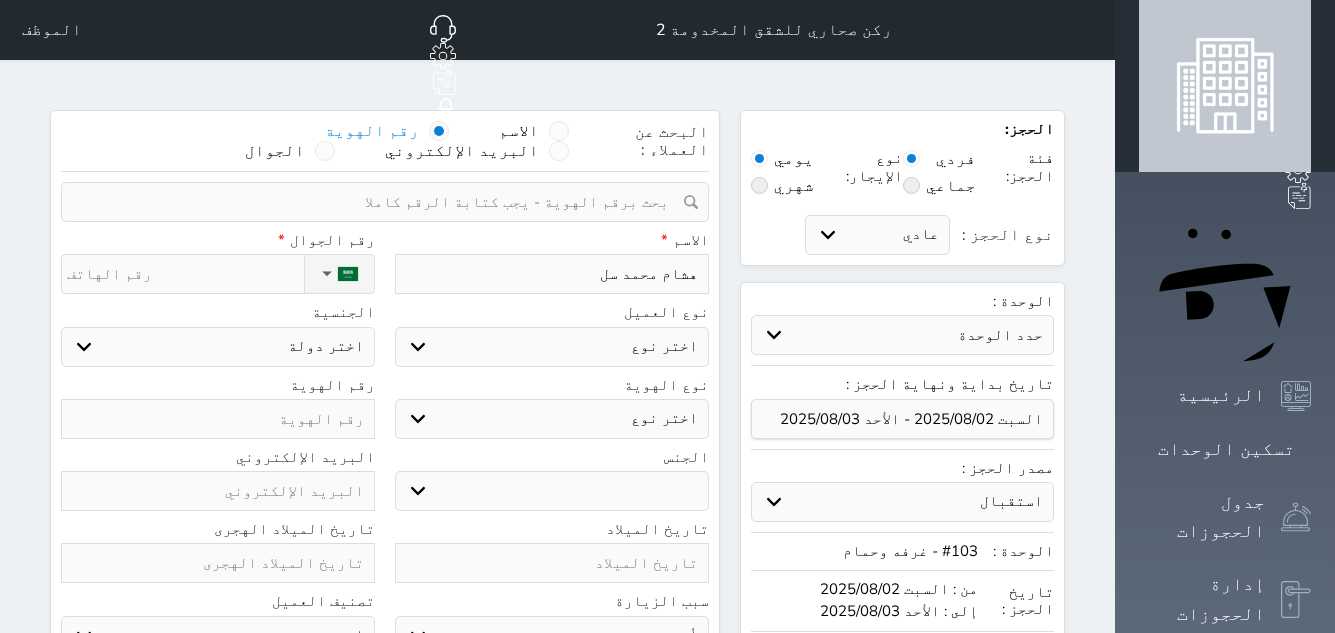 select 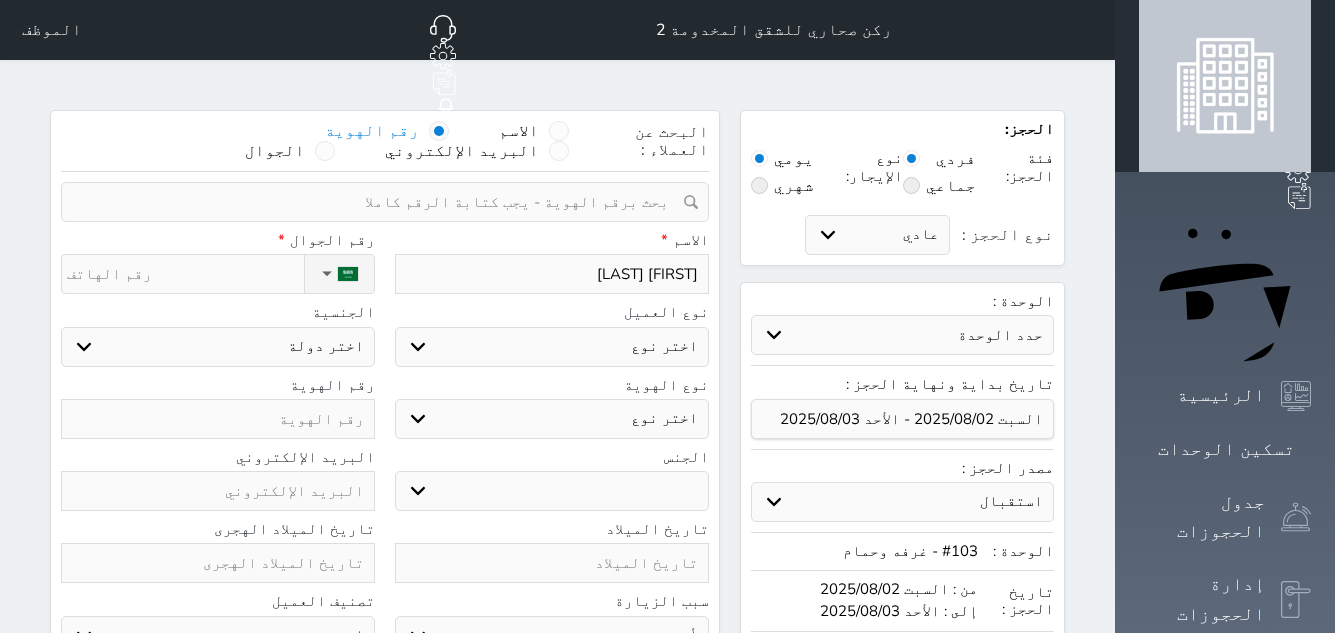 type on "[FIRST] [LAST]" 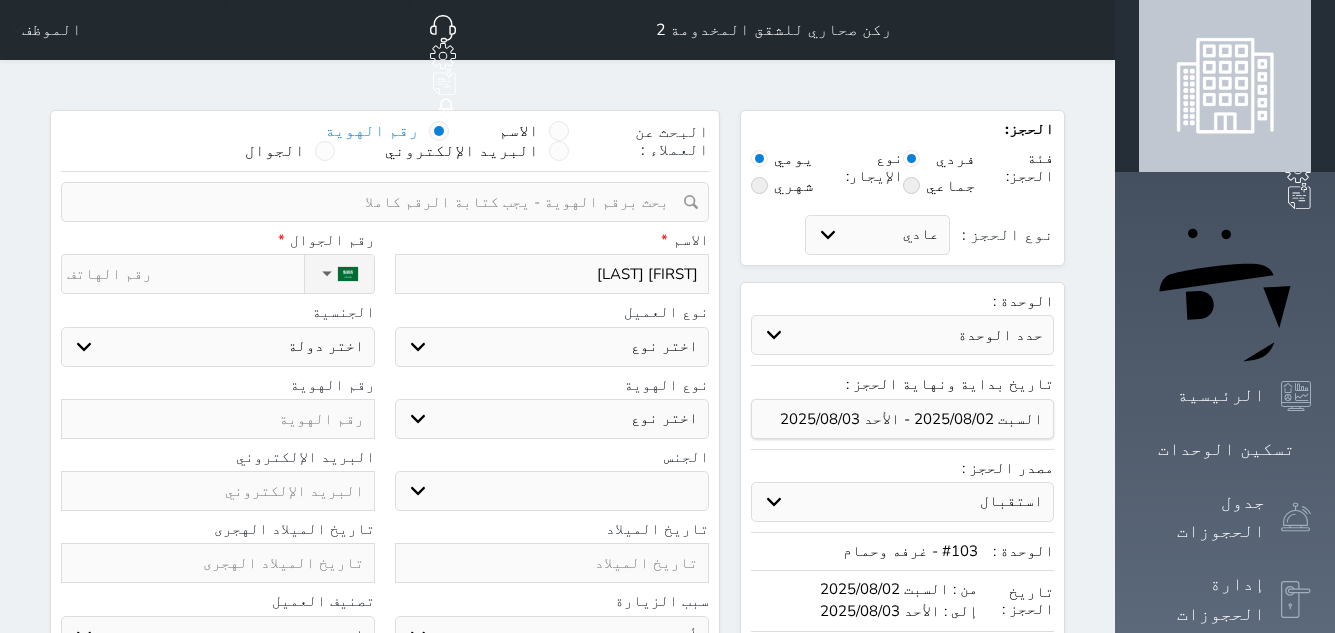 type on "[FIRST] [LAST]" 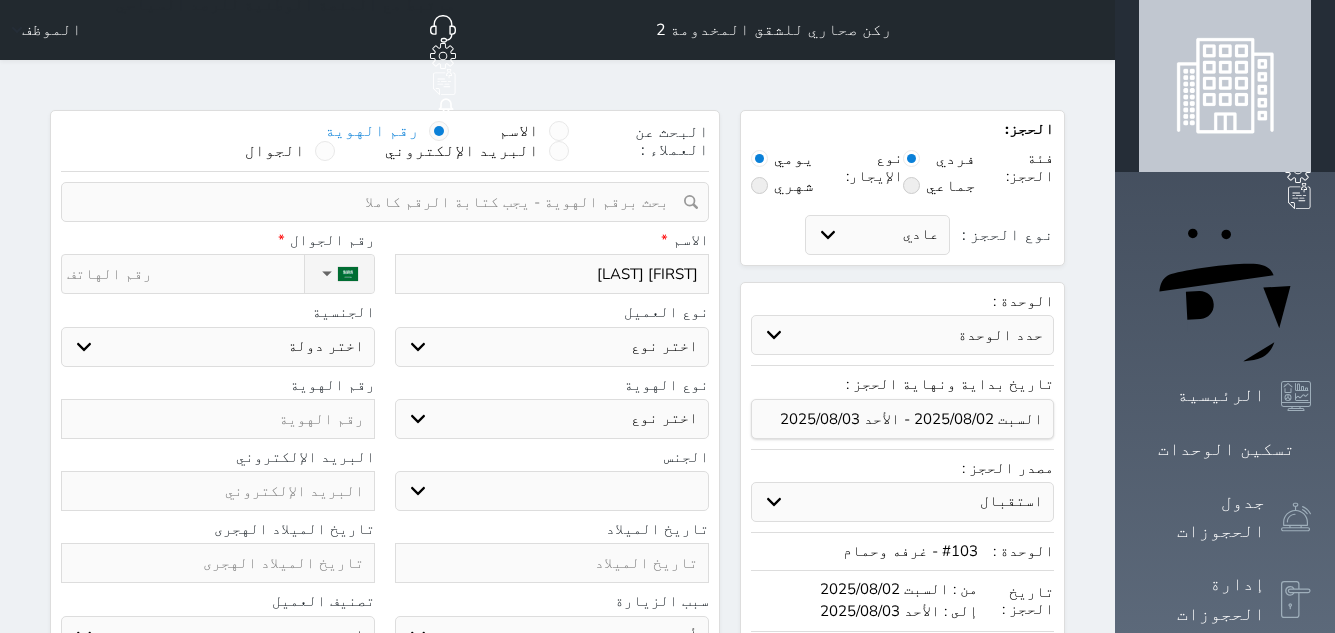 select 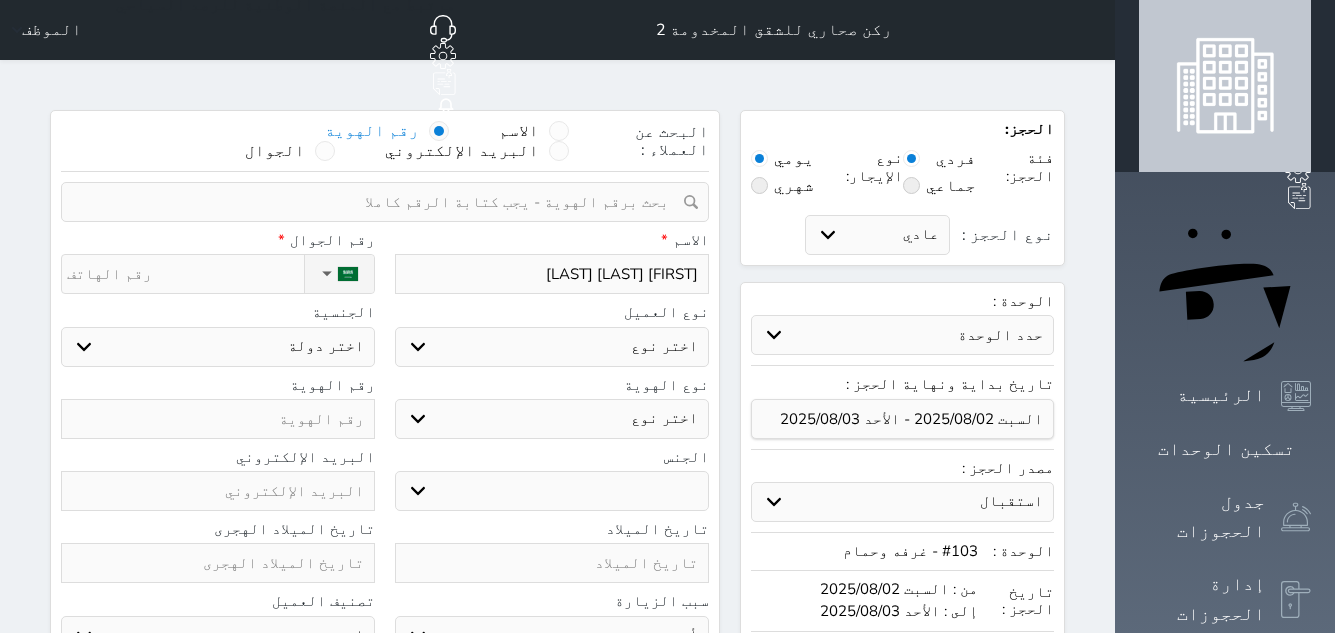 type on "[FIRST] [LAST] [LAST]" 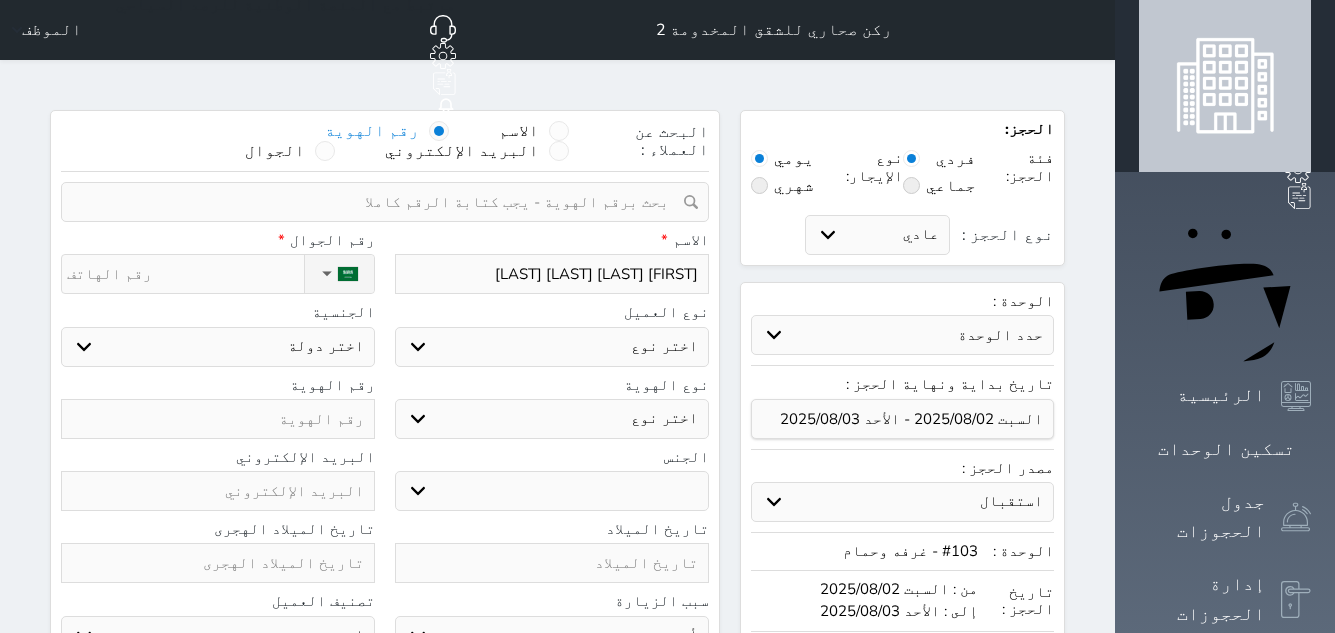 type on "[FIRST] [LAST] [LAST]" 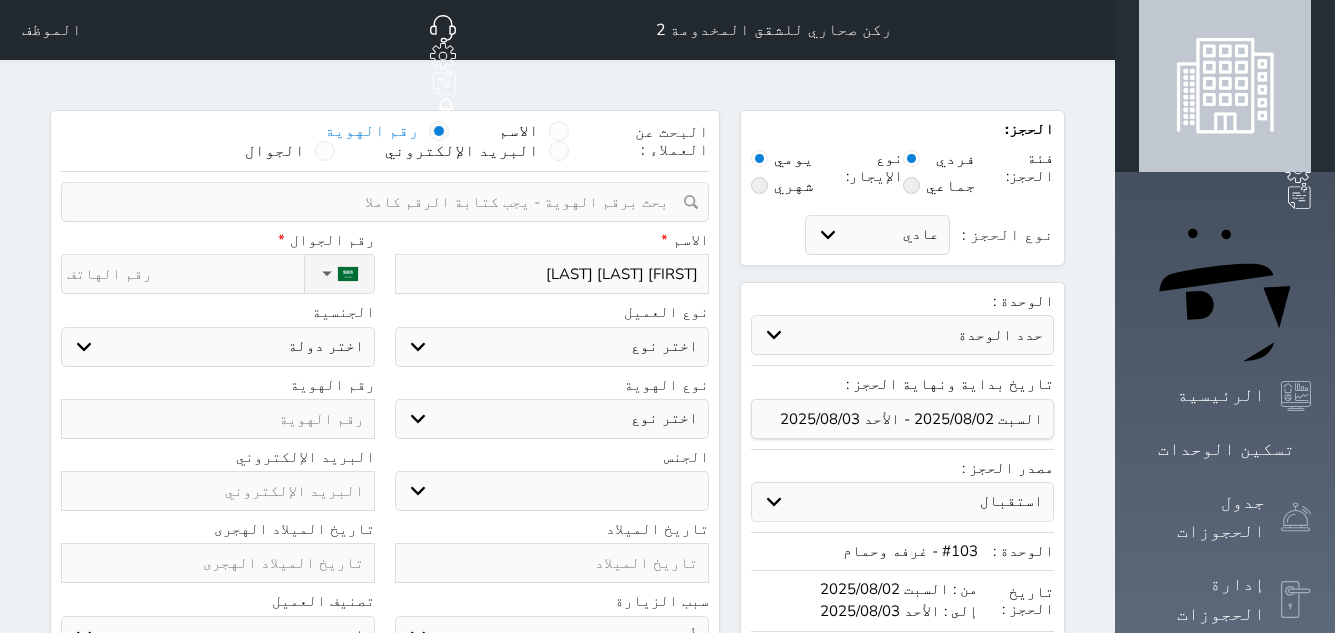 select 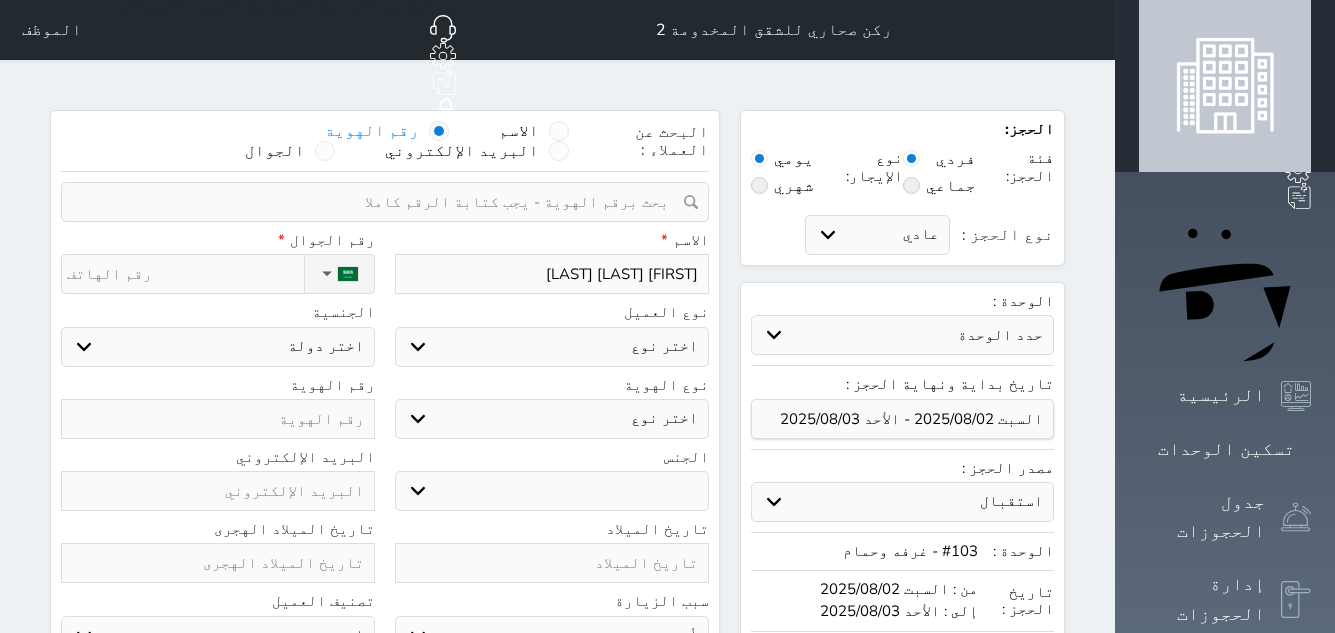 select 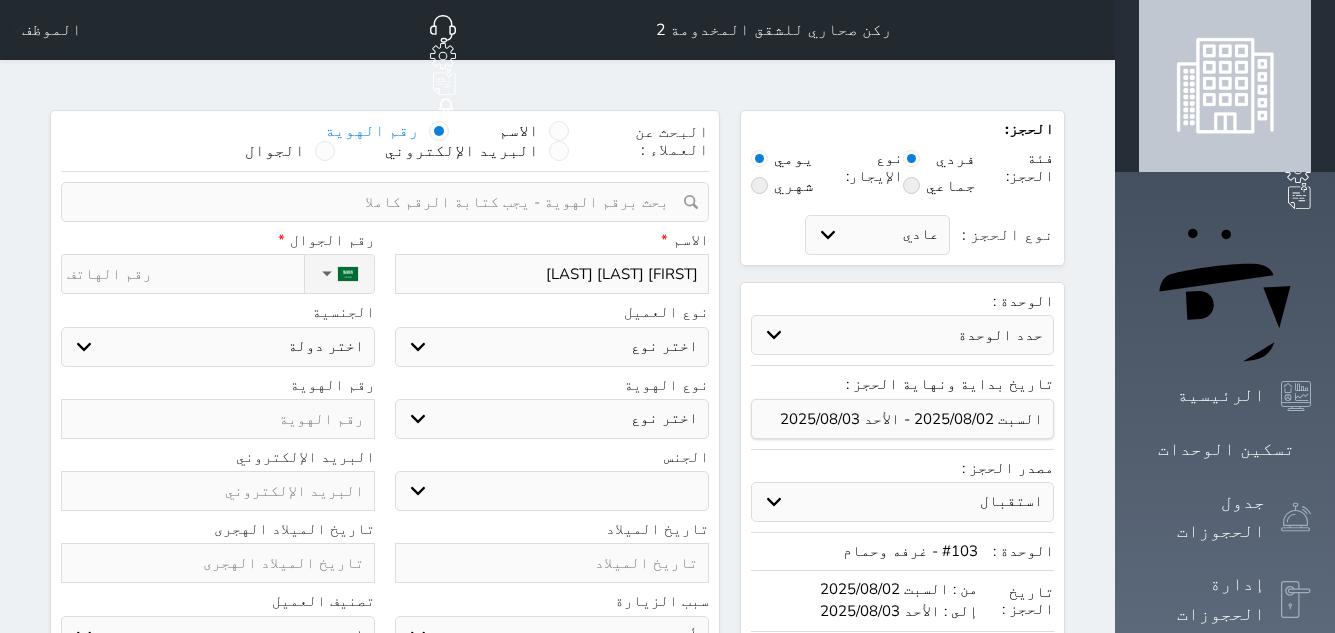 type on "[FIRST] [LAST] [LAST]" 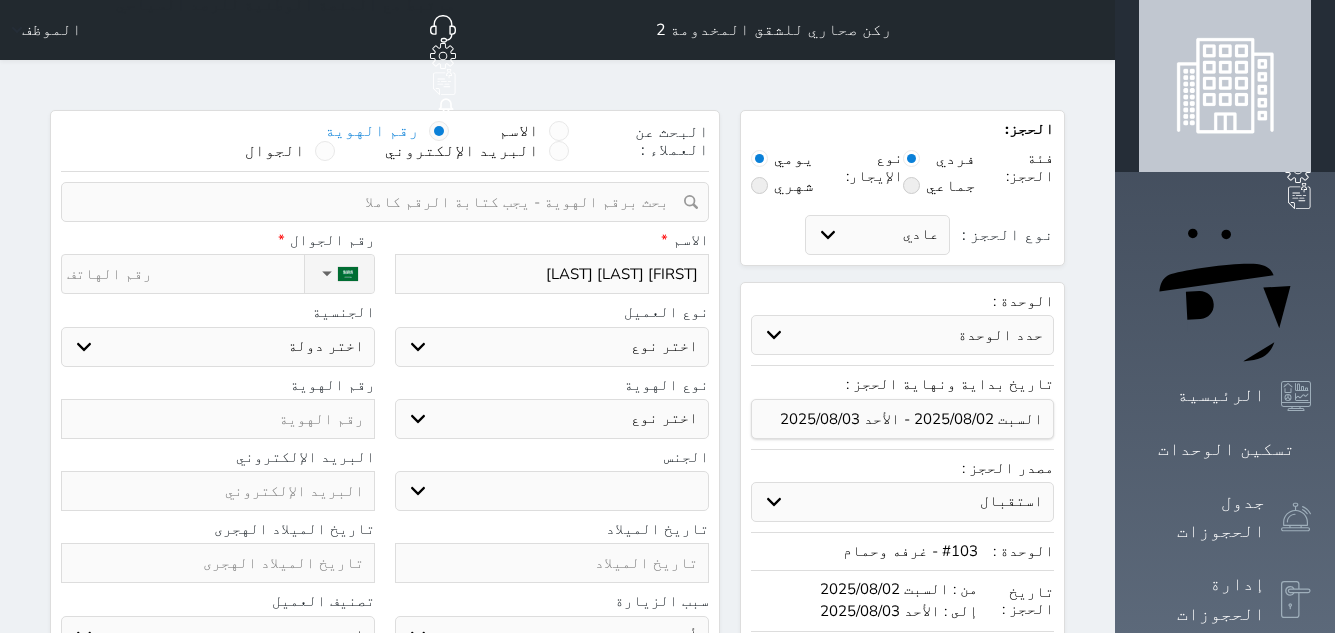 select 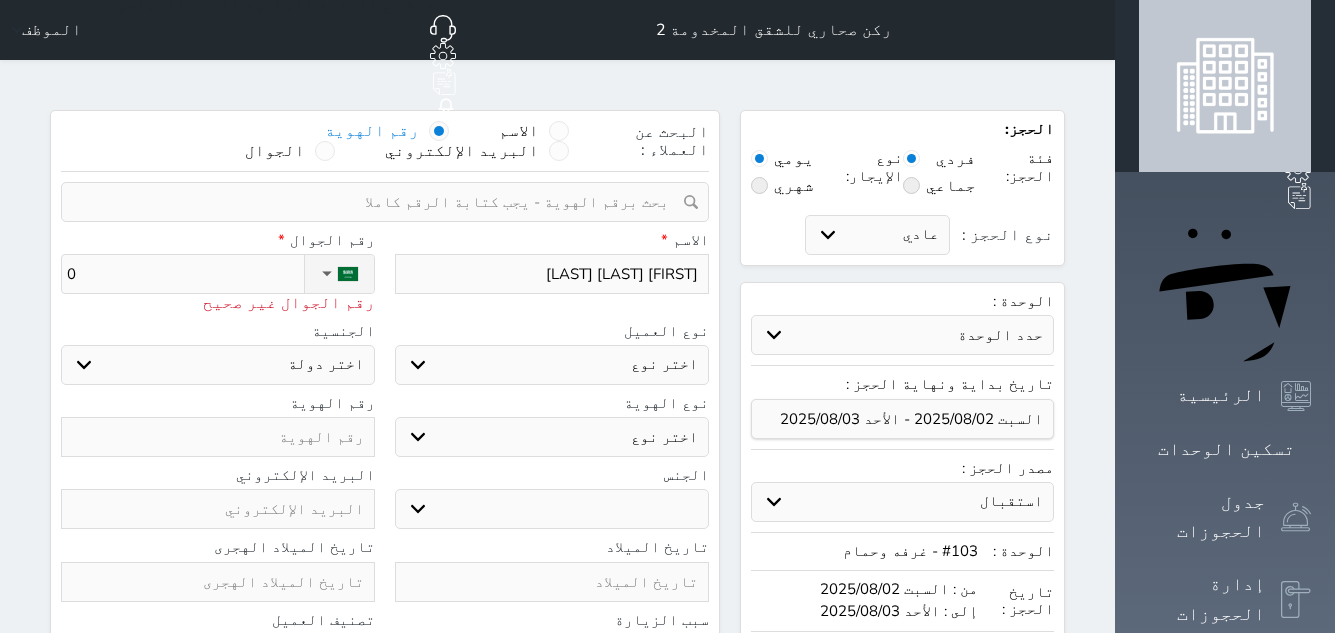 type on "05" 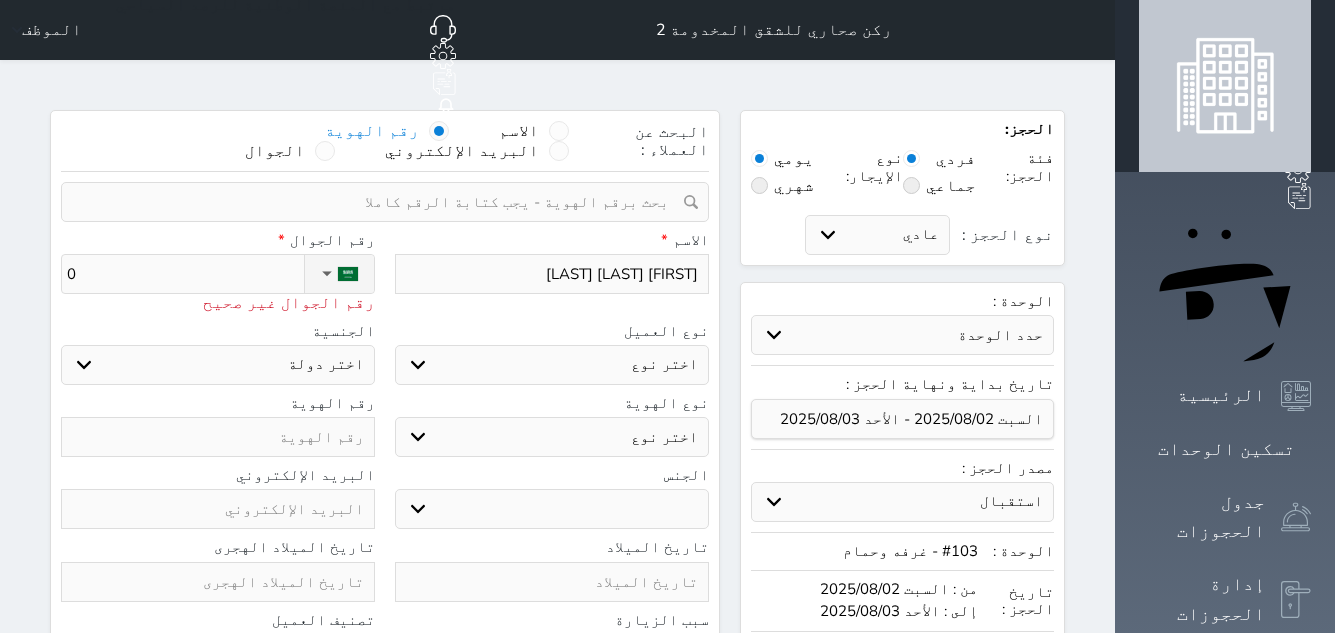 select 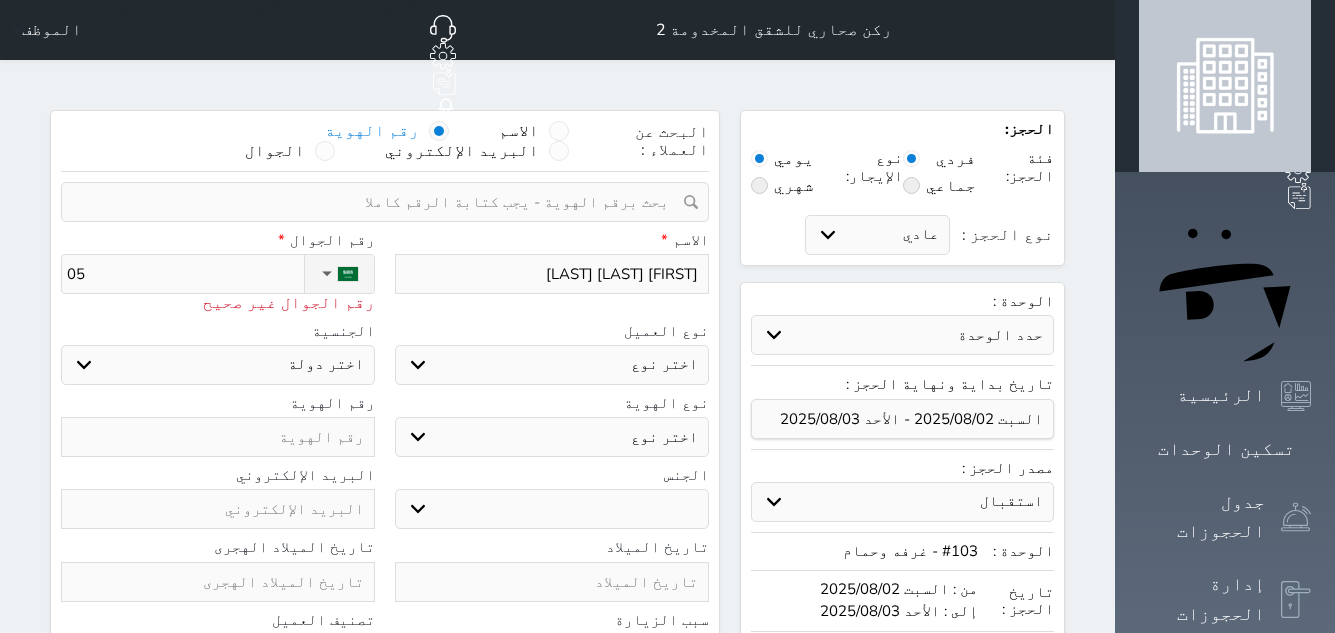 type on "055" 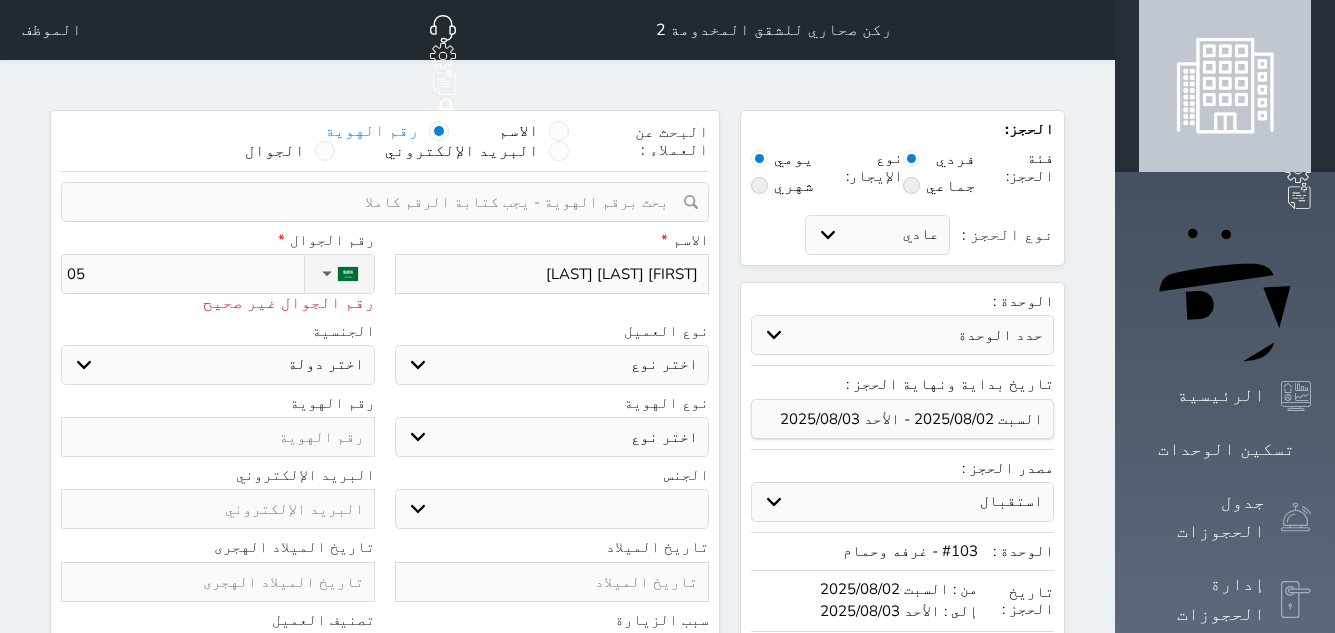 select 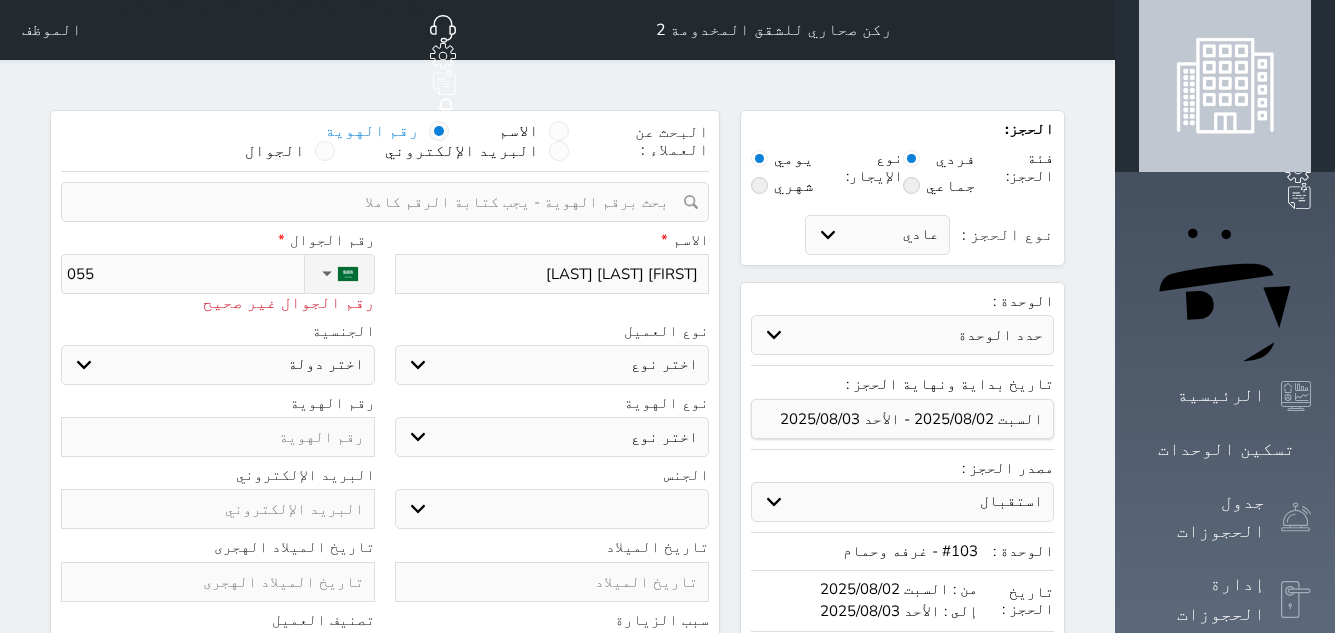 type on "0551" 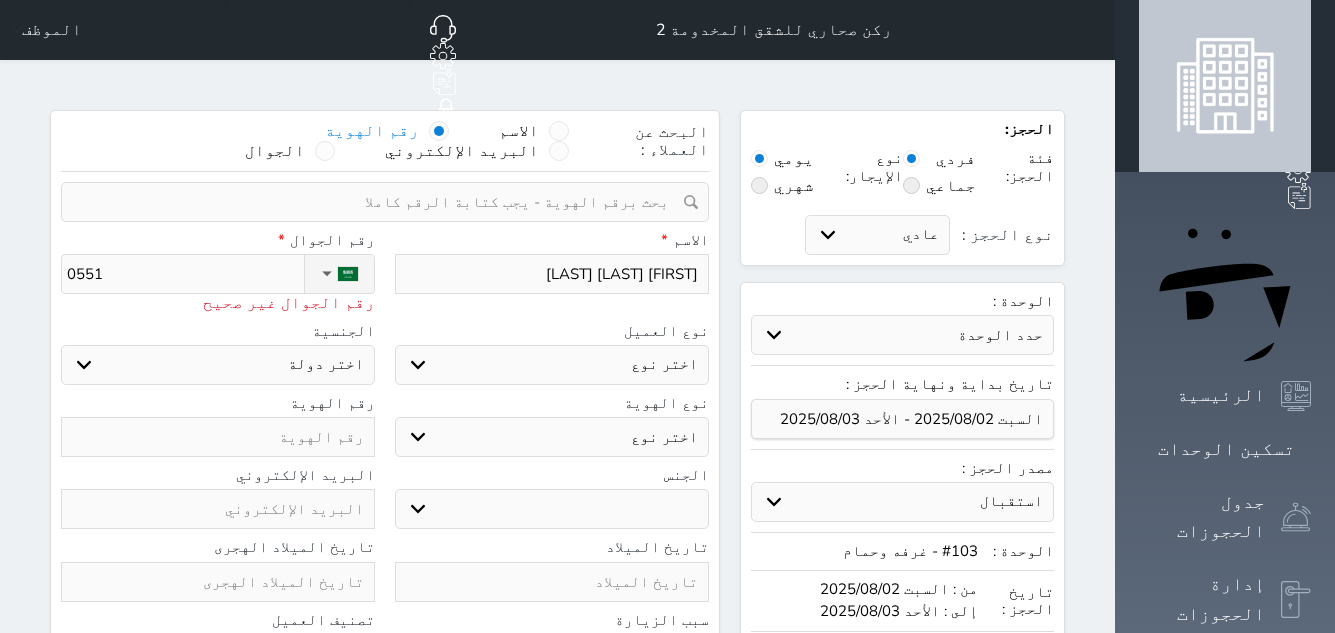 type on "05516" 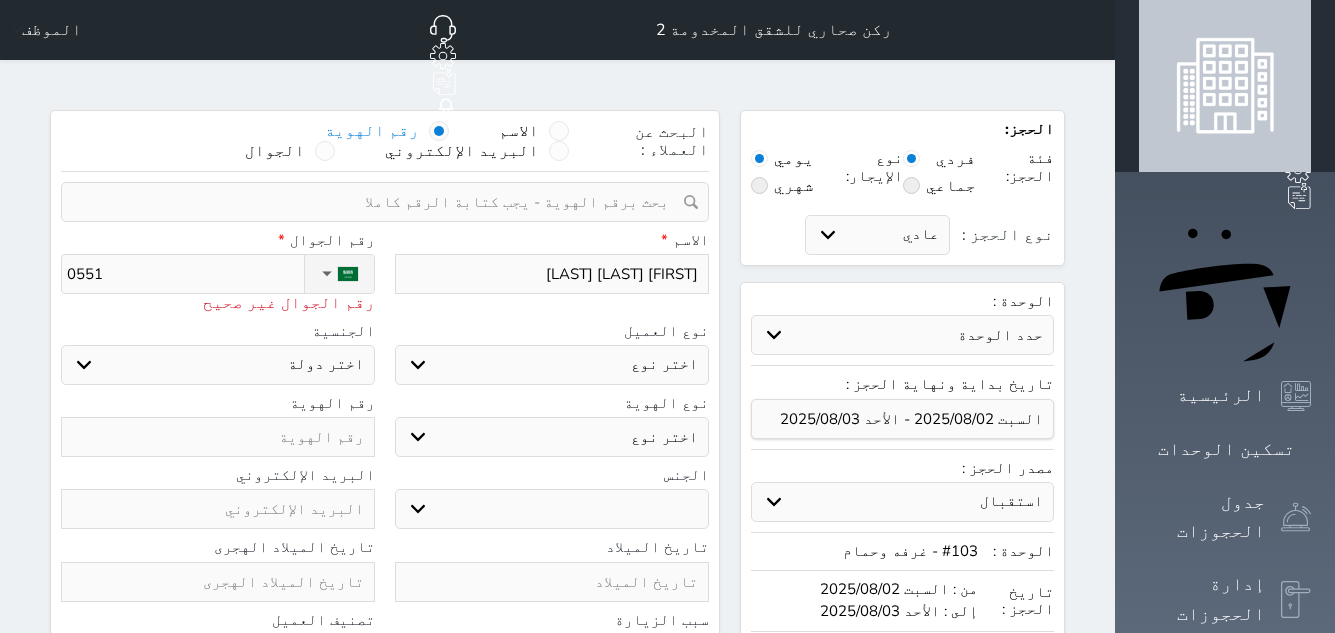 select 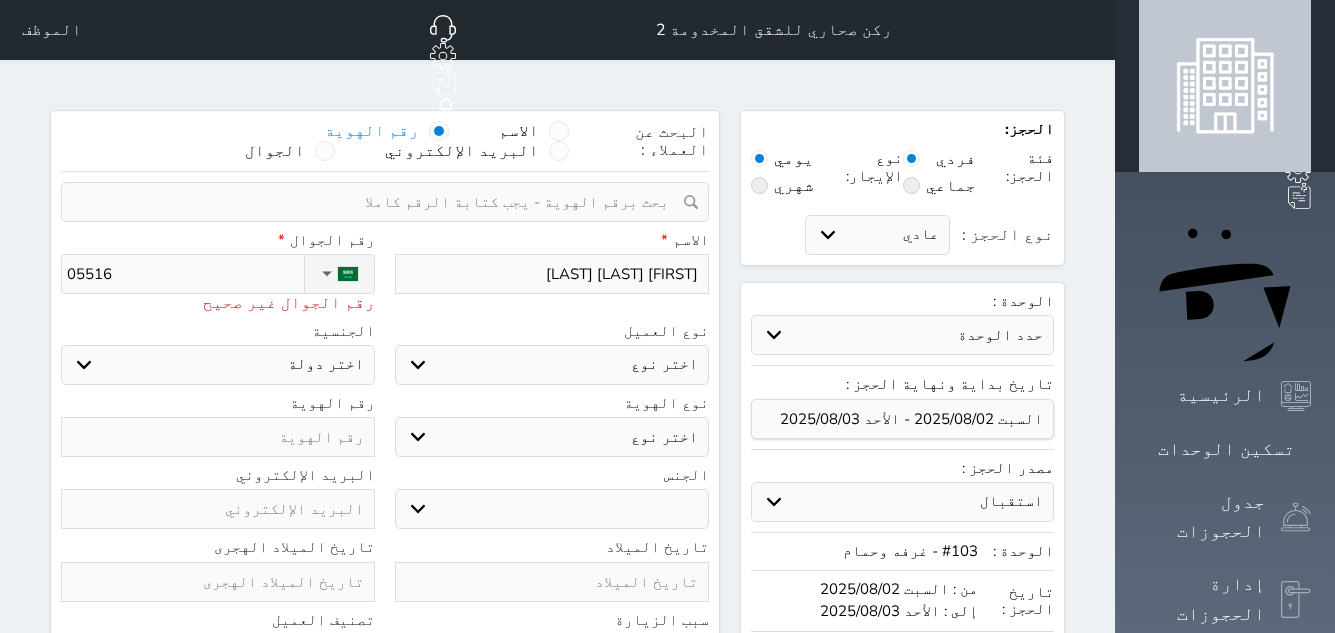 type on "055160" 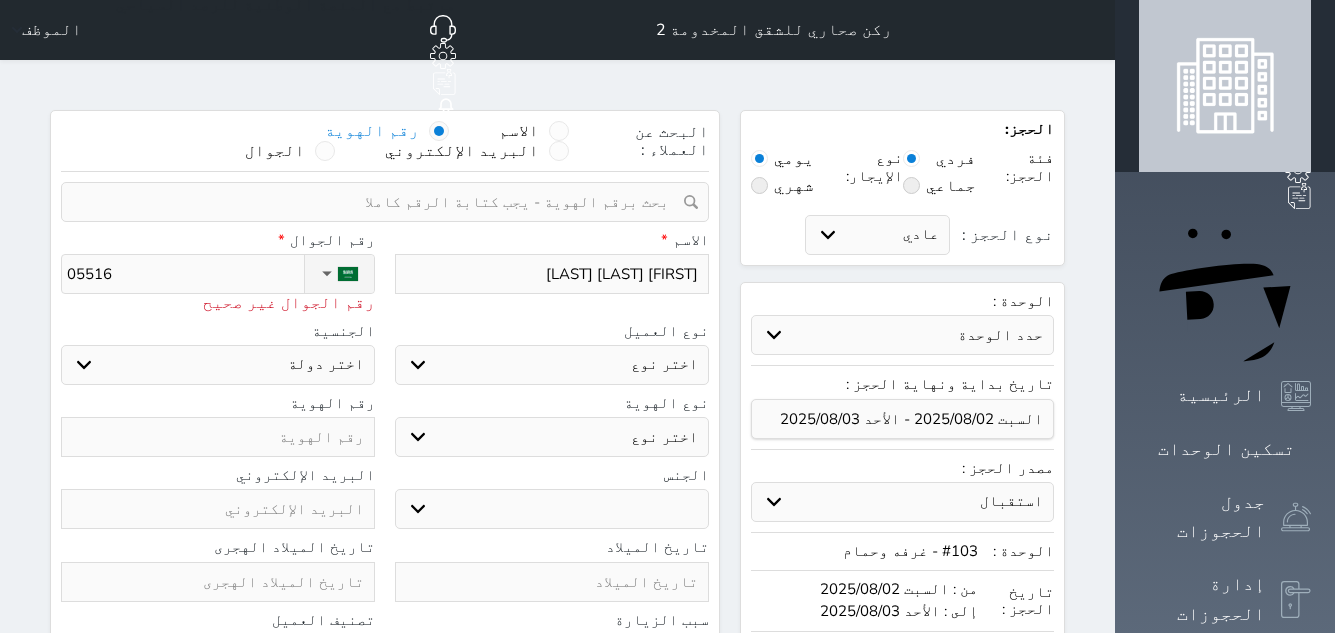 select 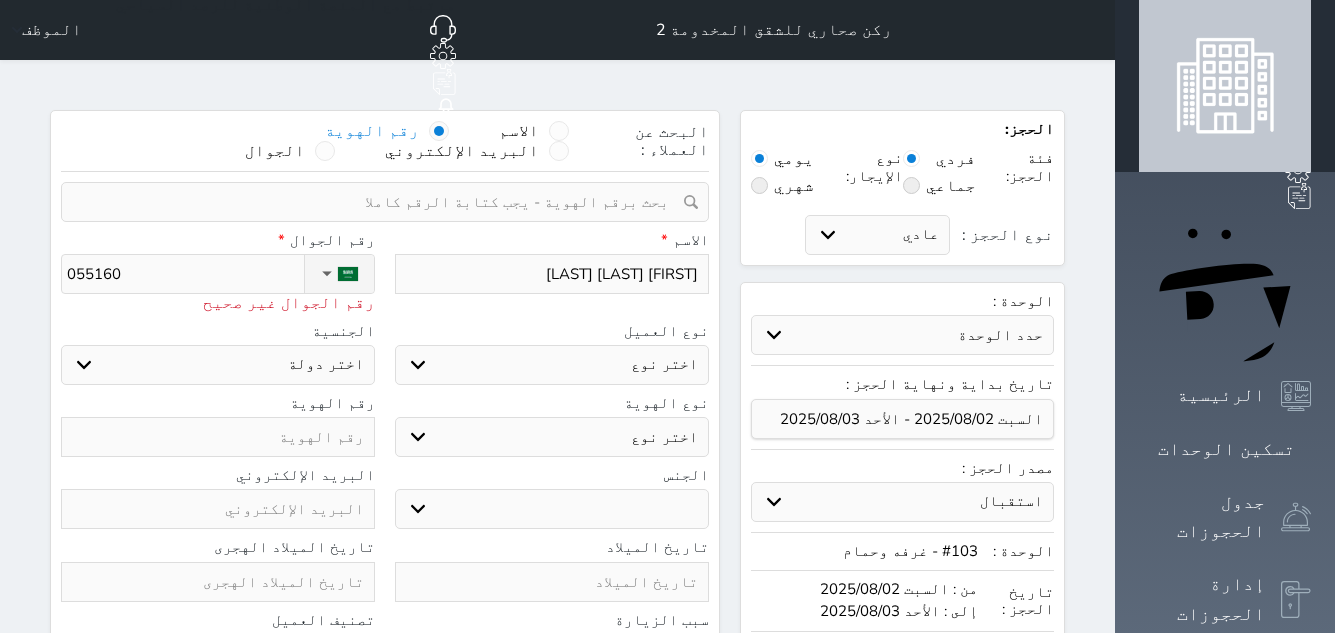 type on "0551606" 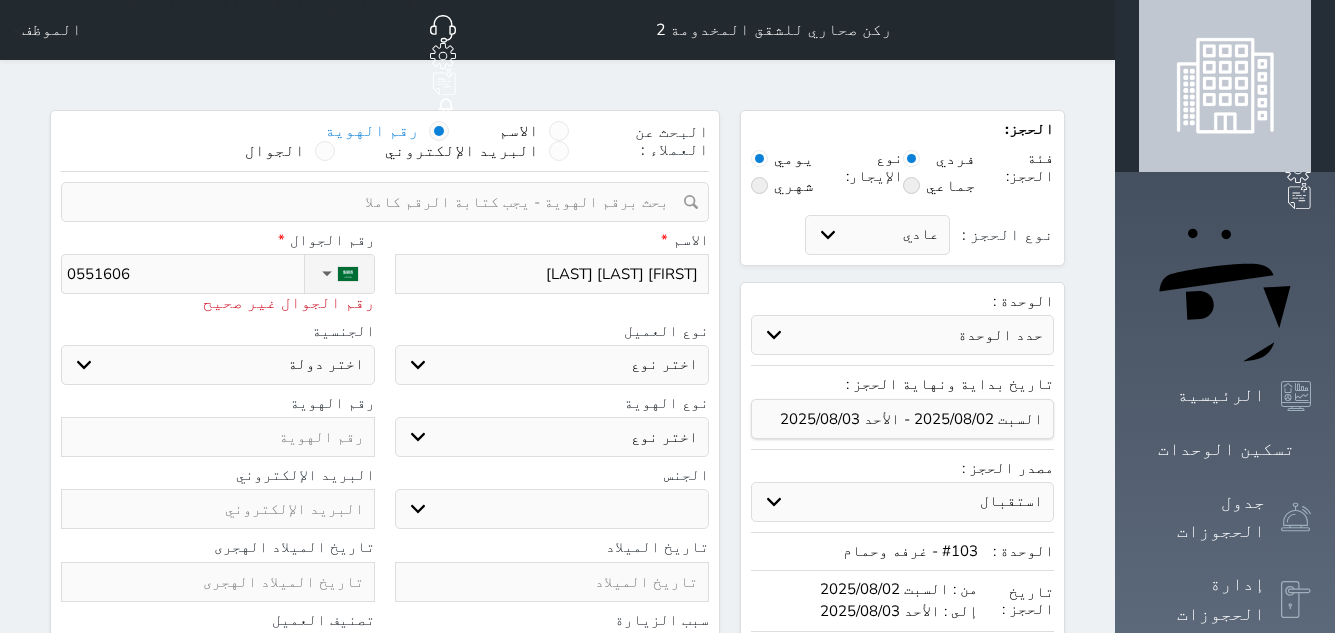 type on "[NUMBER]" 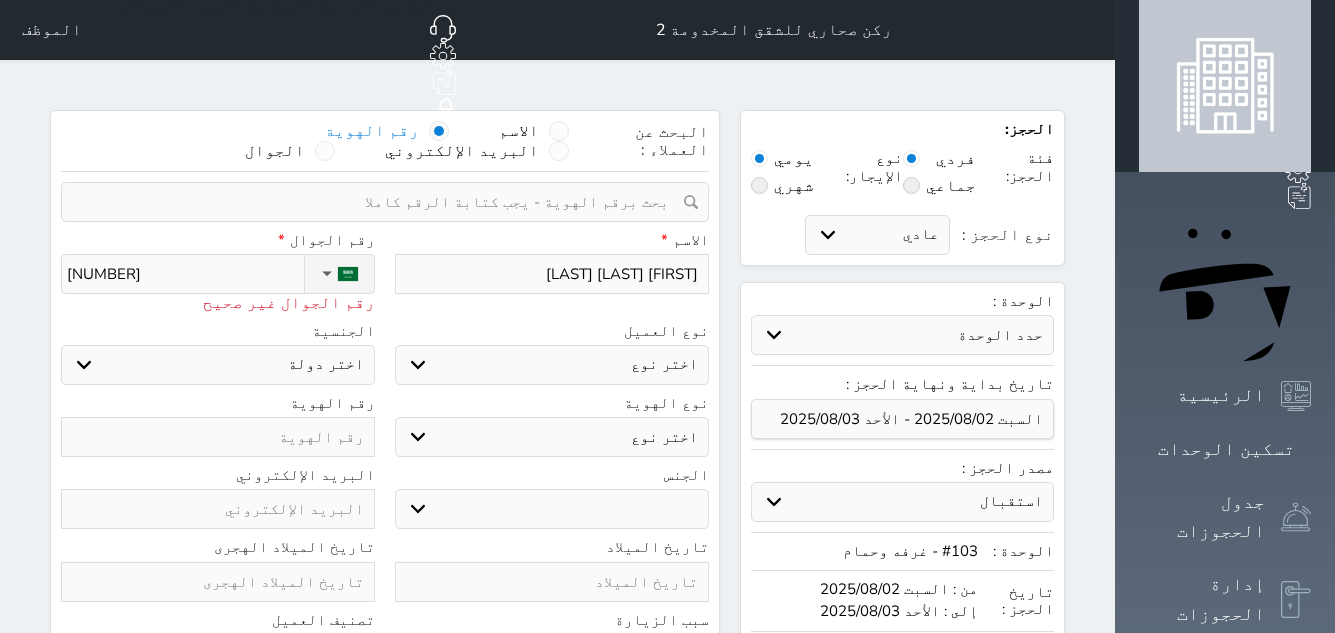 type on "055160617" 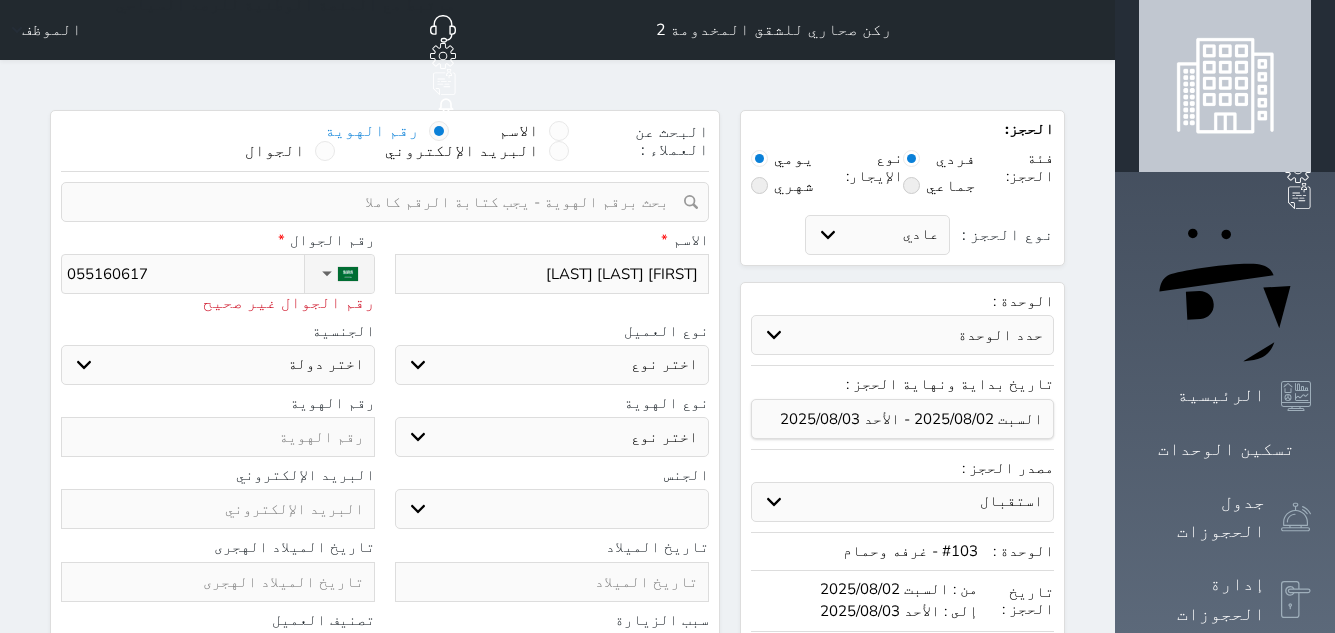 type on "[PHONE]" 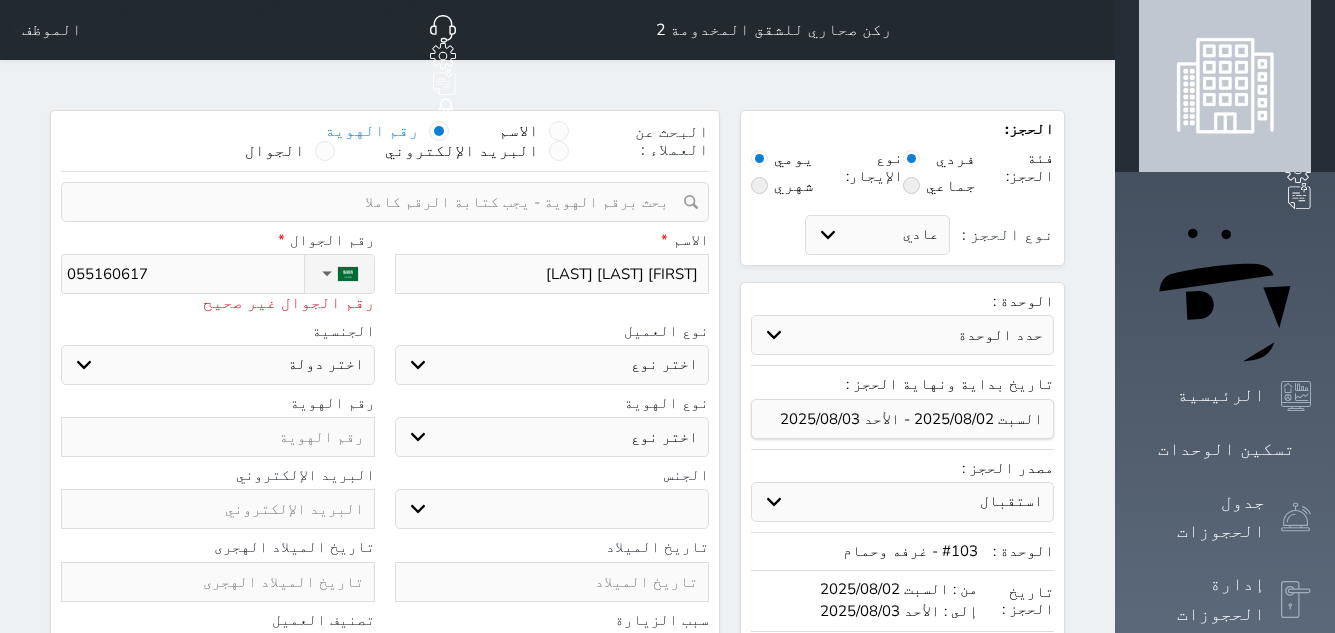 select 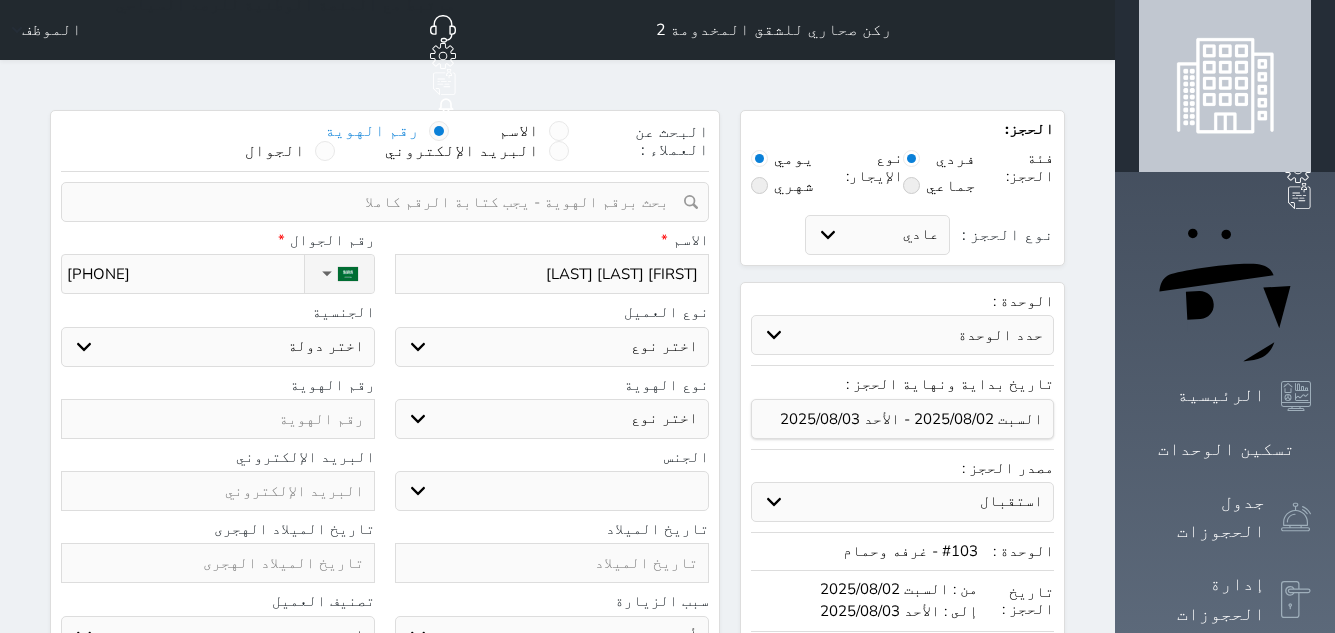 type on "[PHONE]" 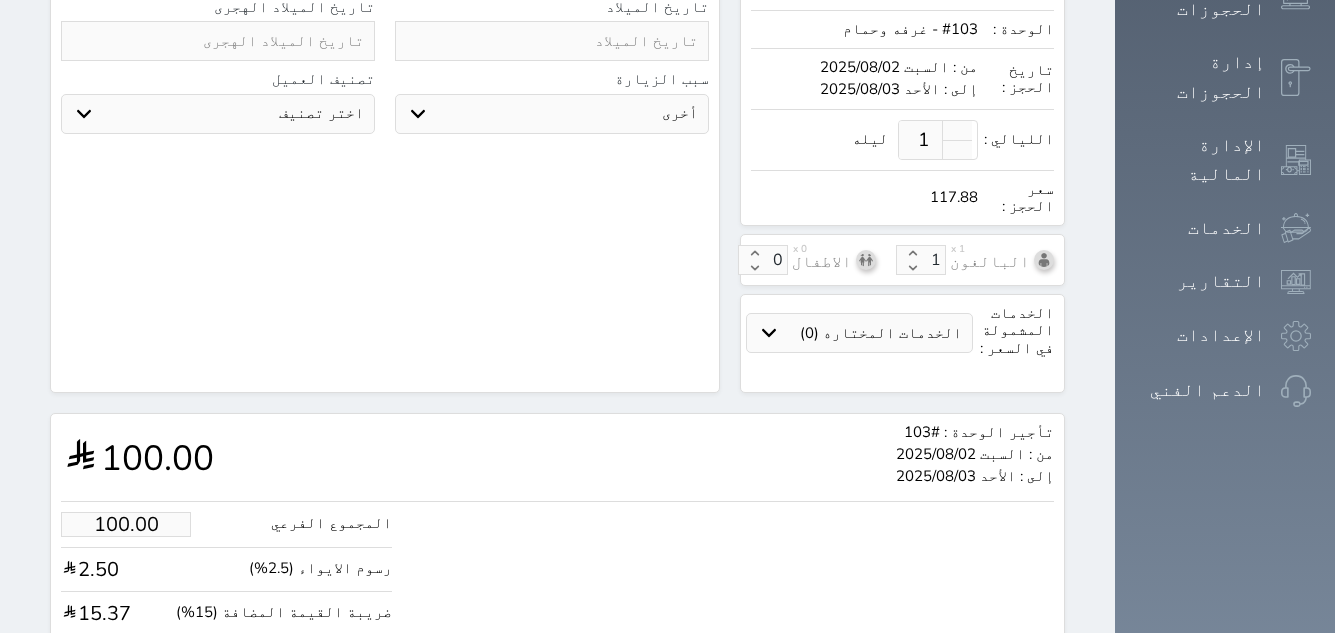 scroll, scrollTop: 594, scrollLeft: 0, axis: vertical 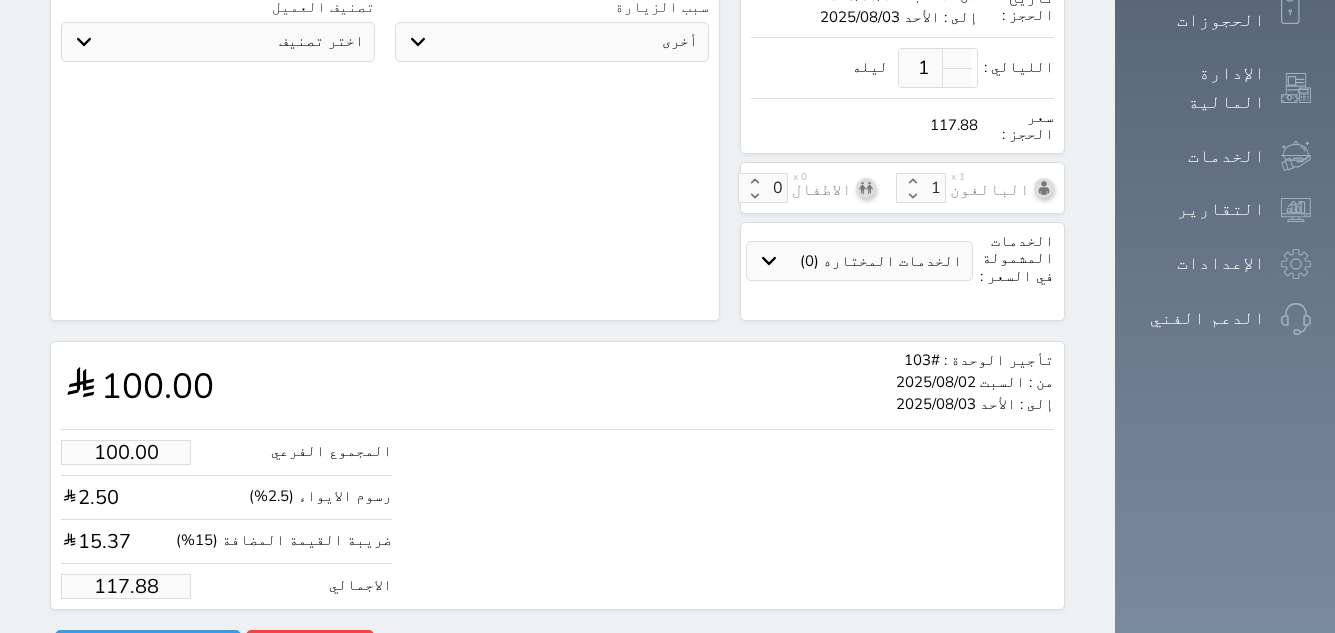 type on "1134935640" 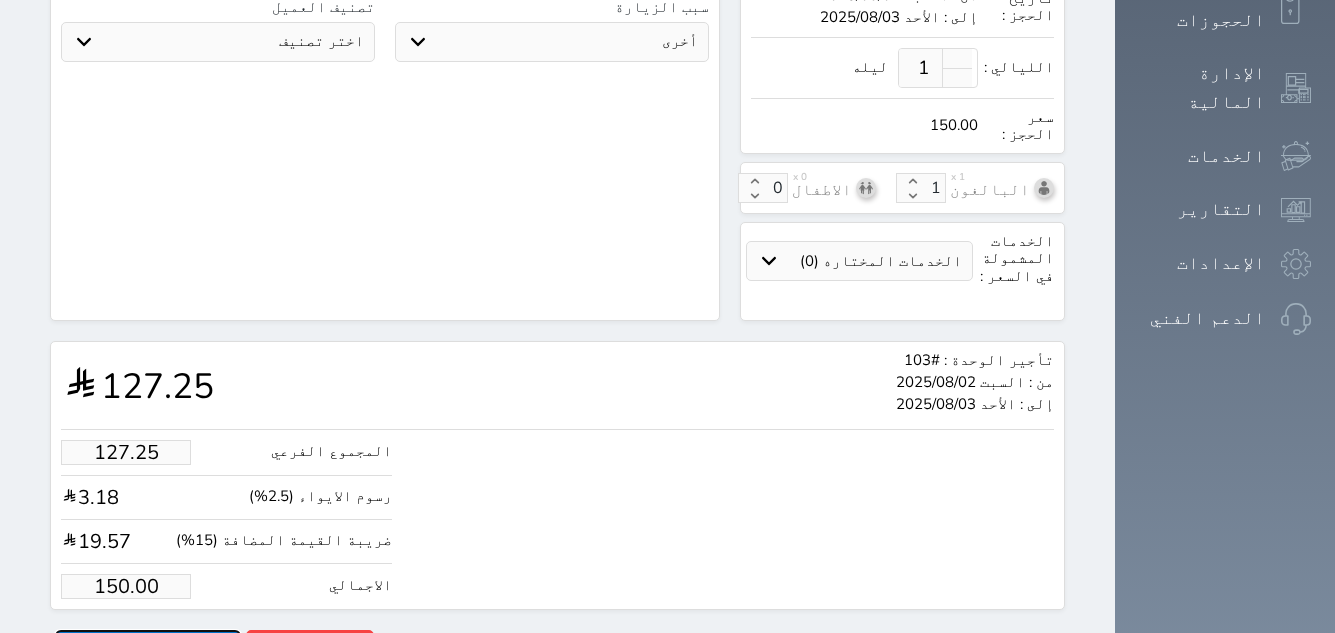 click on "حجز" at bounding box center [148, 647] 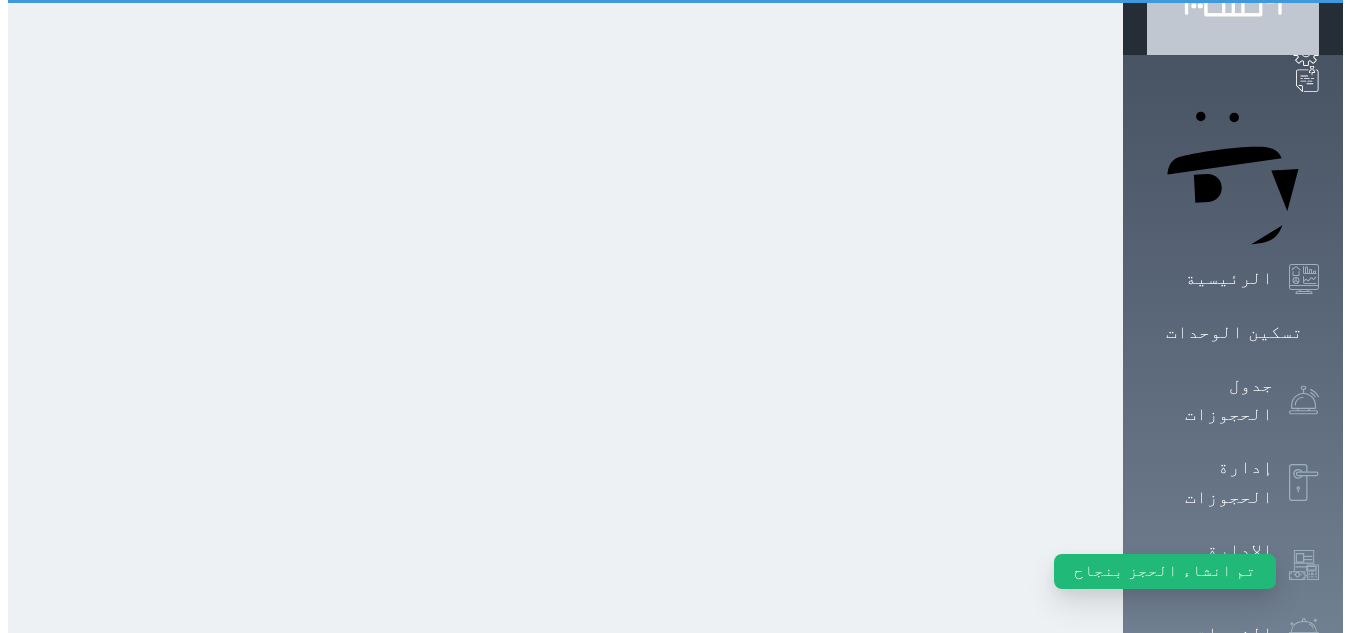 scroll, scrollTop: 0, scrollLeft: 0, axis: both 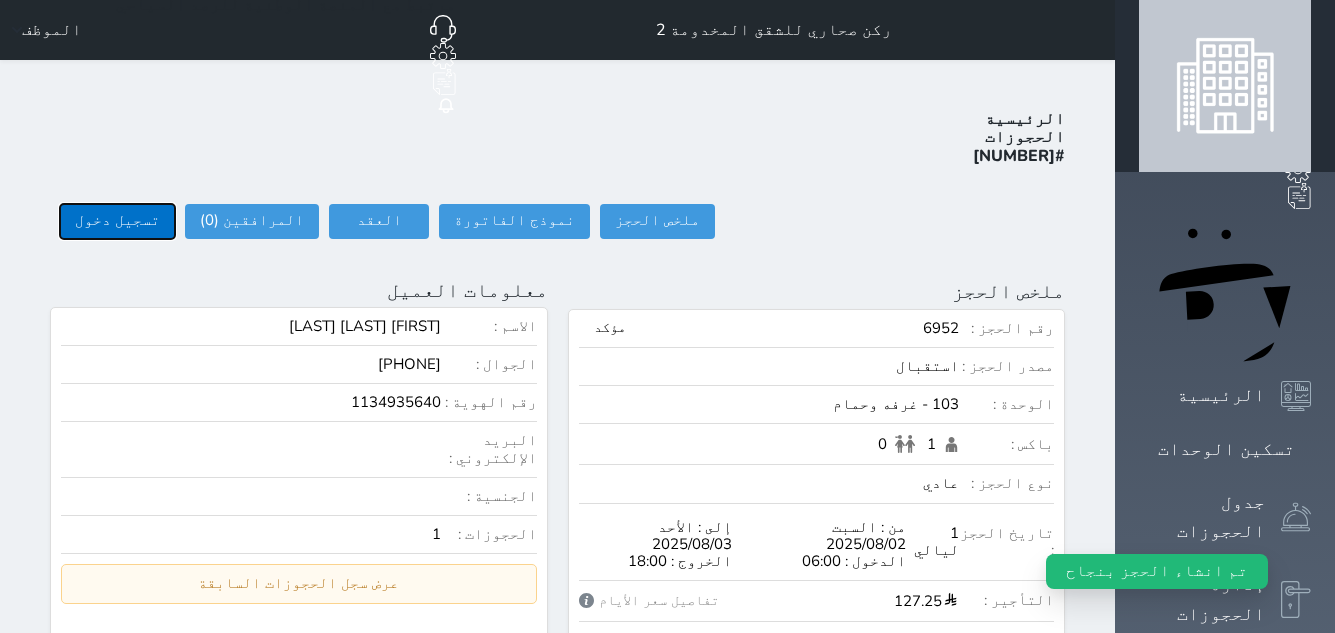 click on "تسجيل دخول" at bounding box center [117, 221] 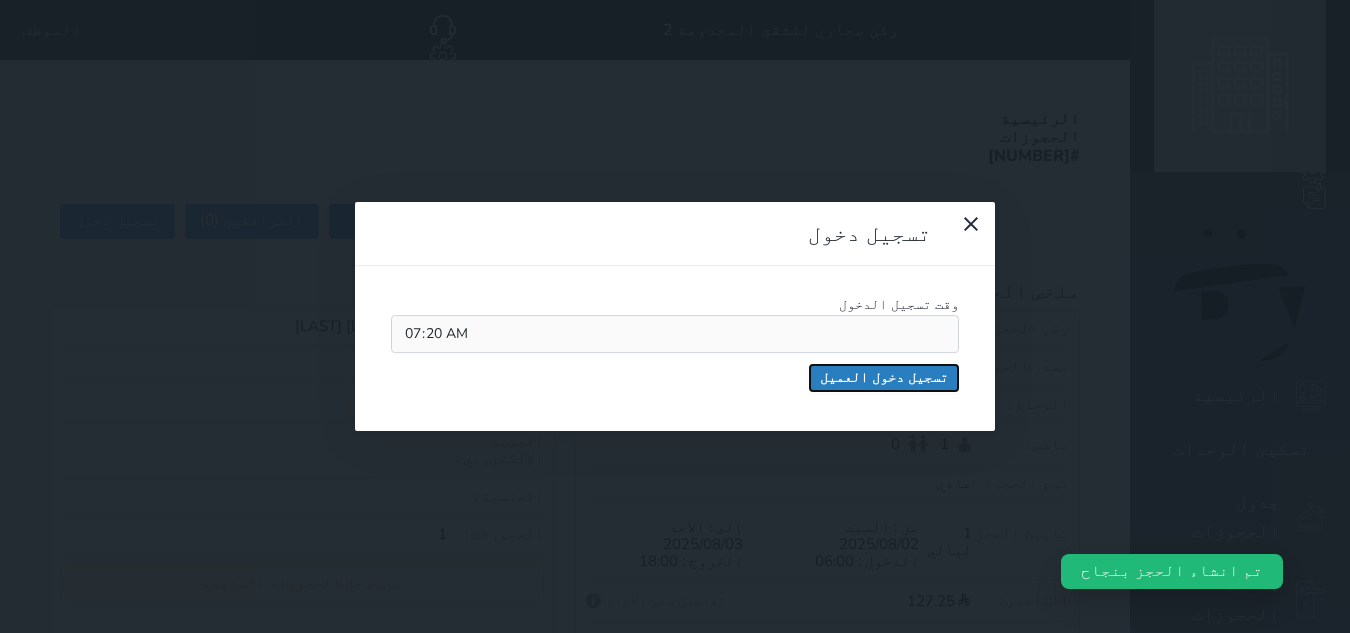 click on "تسجيل دخول العميل" at bounding box center [884, 378] 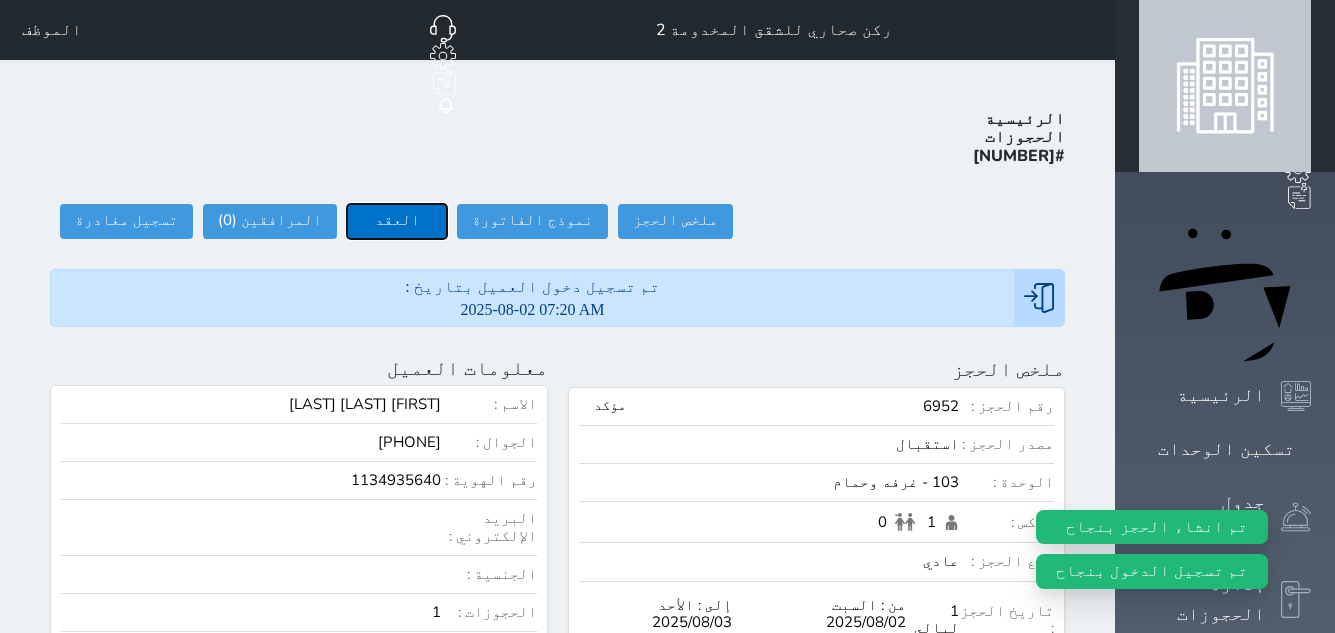 click on "العقد" at bounding box center (397, 221) 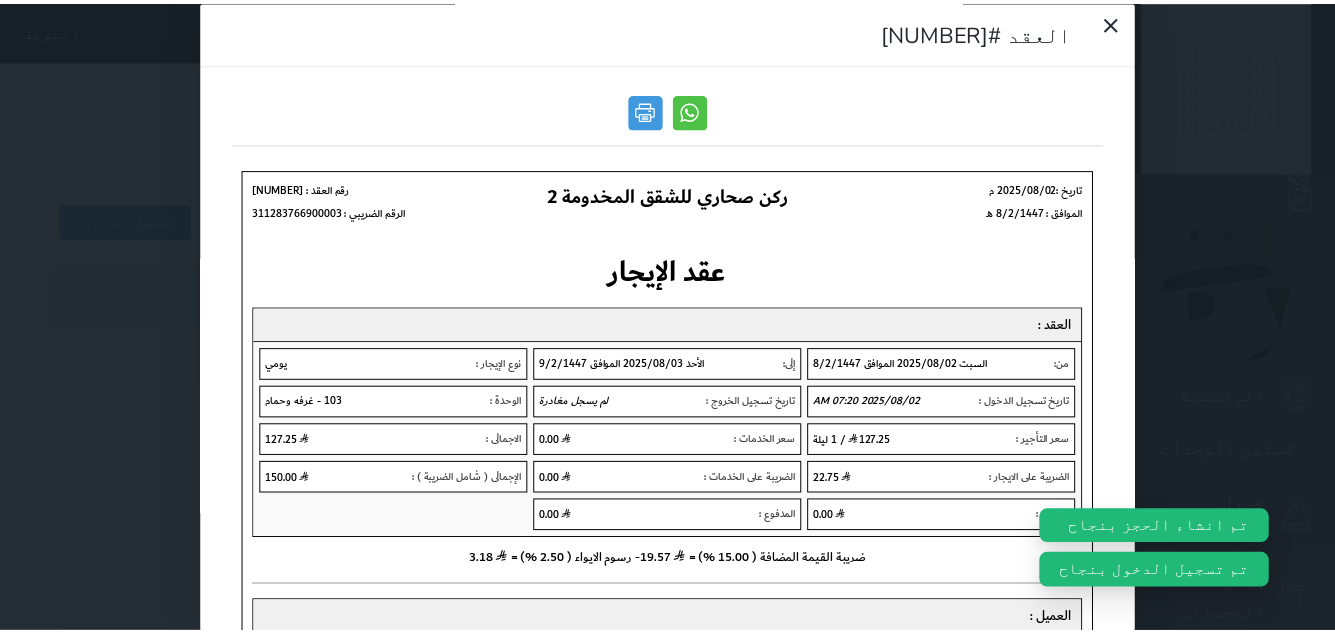 scroll, scrollTop: 0, scrollLeft: 0, axis: both 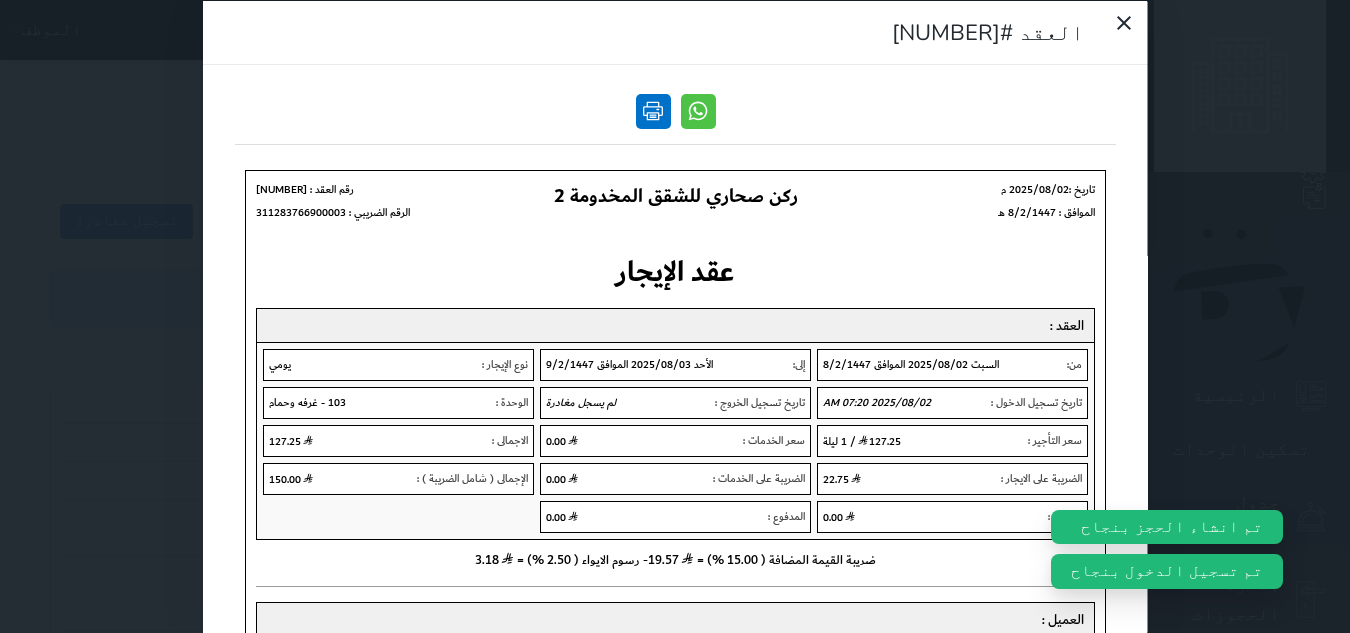 click at bounding box center (652, 110) 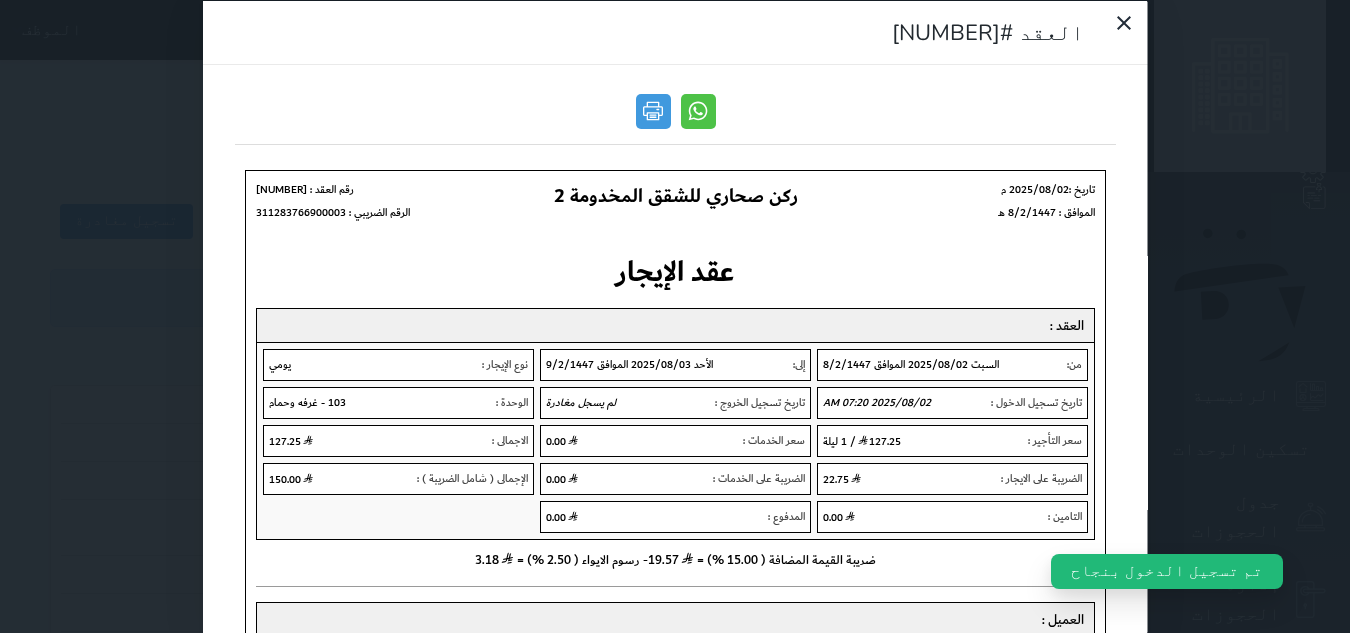 click on "العقد #[NUMBER]" at bounding box center (675, 316) 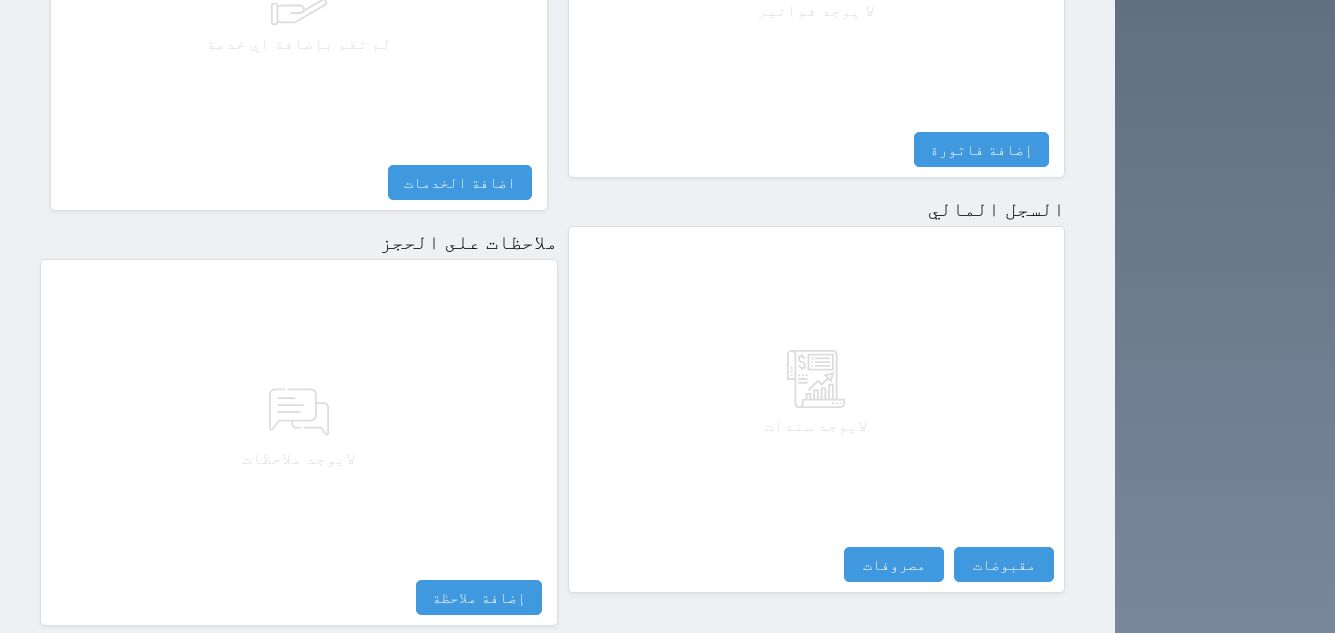 scroll, scrollTop: 1092, scrollLeft: 0, axis: vertical 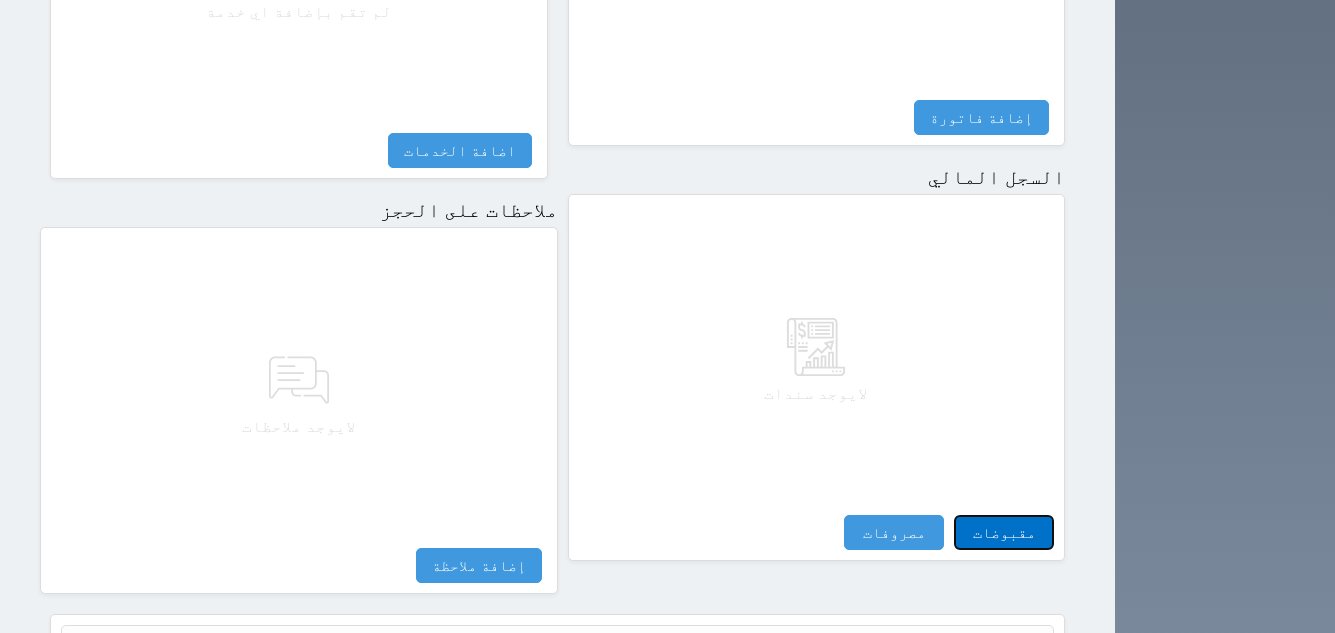 click on "مقبوضات" at bounding box center [1004, 532] 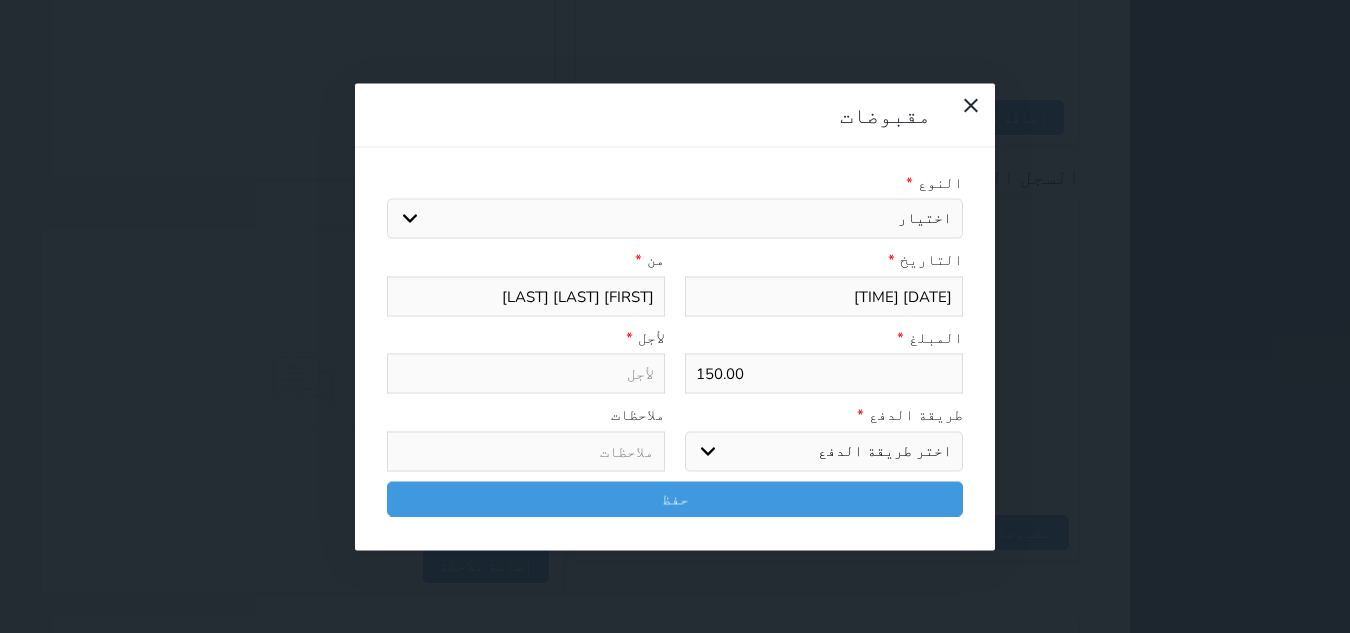click on "اختيار   مقبوضات عامة قيمة إيجار فواتير تامين عربون لا ينطبق آخر مغسلة واي فاي - الإنترنت مواقف السيارات طعام الأغذية والمشروبات مشروبات المشروبات الباردة المشروبات الساخنة الإفطار غداء عشاء مخبز و كعك حمام سباحة الصالة الرياضية سبا و خدمات الجمال اختيار وإسقاط (خدمات النقل) ميني بار كابل - تلفزيون سرير إضافي تصفيف الشعر التسوق خدمات الجولات السياحية المنظمة خدمات الدليل السياحي" at bounding box center [675, 219] 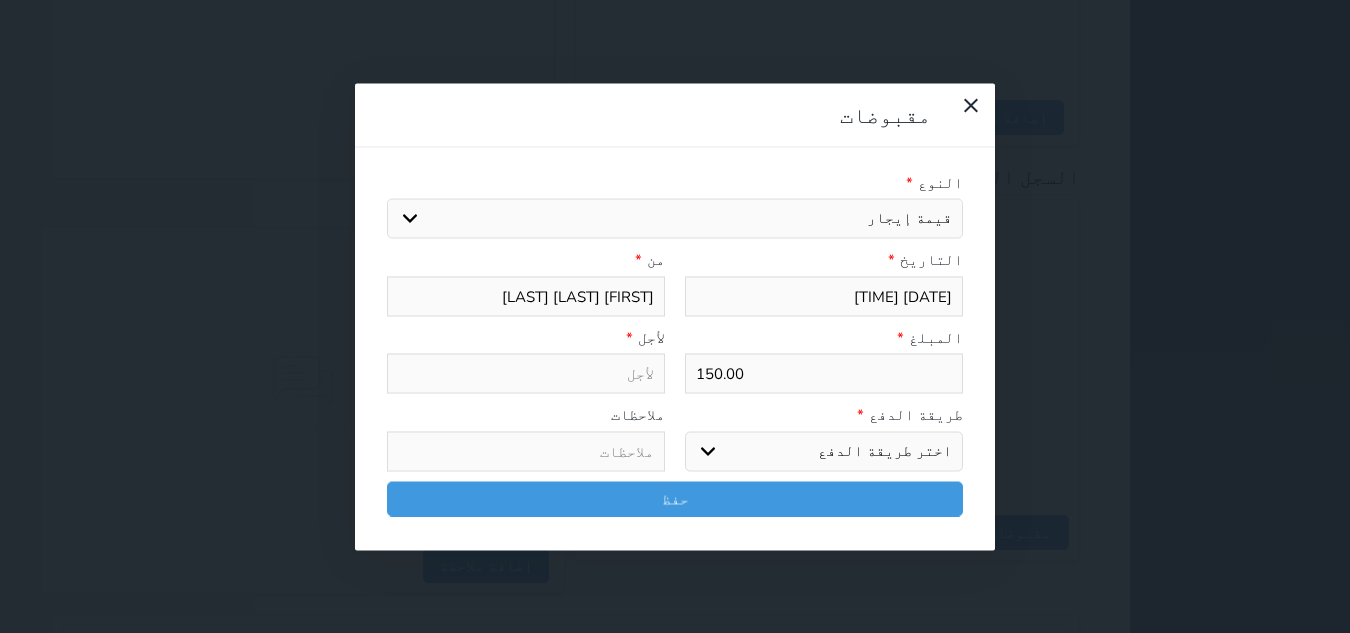 click on "اختيار   مقبوضات عامة قيمة إيجار فواتير تامين عربون لا ينطبق آخر مغسلة واي فاي - الإنترنت مواقف السيارات طعام الأغذية والمشروبات مشروبات المشروبات الباردة المشروبات الساخنة الإفطار غداء عشاء مخبز و كعك حمام سباحة الصالة الرياضية سبا و خدمات الجمال اختيار وإسقاط (خدمات النقل) ميني بار كابل - تلفزيون سرير إضافي تصفيف الشعر التسوق خدمات الجولات السياحية المنظمة خدمات الدليل السياحي" at bounding box center [675, 219] 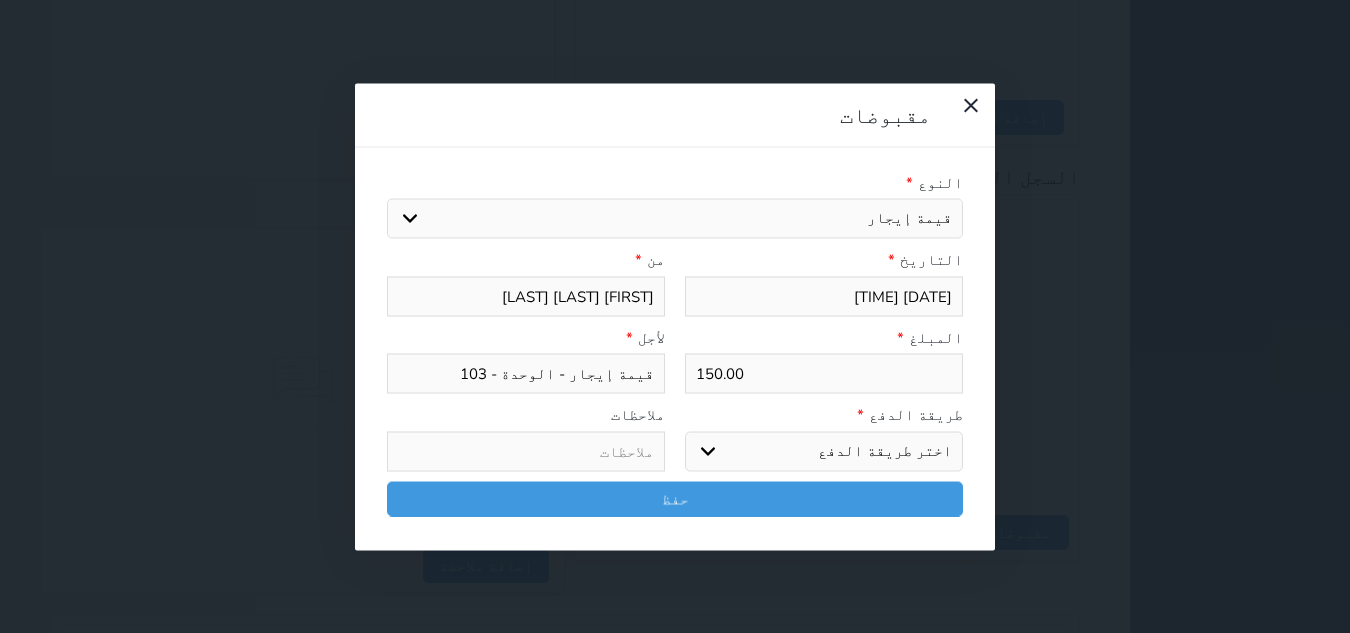 drag, startPoint x: 883, startPoint y: 354, endPoint x: 888, endPoint y: 363, distance: 10.29563 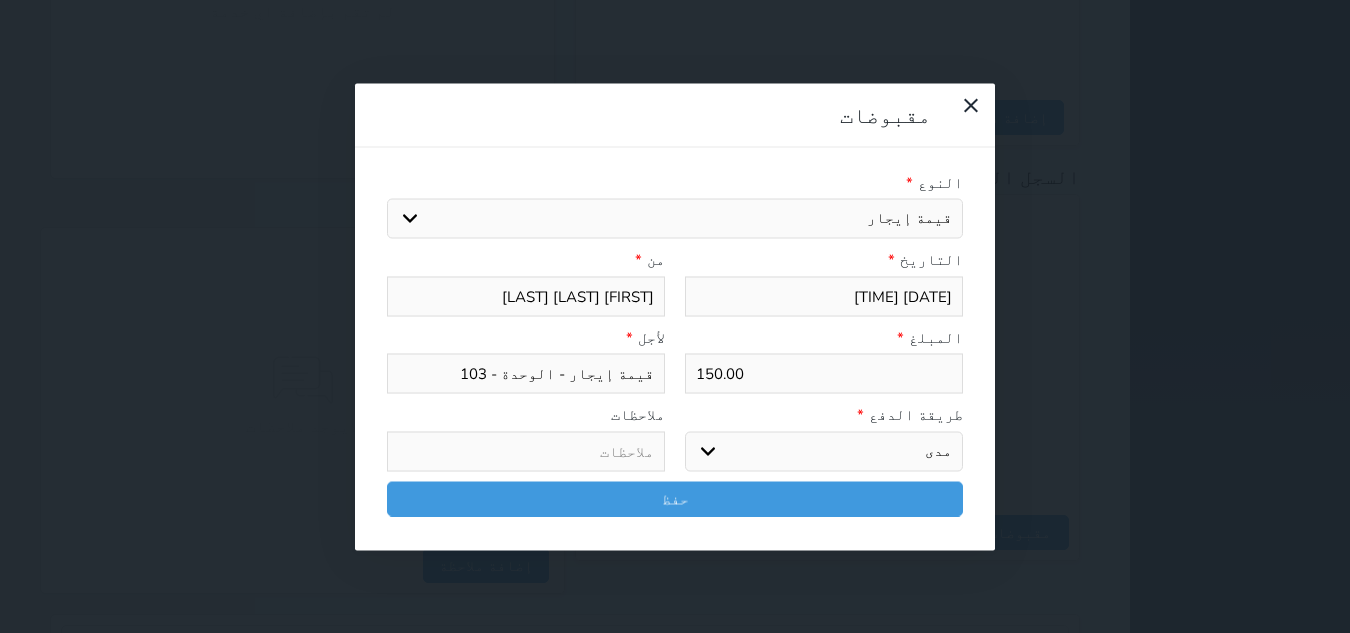 click on "اختر طريقة الدفع   دفع نقدى   تحويل بنكى   مدى   بطاقة ائتمان   آجل" at bounding box center (824, 451) 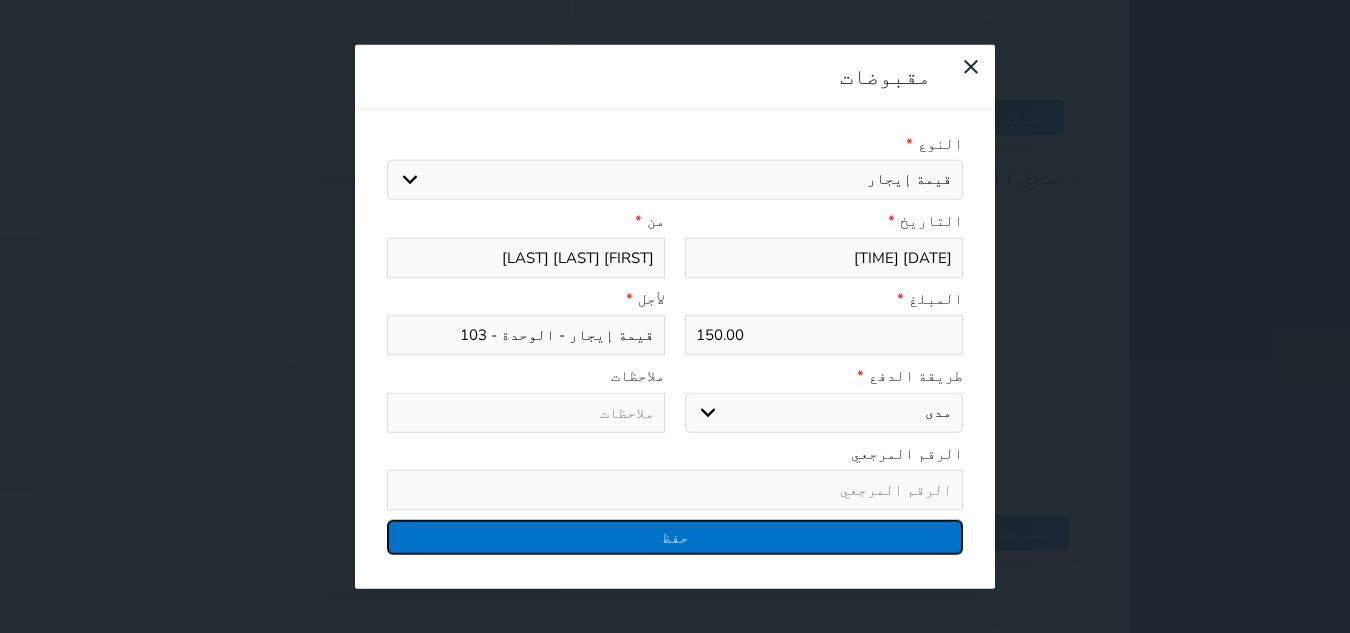 click on "حفظ" at bounding box center (675, 537) 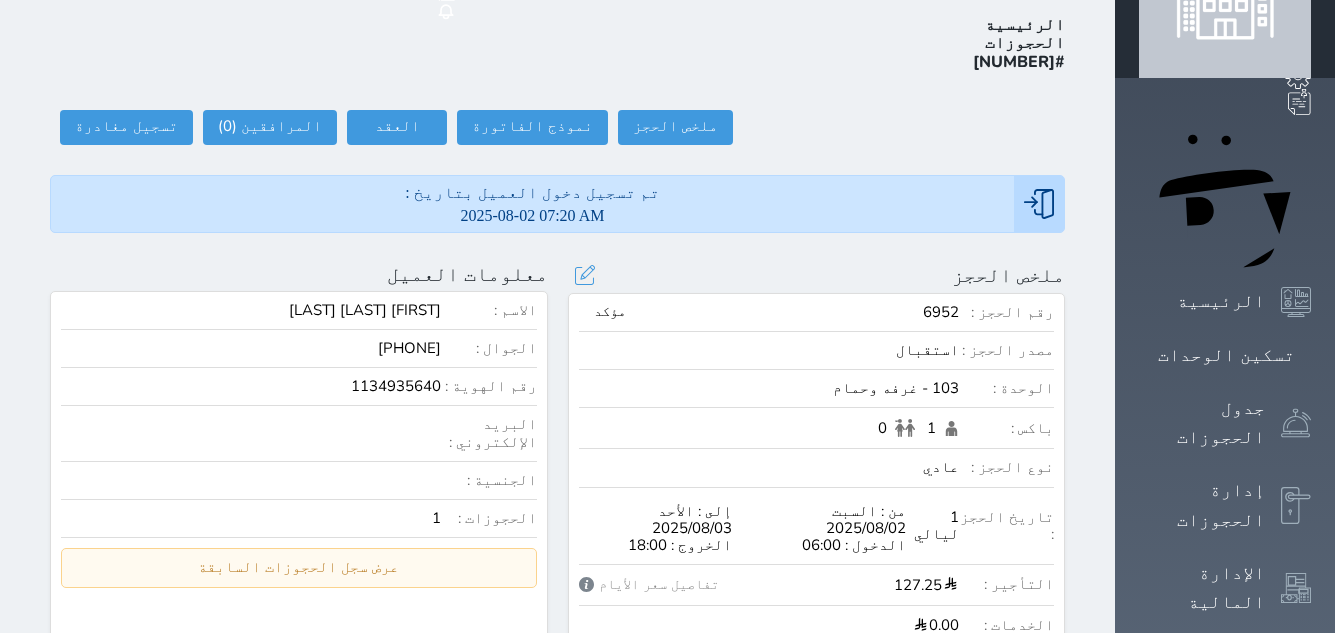 scroll, scrollTop: 0, scrollLeft: 0, axis: both 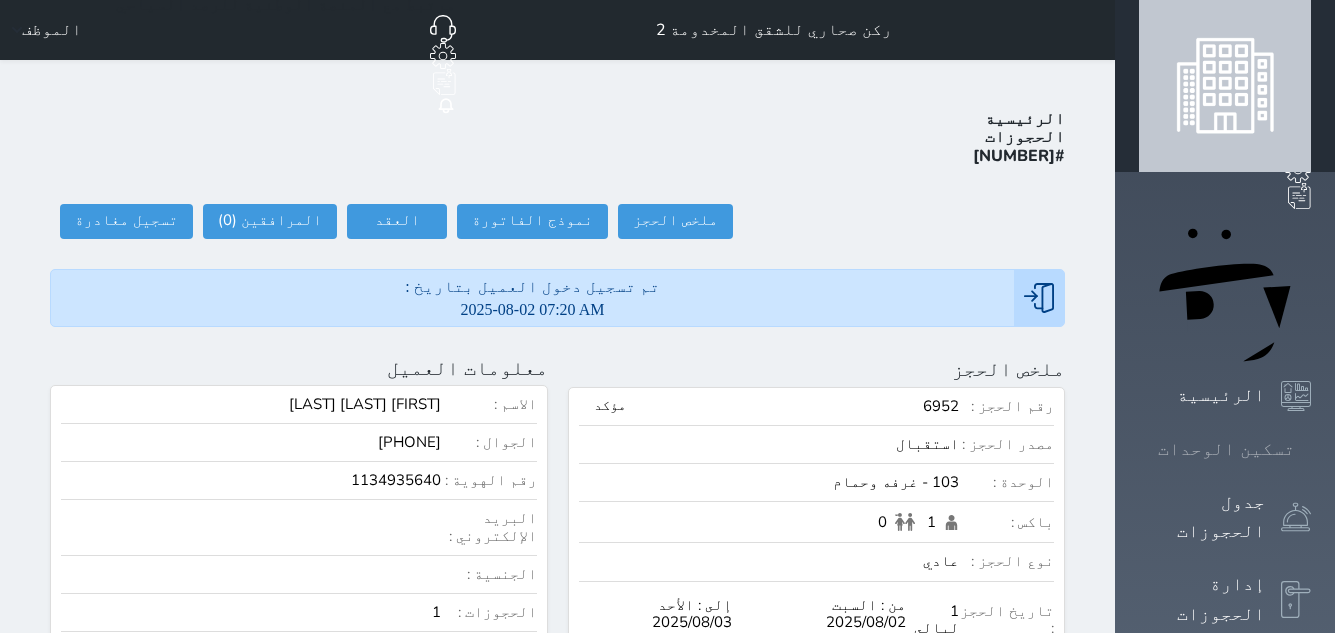 click at bounding box center (1311, 449) 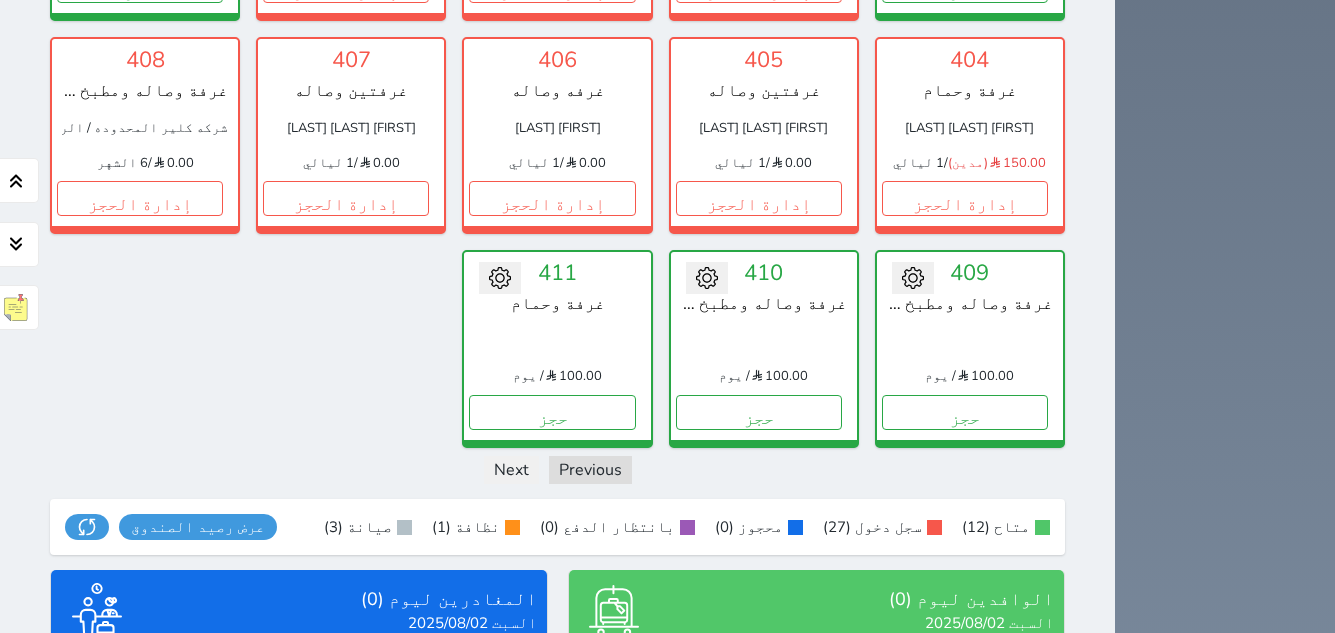 scroll, scrollTop: 1775, scrollLeft: 0, axis: vertical 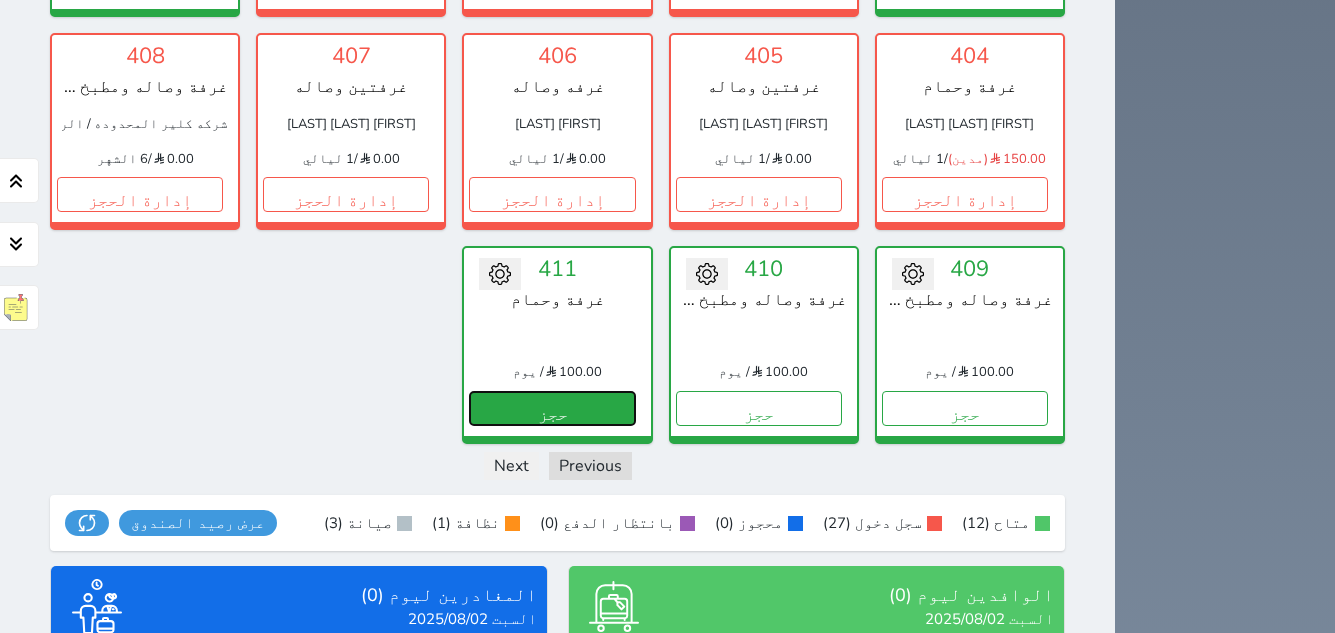 click on "حجز" at bounding box center [552, 408] 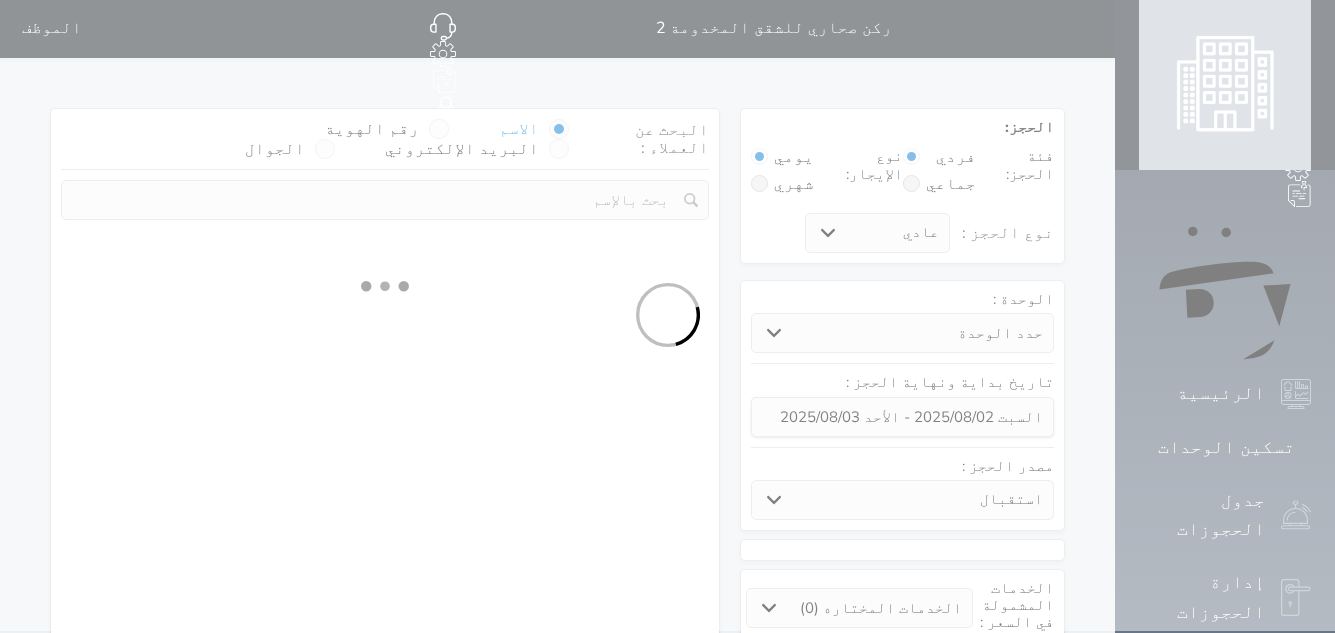 scroll, scrollTop: 0, scrollLeft: 0, axis: both 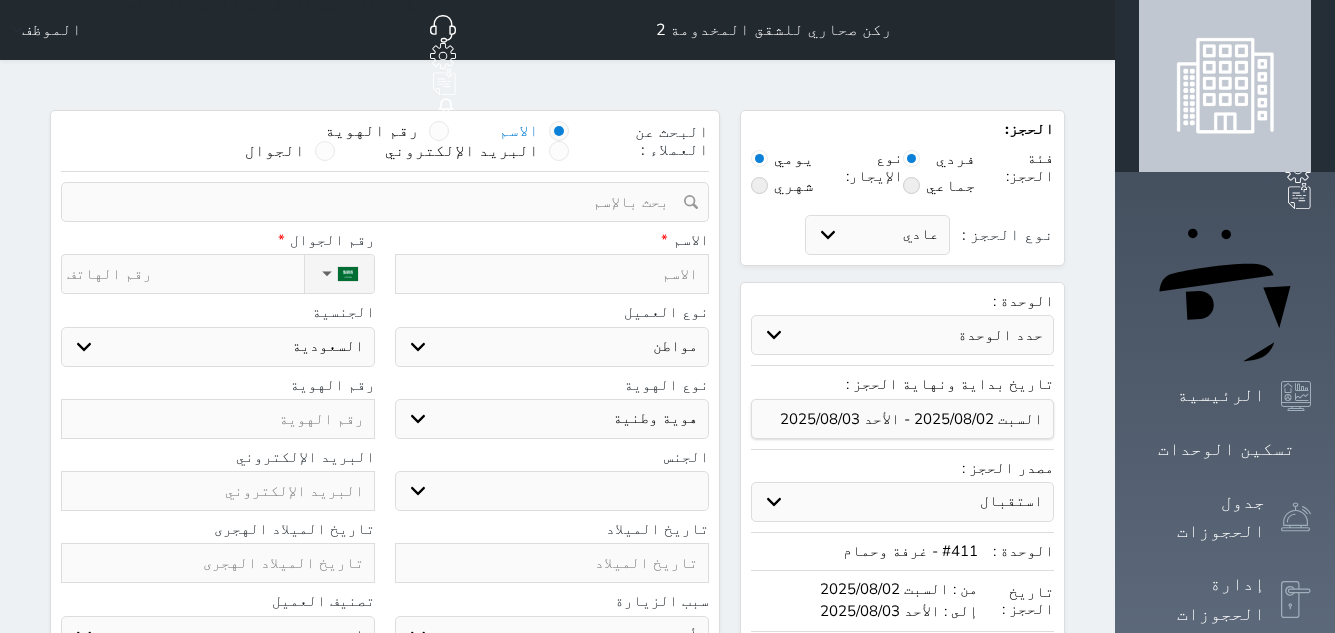 click at bounding box center [552, 274] 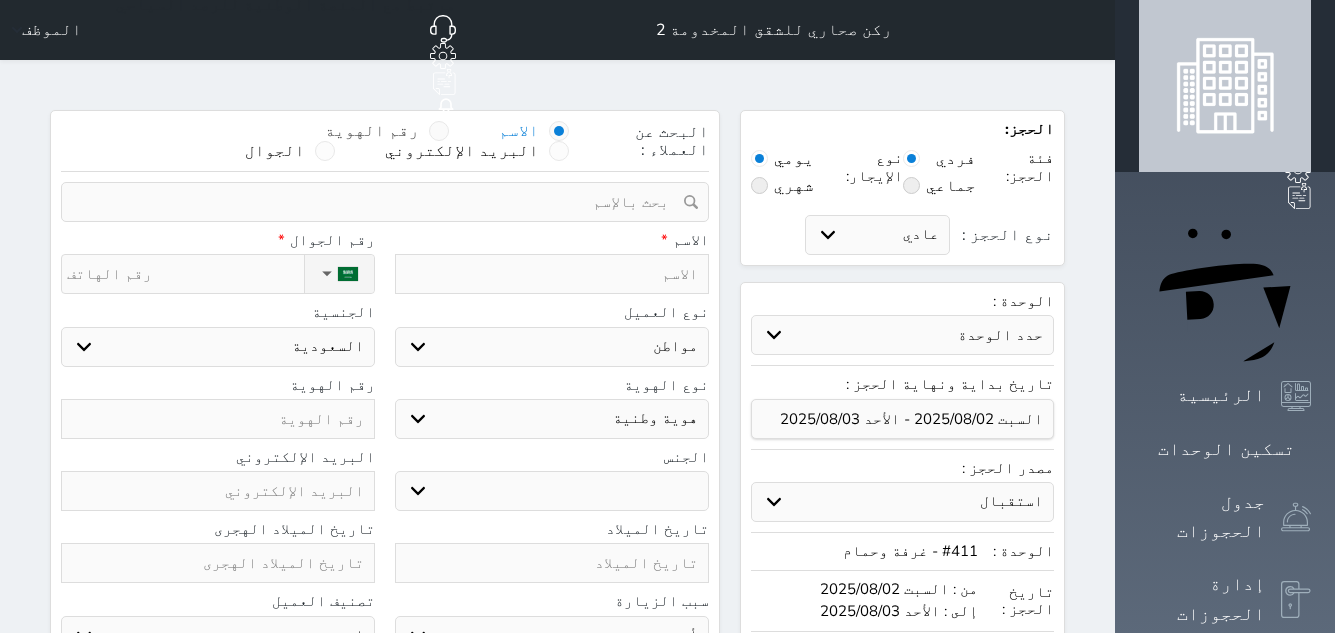 click at bounding box center (439, 131) 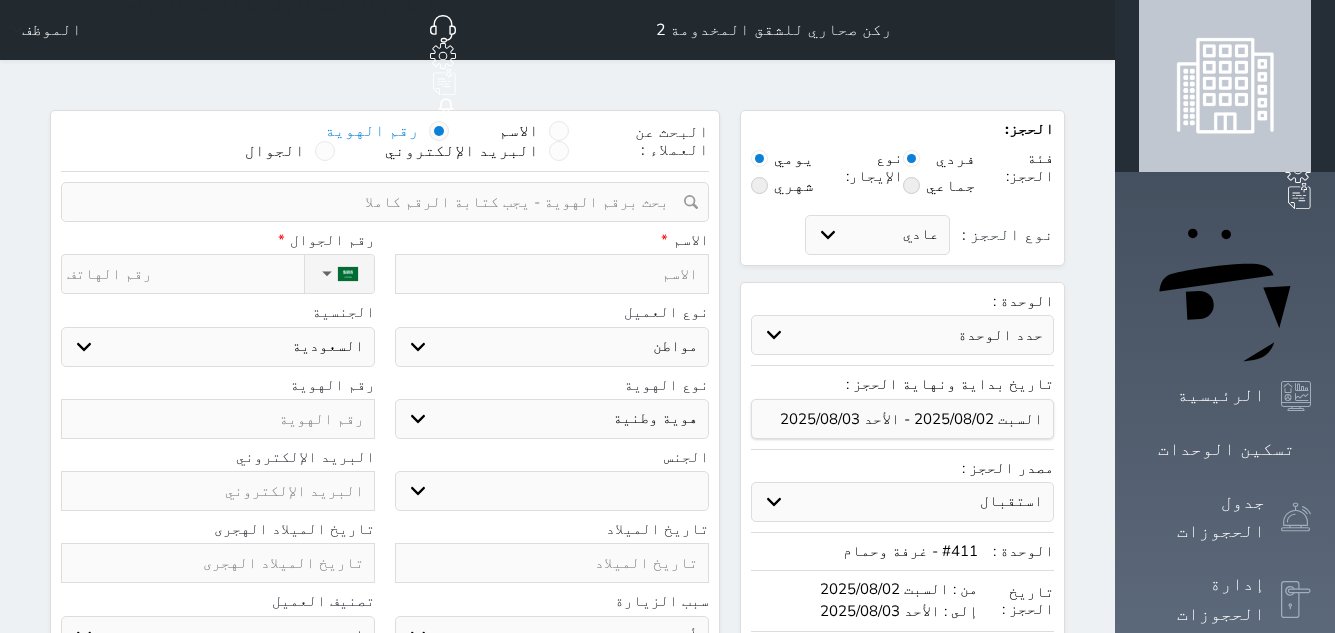 click at bounding box center [378, 202] 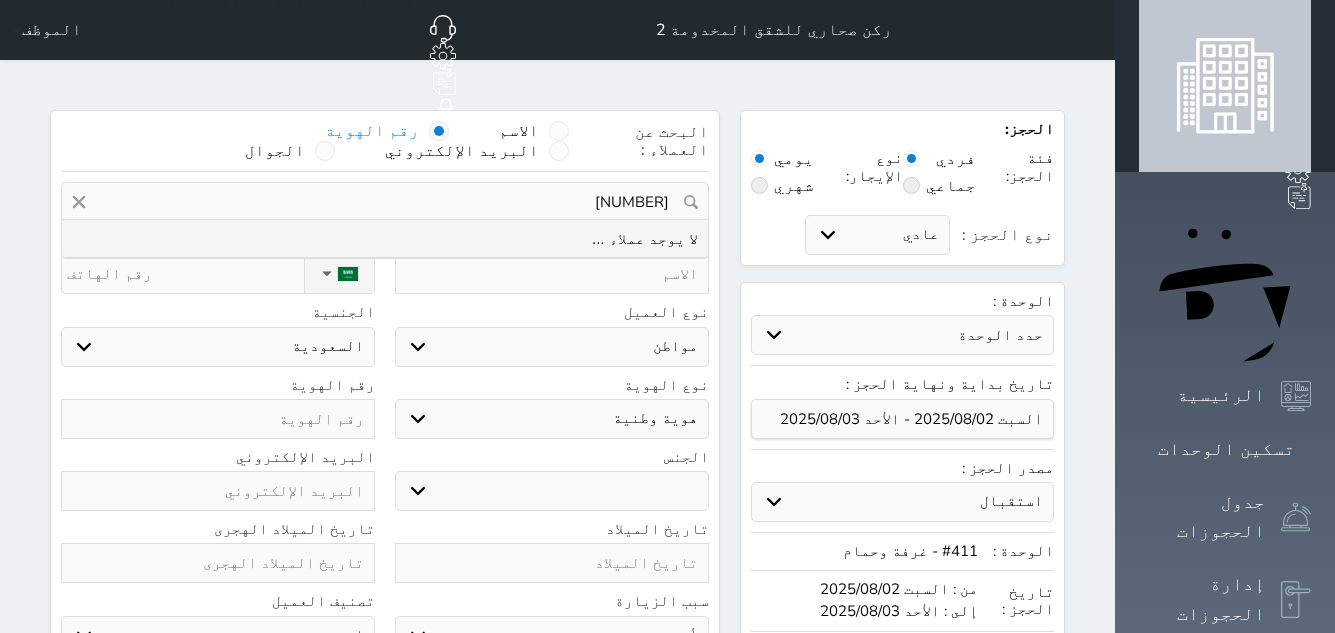 click on "[NUMBER]" at bounding box center [385, 202] 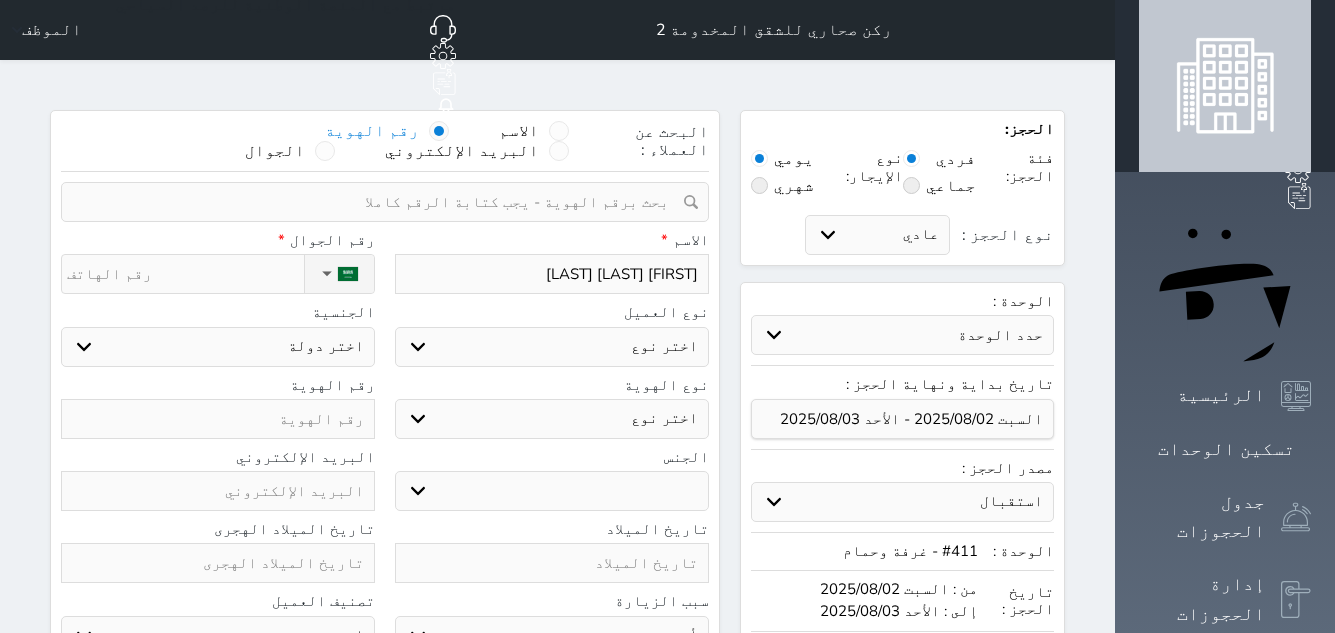 click on "نوع الحجز :" at bounding box center [185, 274] 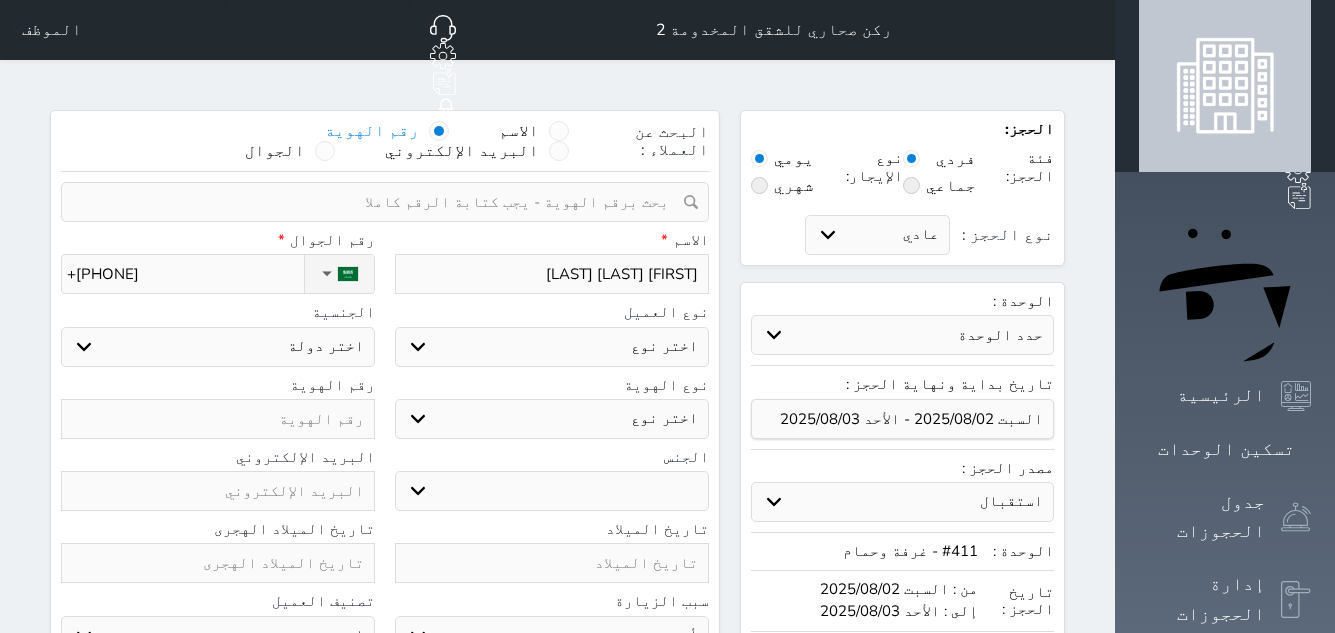 click at bounding box center (218, 419) 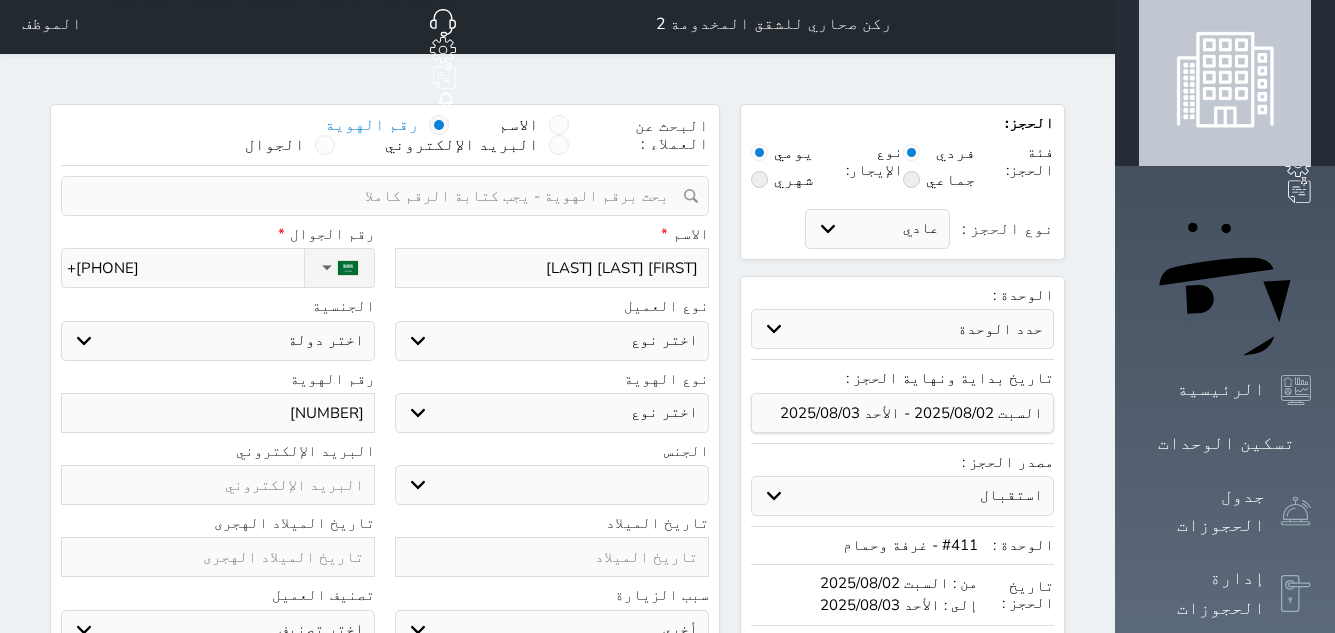 scroll, scrollTop: 594, scrollLeft: 0, axis: vertical 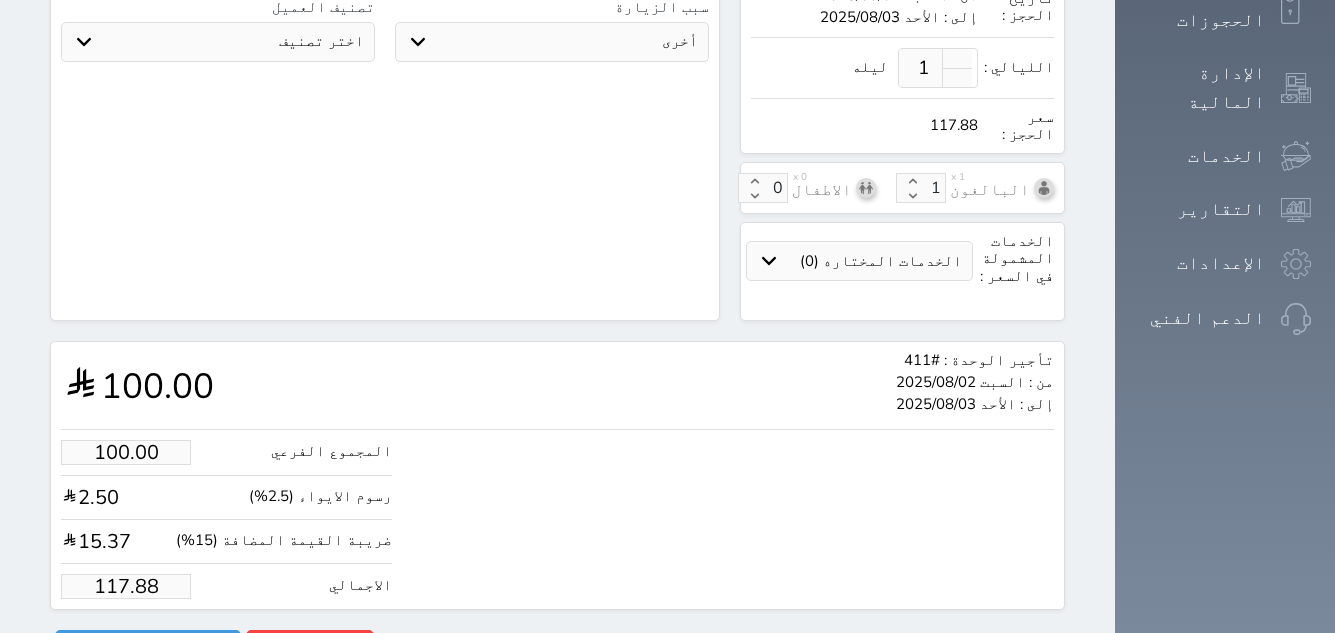 click on "117.88" at bounding box center [126, 586] 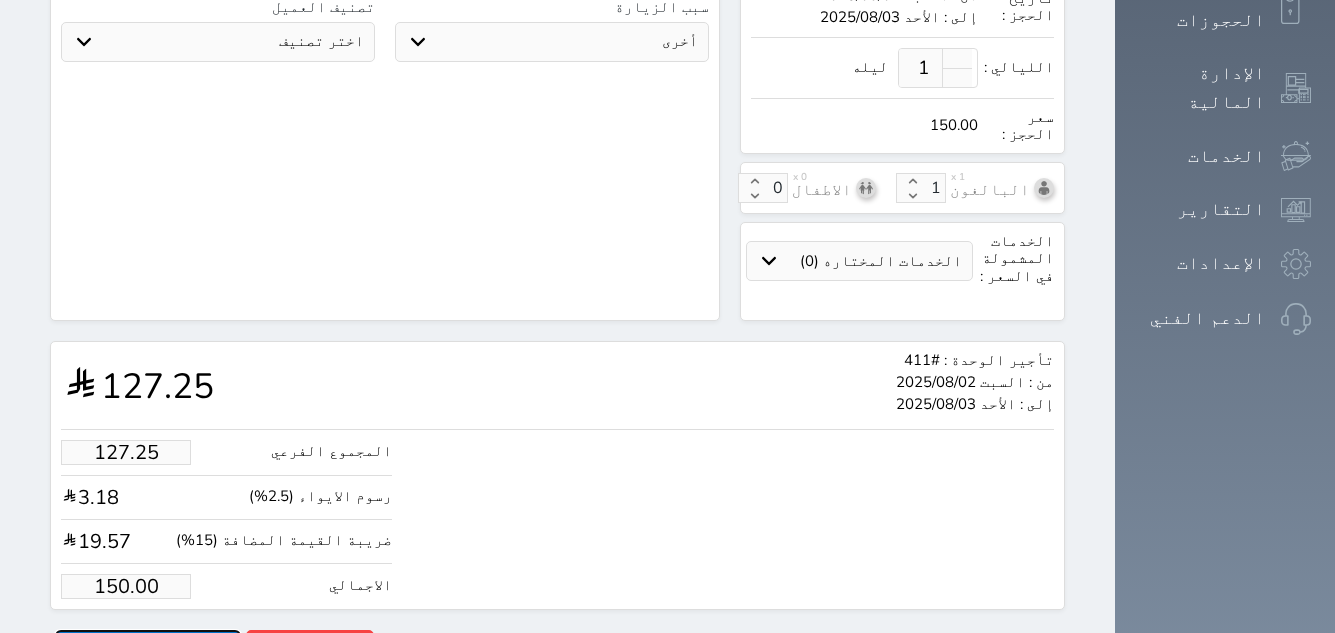 click on "حجز" at bounding box center [148, 647] 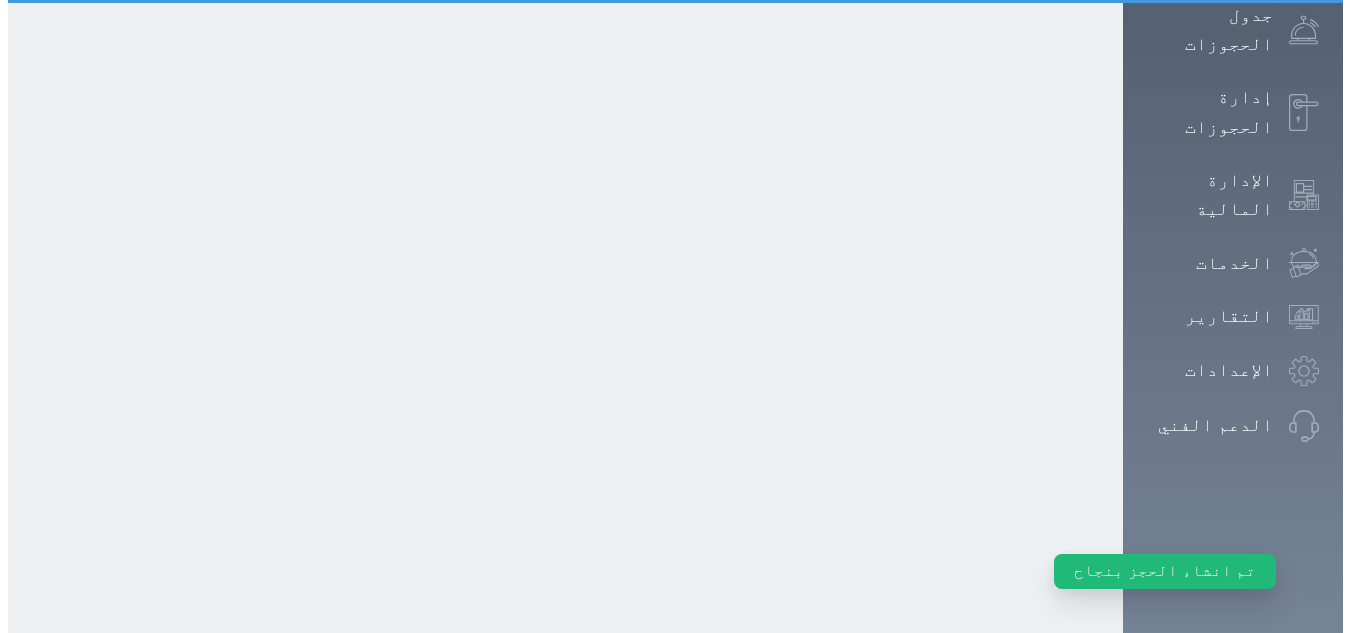scroll, scrollTop: 0, scrollLeft: 0, axis: both 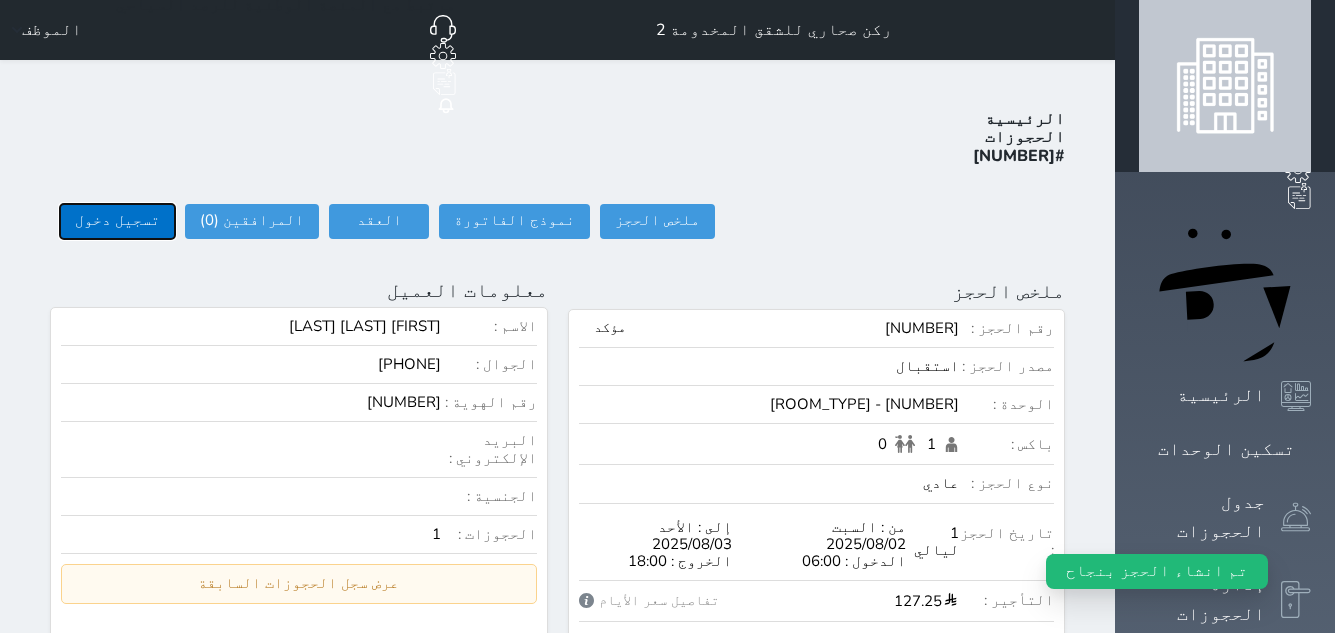 click on "تسجيل دخول" at bounding box center (117, 221) 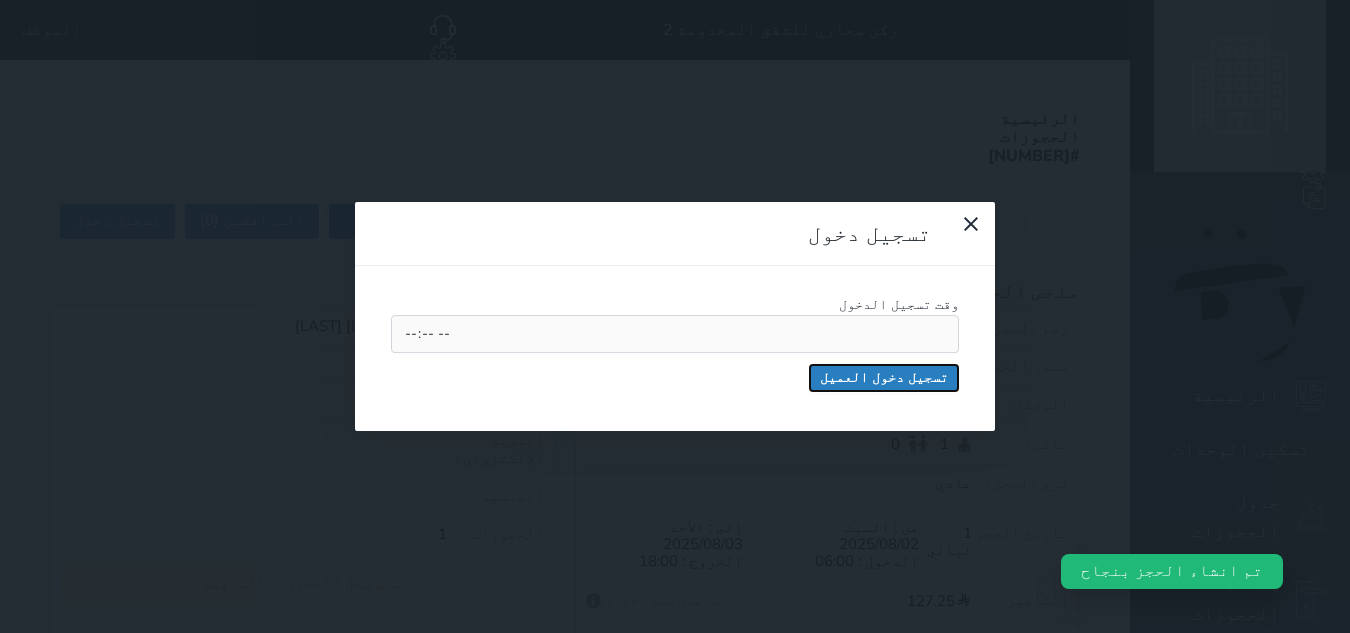 click on "تسجيل دخول العميل" at bounding box center (884, 378) 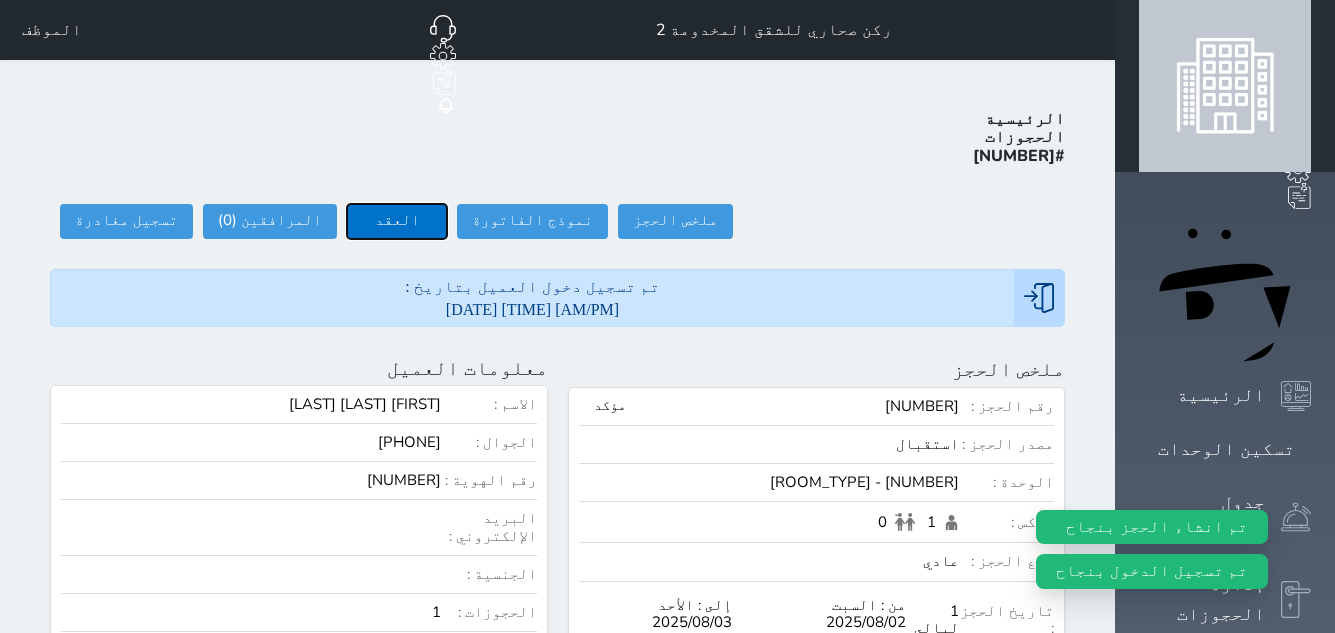click on "العقد" at bounding box center [397, 221] 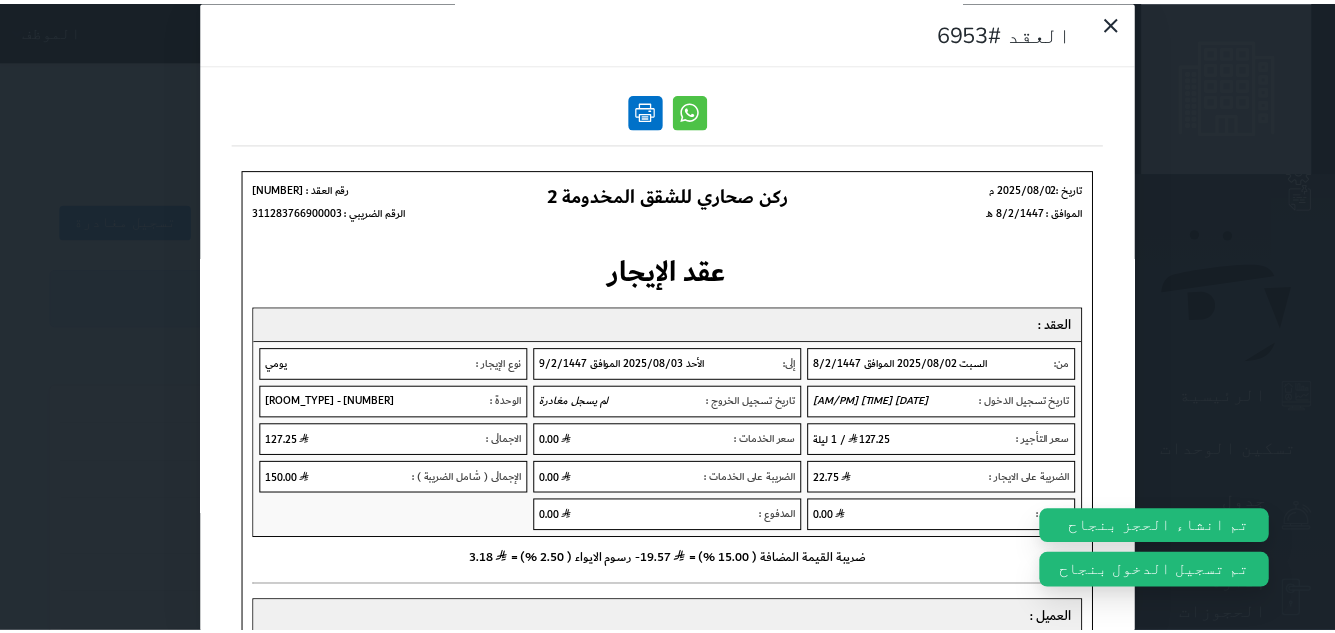 scroll, scrollTop: 0, scrollLeft: 0, axis: both 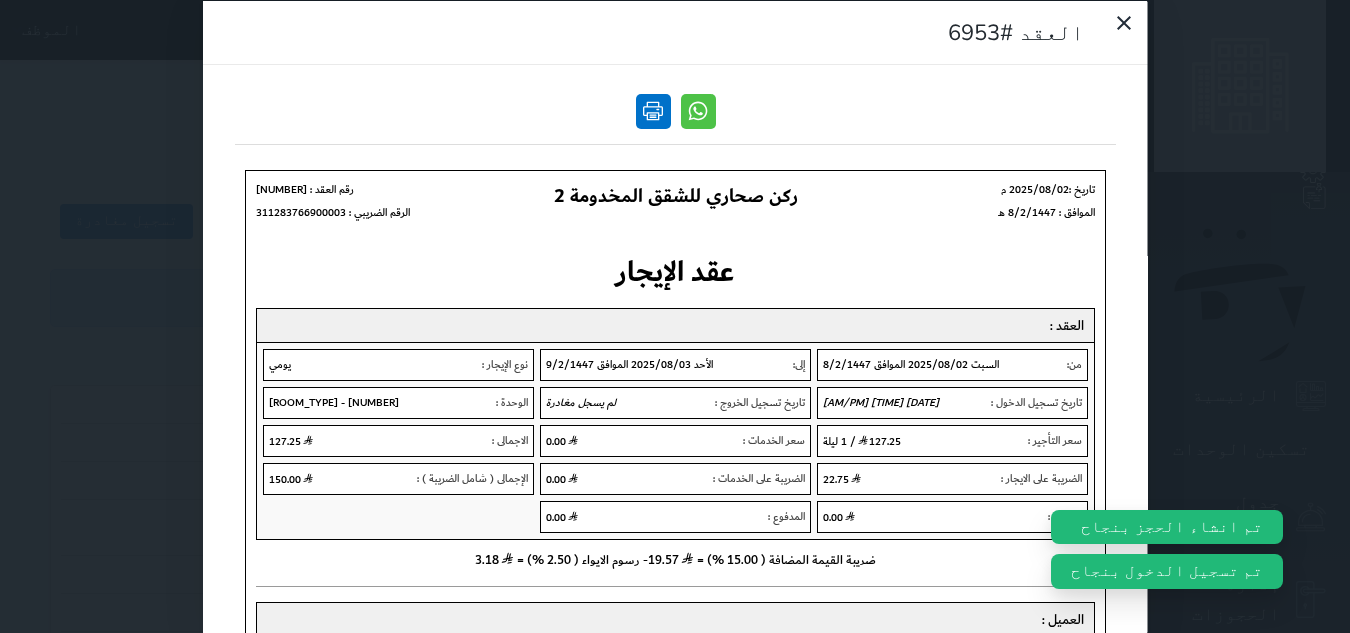 click at bounding box center (652, 110) 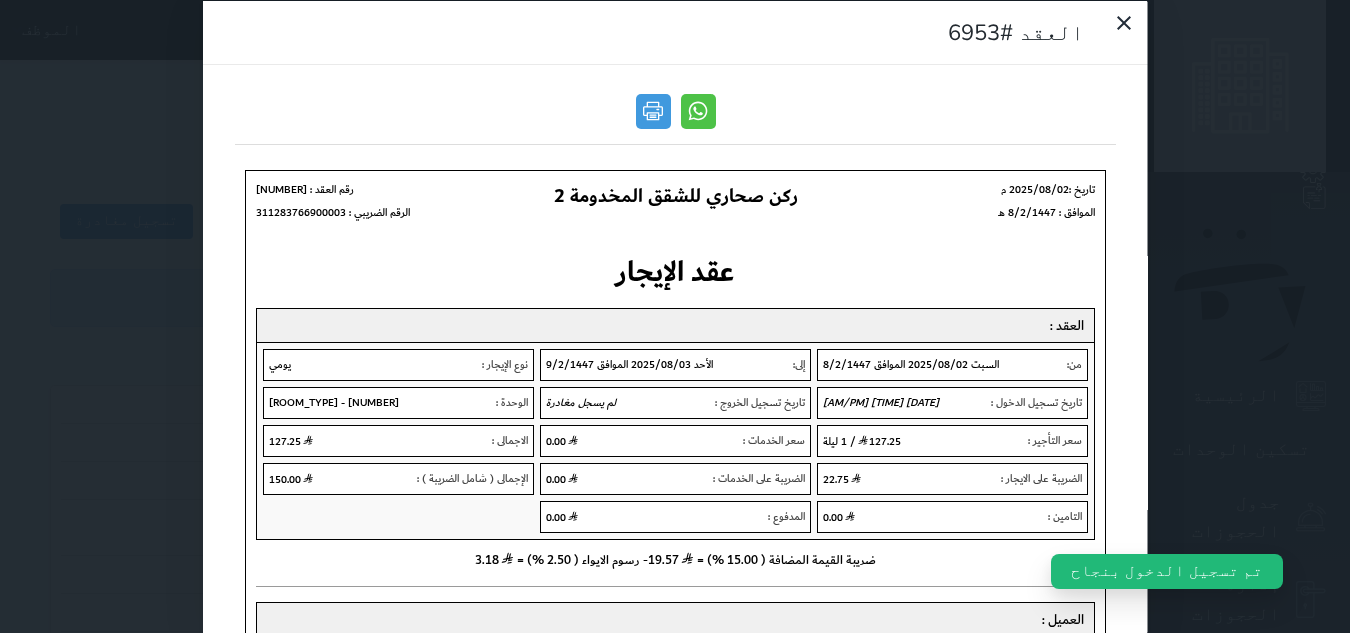 click on "العقد #6953" at bounding box center [675, 316] 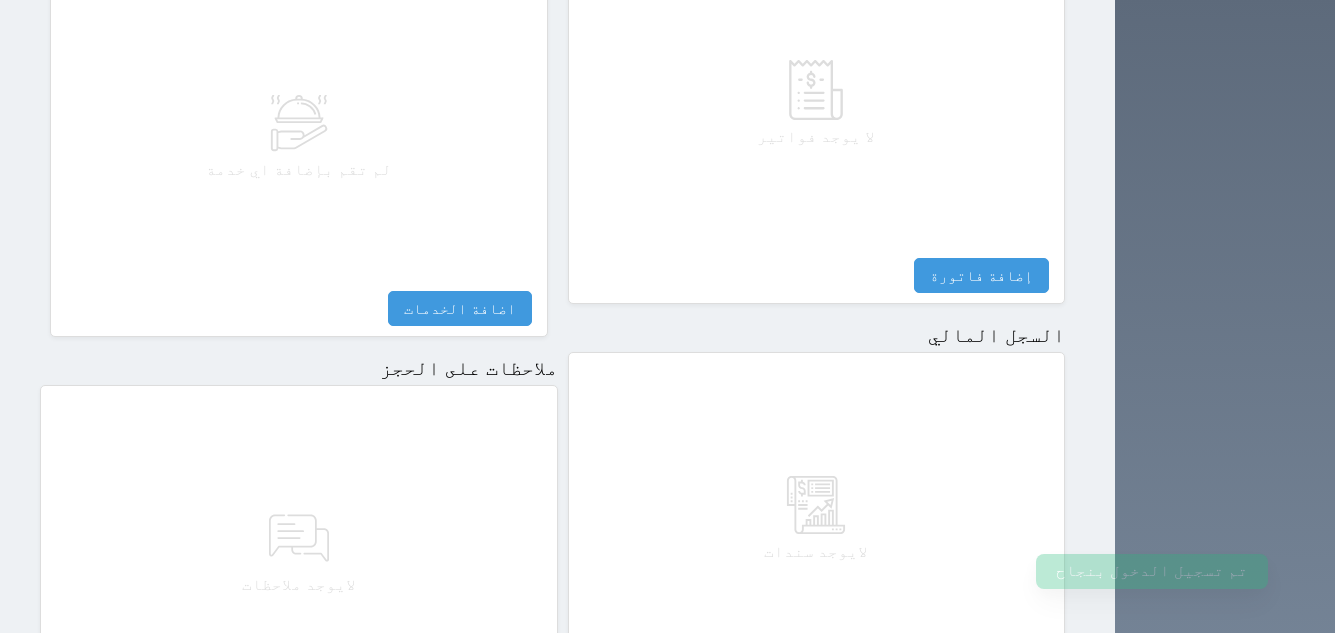 scroll, scrollTop: 1092, scrollLeft: 0, axis: vertical 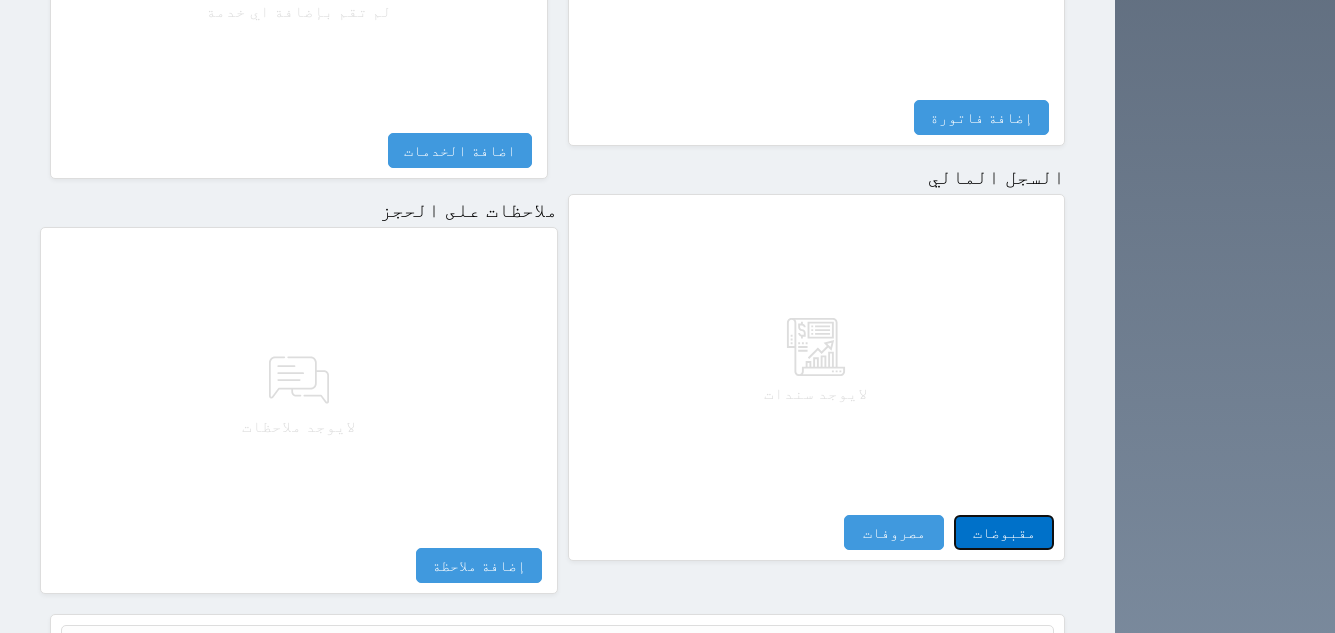 click on "مقبوضات" at bounding box center [1004, 532] 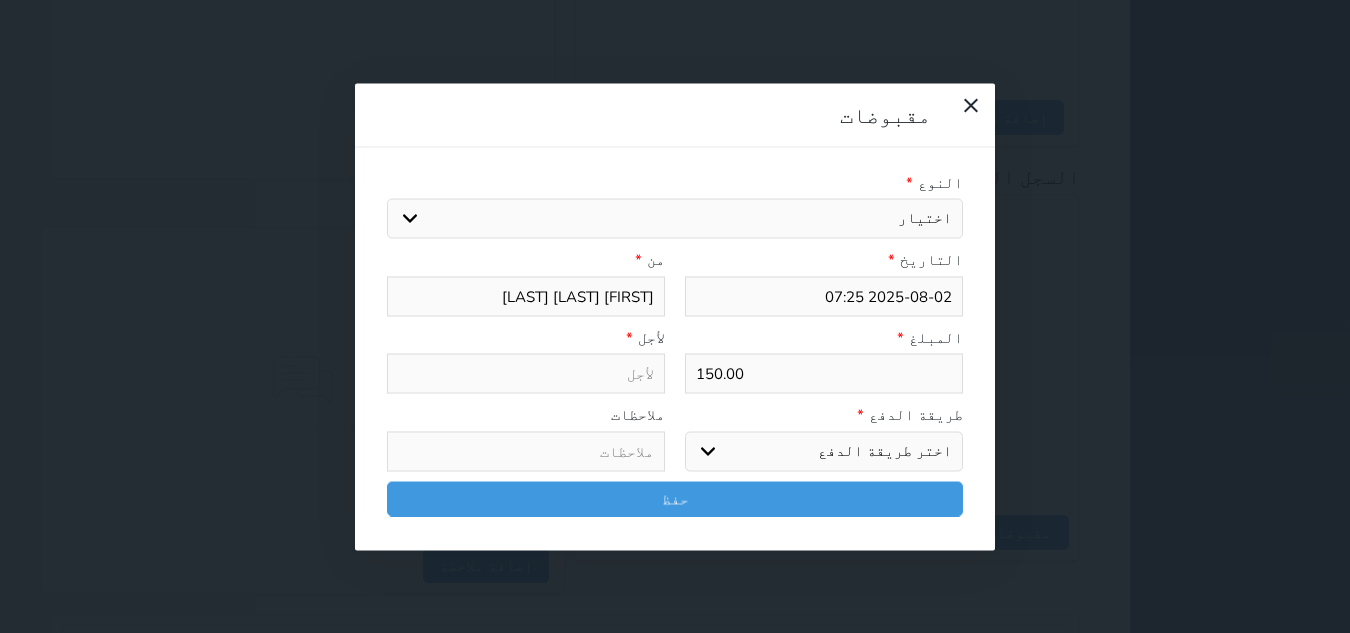 click on "اختيار   مقبوضات عامة قيمة إيجار فواتير تامين عربون لا ينطبق آخر مغسلة واي فاي - الإنترنت مواقف السيارات طعام الأغذية والمشروبات مشروبات المشروبات الباردة المشروبات الساخنة الإفطار غداء عشاء مخبز و كعك حمام سباحة الصالة الرياضية سبا و خدمات الجمال اختيار وإسقاط (خدمات النقل) ميني بار كابل - تلفزيون سرير إضافي تصفيف الشعر التسوق خدمات الجولات السياحية المنظمة خدمات الدليل السياحي" at bounding box center (675, 219) 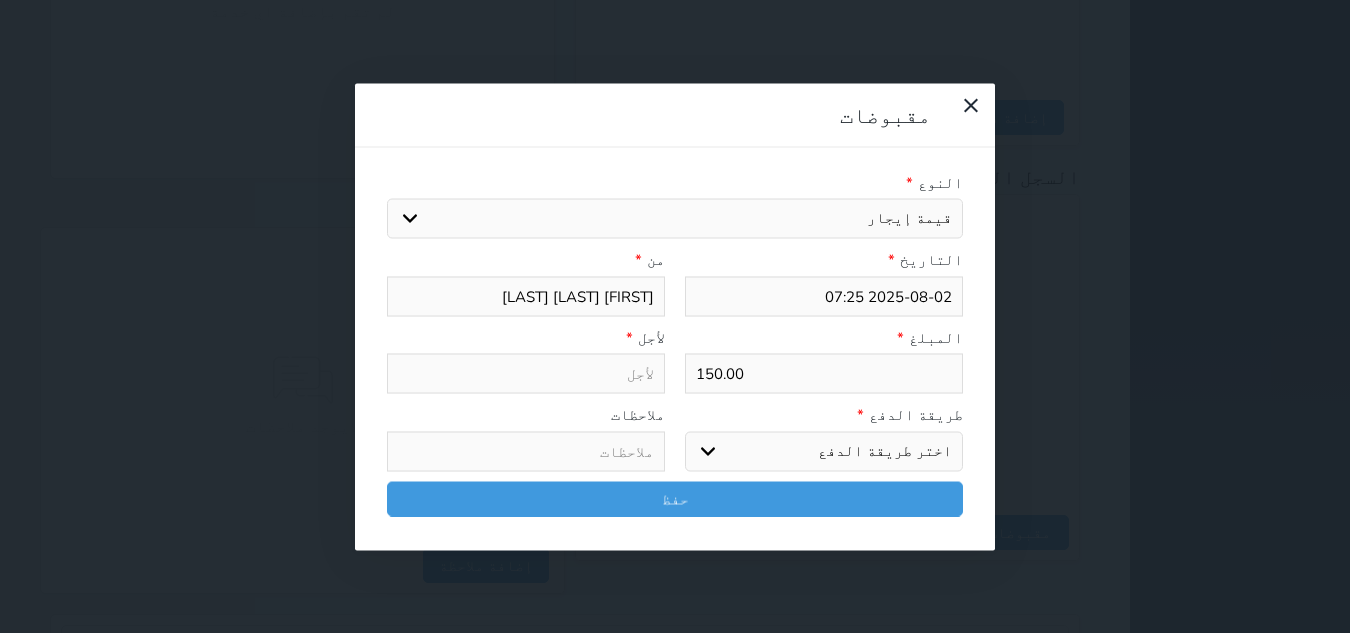 click on "اختيار   مقبوضات عامة قيمة إيجار فواتير تامين عربون لا ينطبق آخر مغسلة واي فاي - الإنترنت مواقف السيارات طعام الأغذية والمشروبات مشروبات المشروبات الباردة المشروبات الساخنة الإفطار غداء عشاء مخبز و كعك حمام سباحة الصالة الرياضية سبا و خدمات الجمال اختيار وإسقاط (خدمات النقل) ميني بار كابل - تلفزيون سرير إضافي تصفيف الشعر التسوق خدمات الجولات السياحية المنظمة خدمات الدليل السياحي" at bounding box center [675, 219] 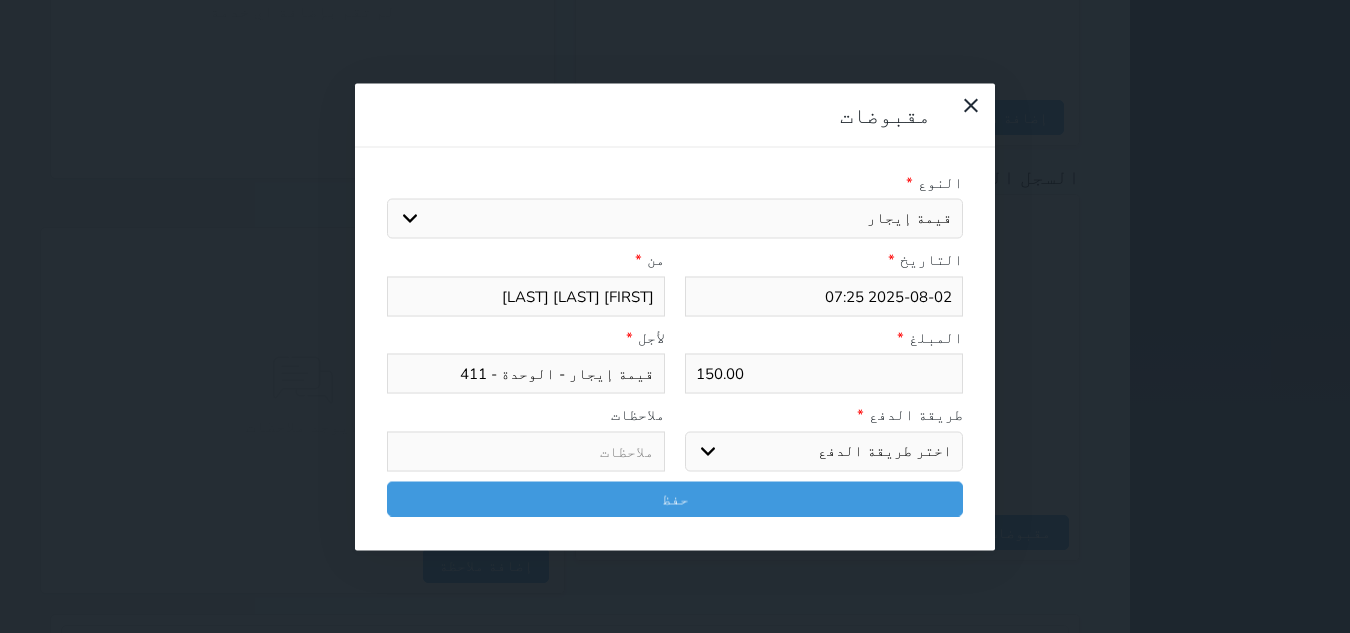 click on "اختر طريقة الدفع   دفع نقدى   تحويل بنكى   مدى   بطاقة ائتمان   آجل" at bounding box center (824, 451) 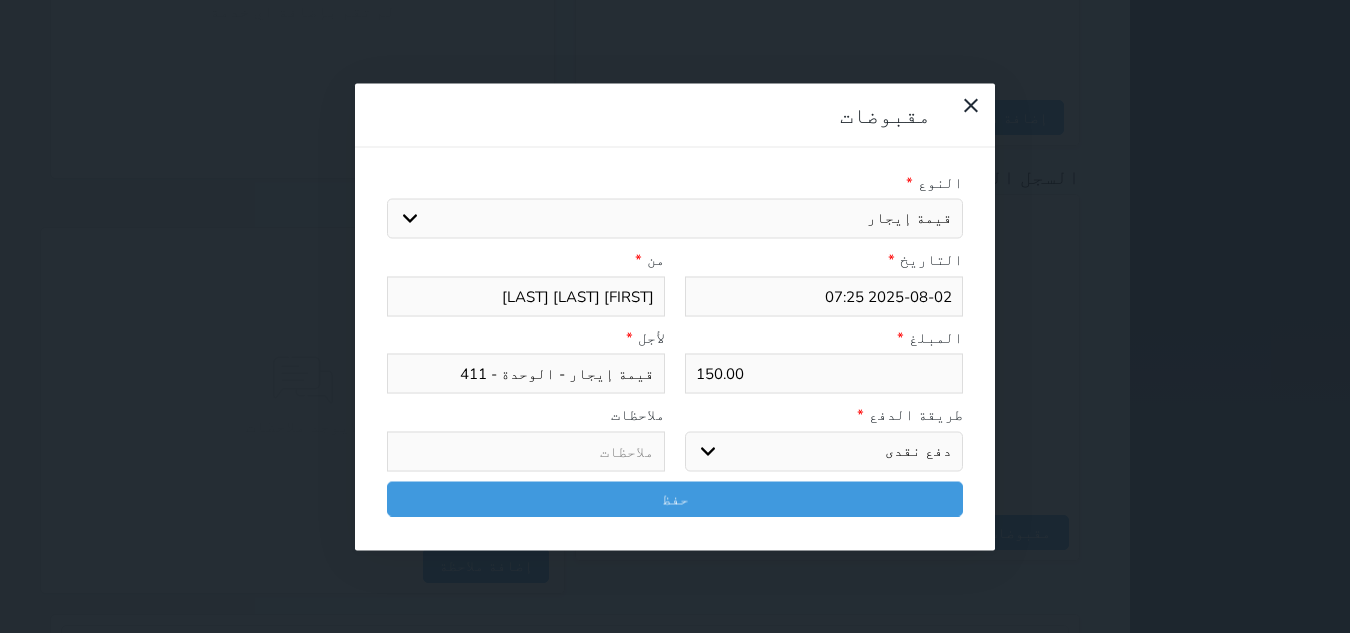 click on "اختر طريقة الدفع   دفع نقدى   تحويل بنكى   مدى   بطاقة ائتمان   آجل" at bounding box center (824, 451) 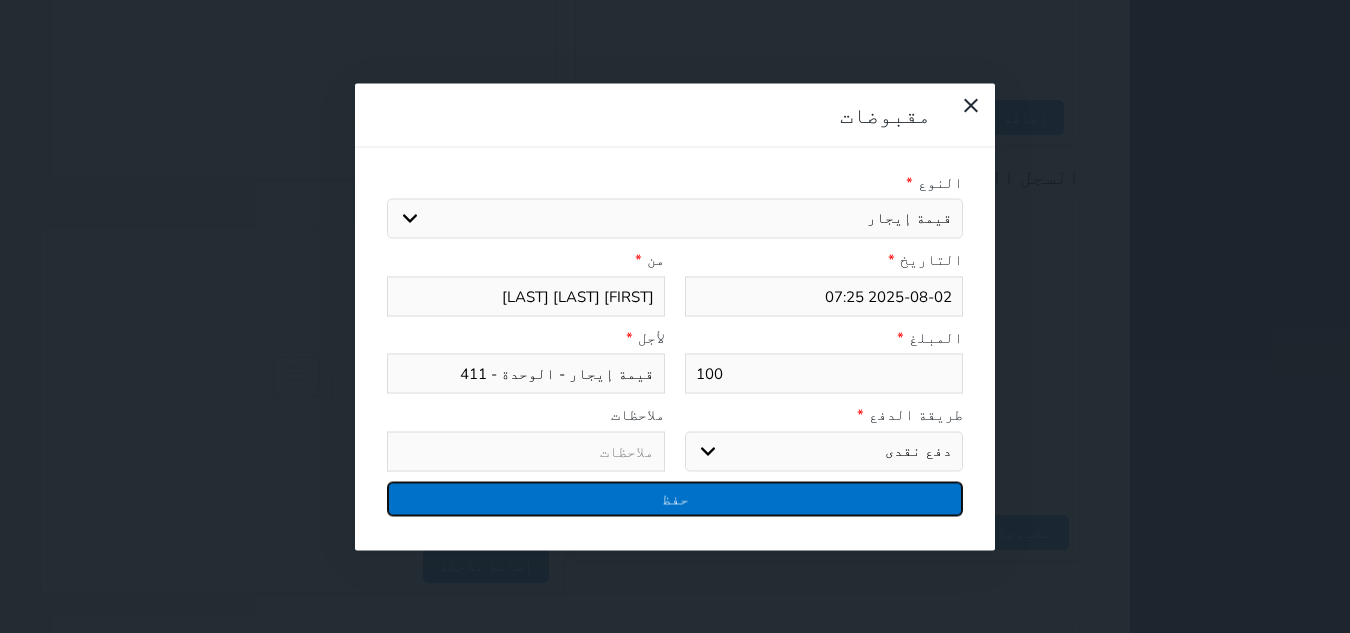 click on "حفظ" at bounding box center (675, 498) 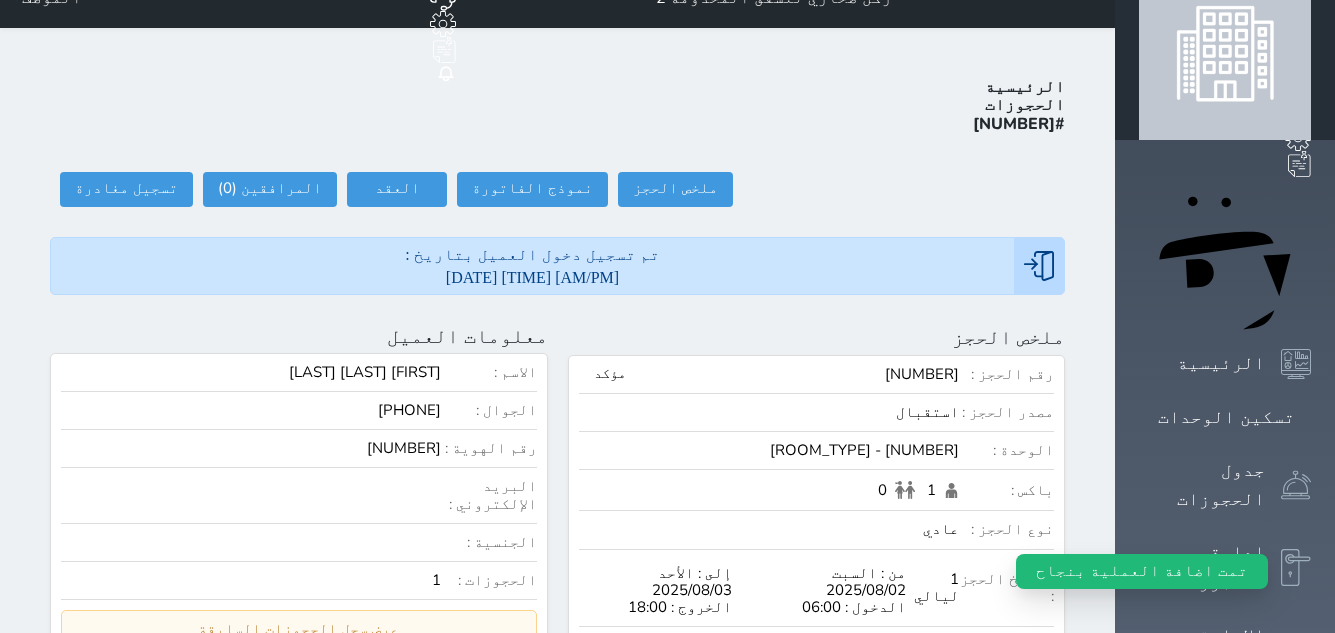 scroll, scrollTop: 0, scrollLeft: 0, axis: both 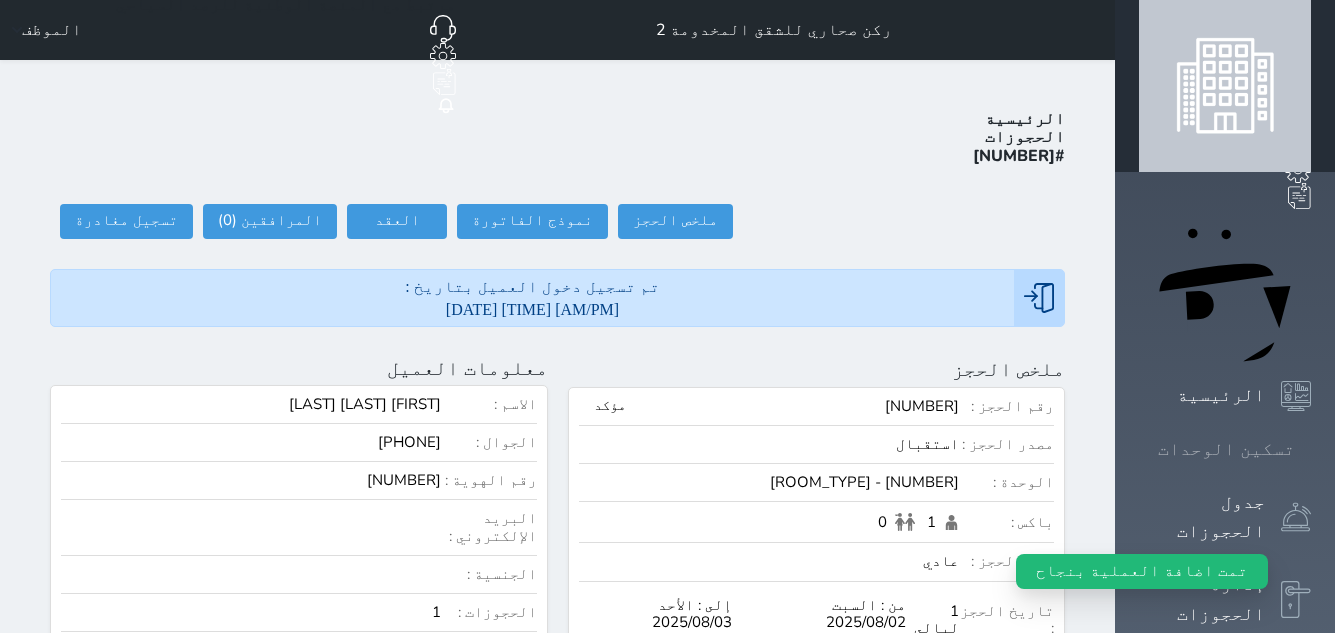 click at bounding box center [1311, 449] 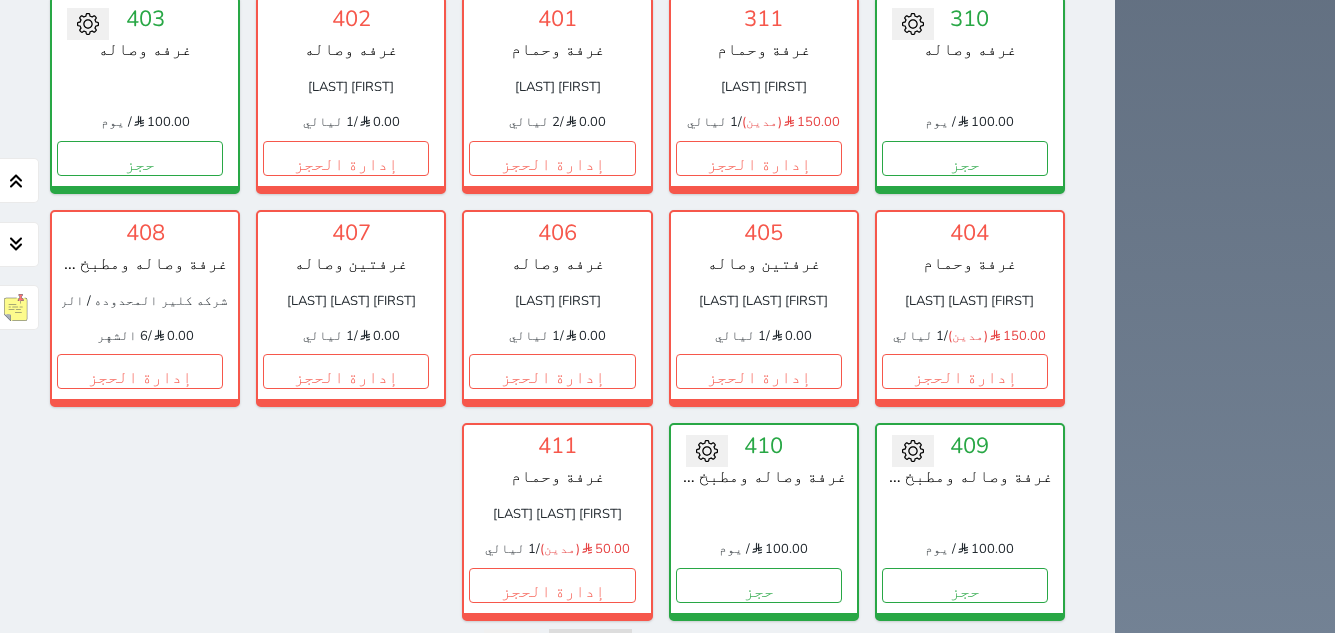 scroll, scrollTop: 1478, scrollLeft: 0, axis: vertical 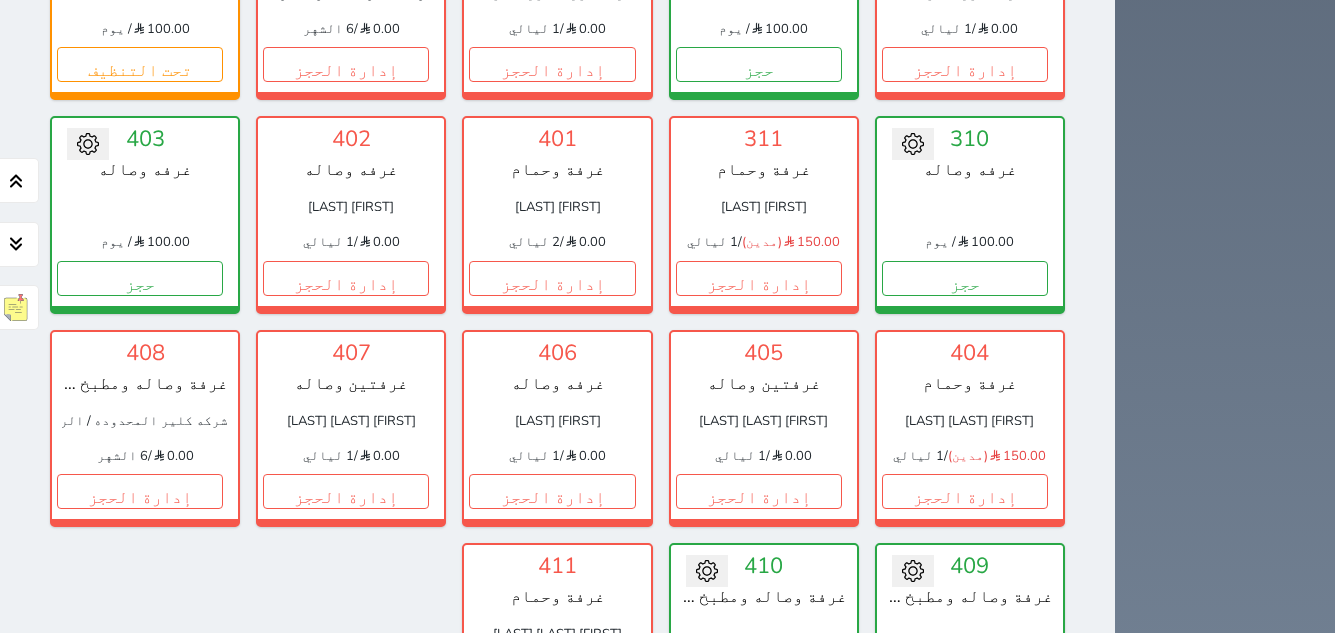 click on "عرض رصيد الصندوق" at bounding box center (198, 820) 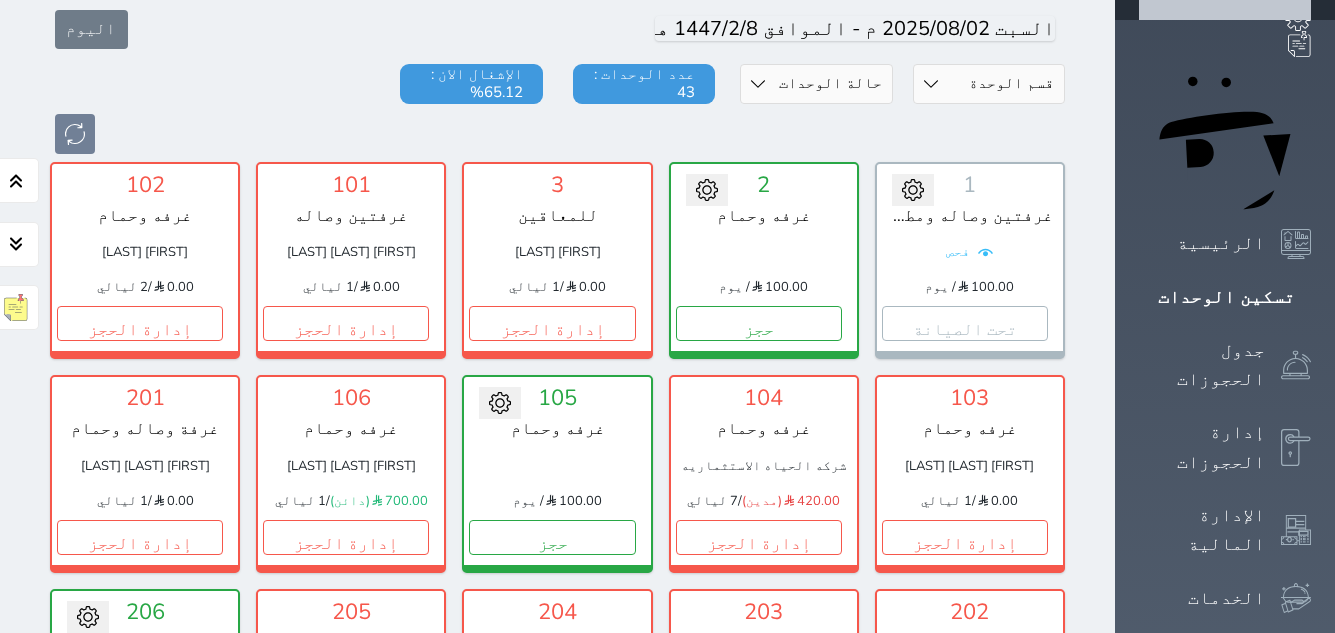 scroll, scrollTop: 78, scrollLeft: 0, axis: vertical 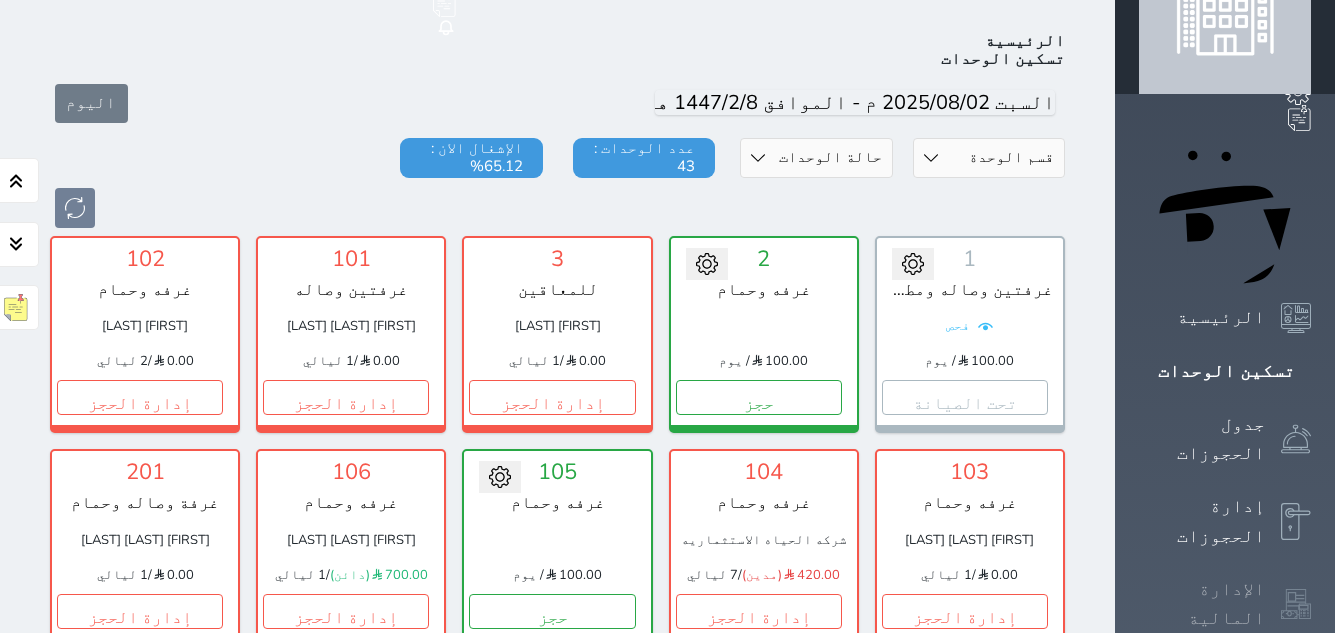 click 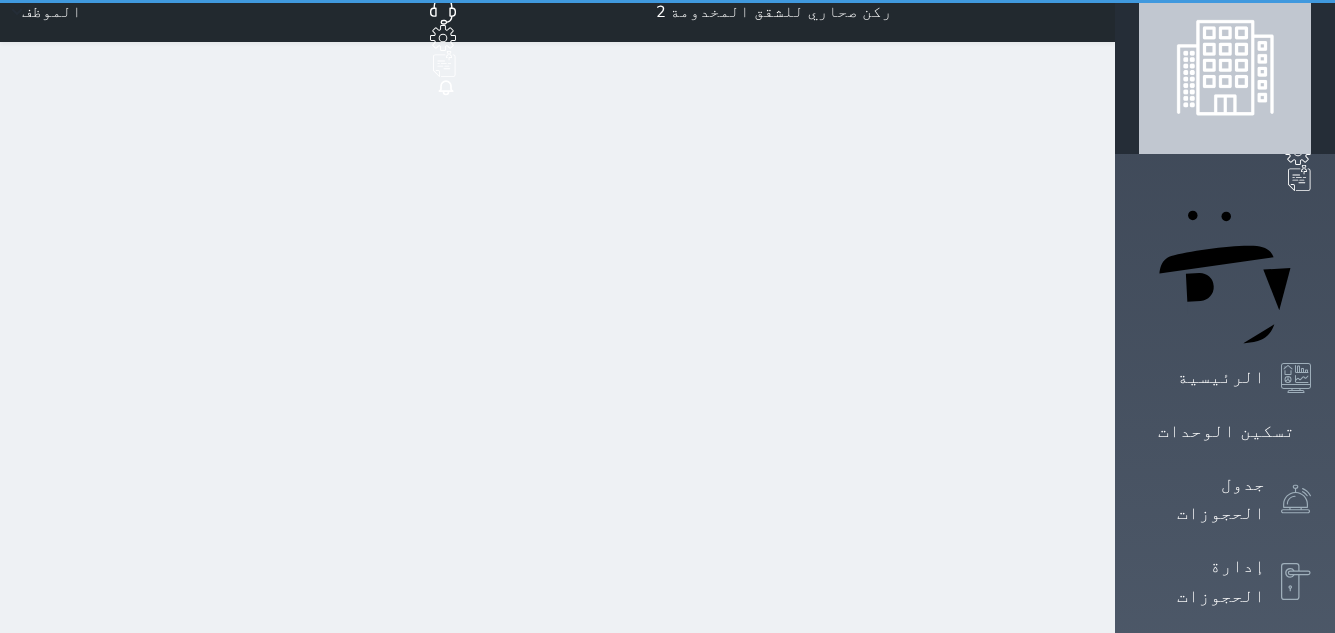 scroll, scrollTop: 0, scrollLeft: 0, axis: both 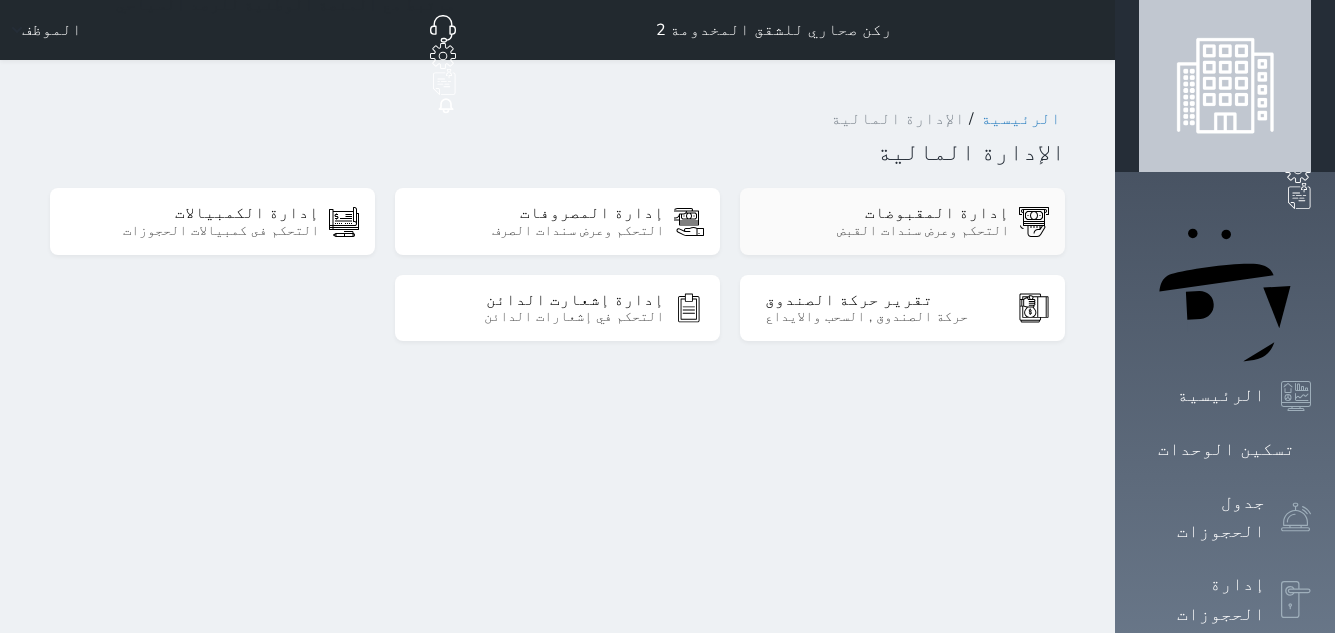 click on "التحكم وعرض سندات القبض" at bounding box center (887, 231) 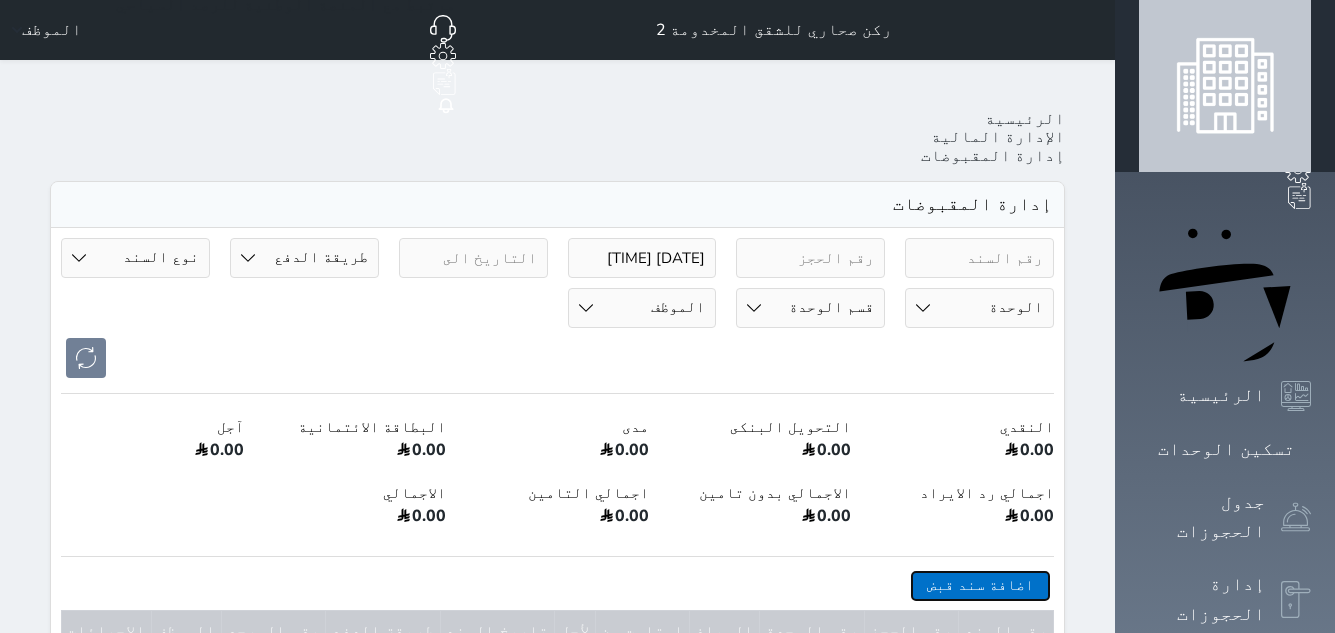 click on "اضافة سند قبض" at bounding box center [980, 585] 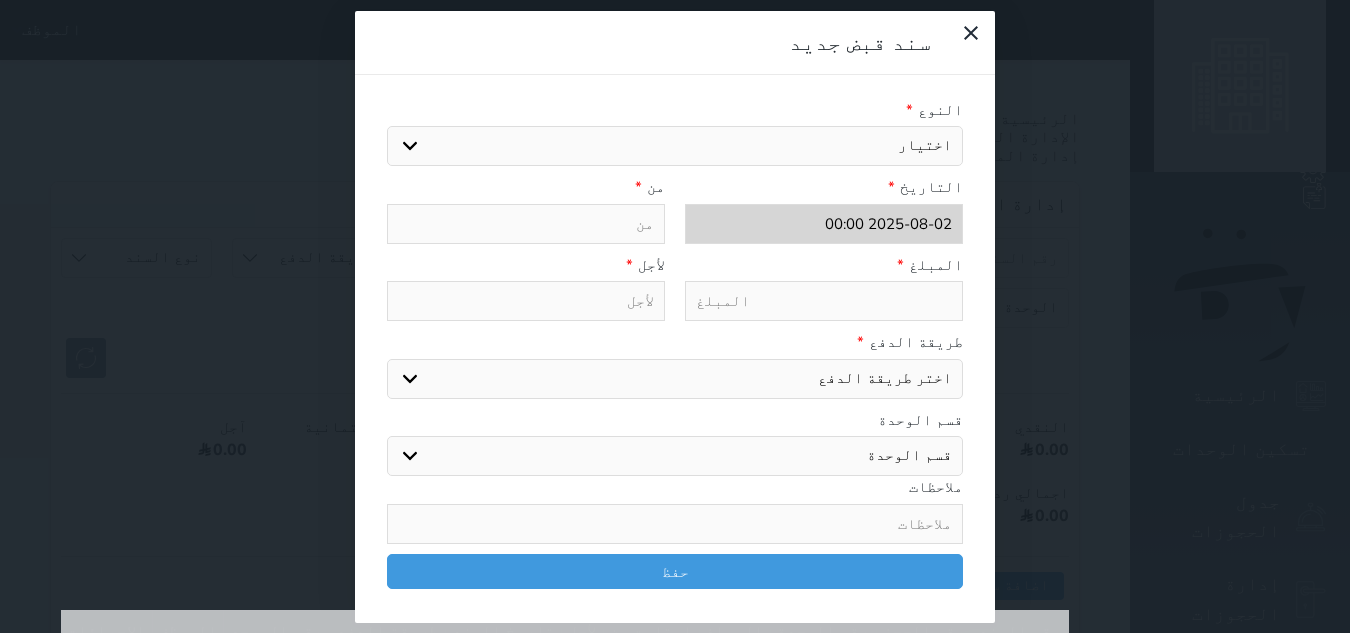 click on "اختيار   مقبوضات عامة قيمة إيجار فواتير تحويل من الادارة الى الصندوق خدمات تامين عربون لا ينطبق آخر مغسلة واي فاي - الإنترنت مواقف السيارات طعام الأغذية والمشروبات مشروبات المشروبات الباردة المشروبات الساخنة الإفطار غداء عشاء مخبز و كعك حمام سباحة الصالة الرياضية سبا و خدمات الجمال اختيار وإسقاط (خدمات النقل) ميني بار كابل - تلفزيون سرير إضافي تصفيف الشعر التسوق خدمات الجولات السياحية المنظمة خدمات الدليل السياحي تحصيل كمبيالة" at bounding box center (675, 146) 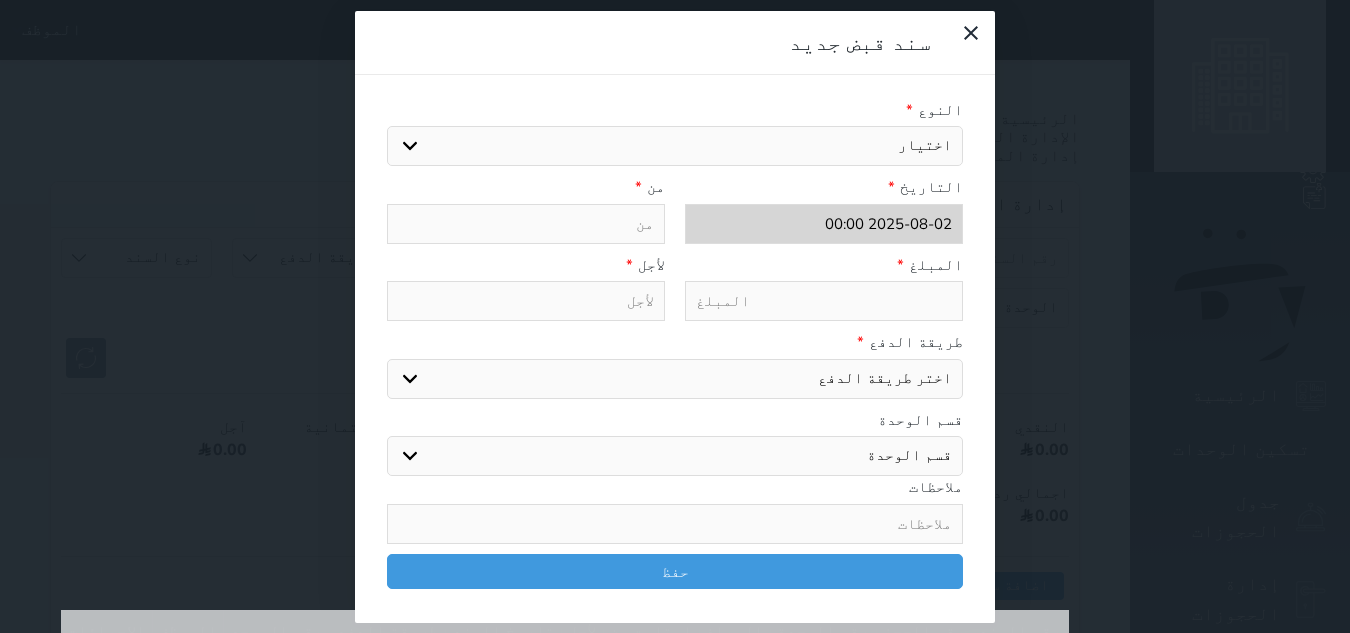 click on "اختيار   مقبوضات عامة قيمة إيجار فواتير تحويل من الادارة الى الصندوق خدمات تامين عربون لا ينطبق آخر مغسلة واي فاي - الإنترنت مواقف السيارات طعام الأغذية والمشروبات مشروبات المشروبات الباردة المشروبات الساخنة الإفطار غداء عشاء مخبز و كعك حمام سباحة الصالة الرياضية سبا و خدمات الجمال اختيار وإسقاط (خدمات النقل) ميني بار كابل - تلفزيون سرير إضافي تصفيف الشعر التسوق خدمات الجولات السياحية المنظمة خدمات الدليل السياحي تحصيل كمبيالة" at bounding box center [675, 146] 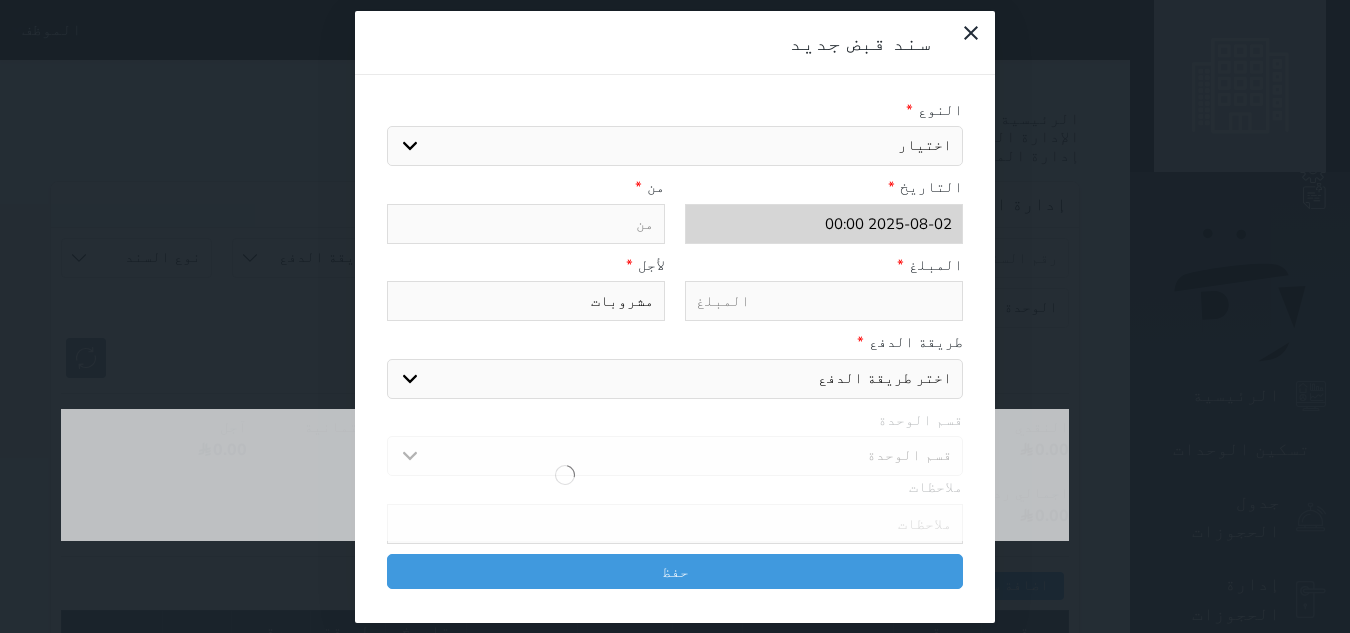 click at bounding box center [565, 475] 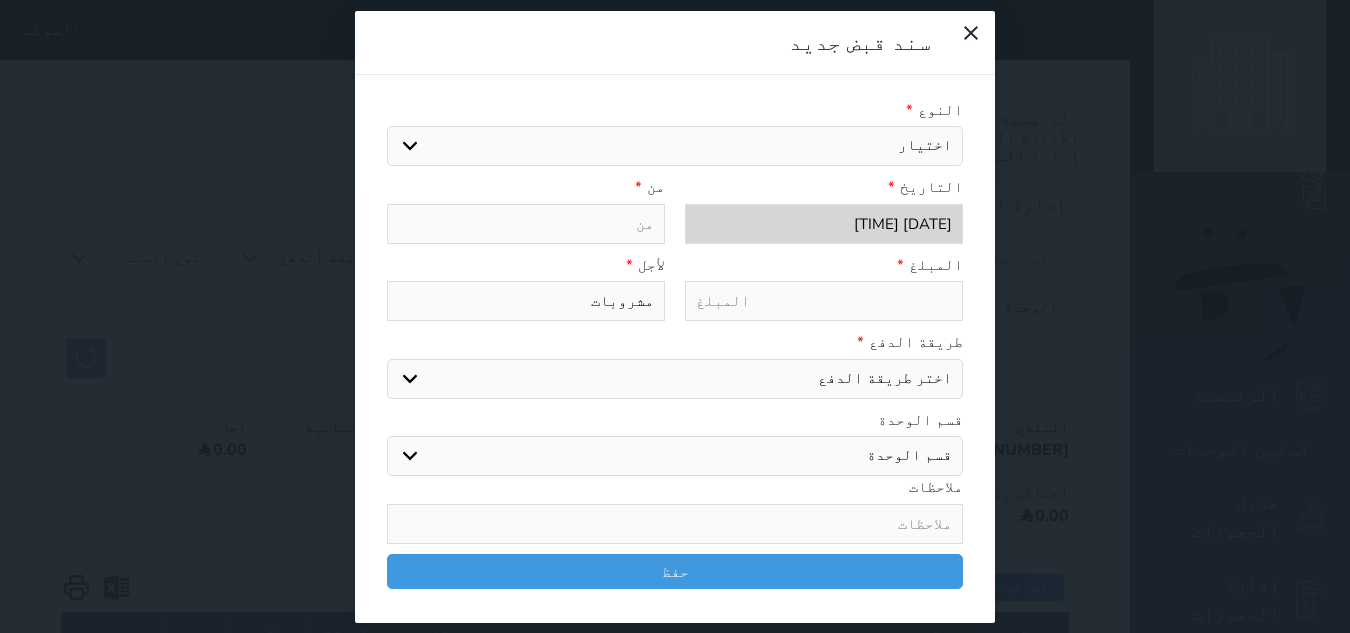 click on "اختر طريقة الدفع   دفع نقدى   تحويل بنكى   مدى   بطاقة ائتمان   آجل" at bounding box center (675, 379) 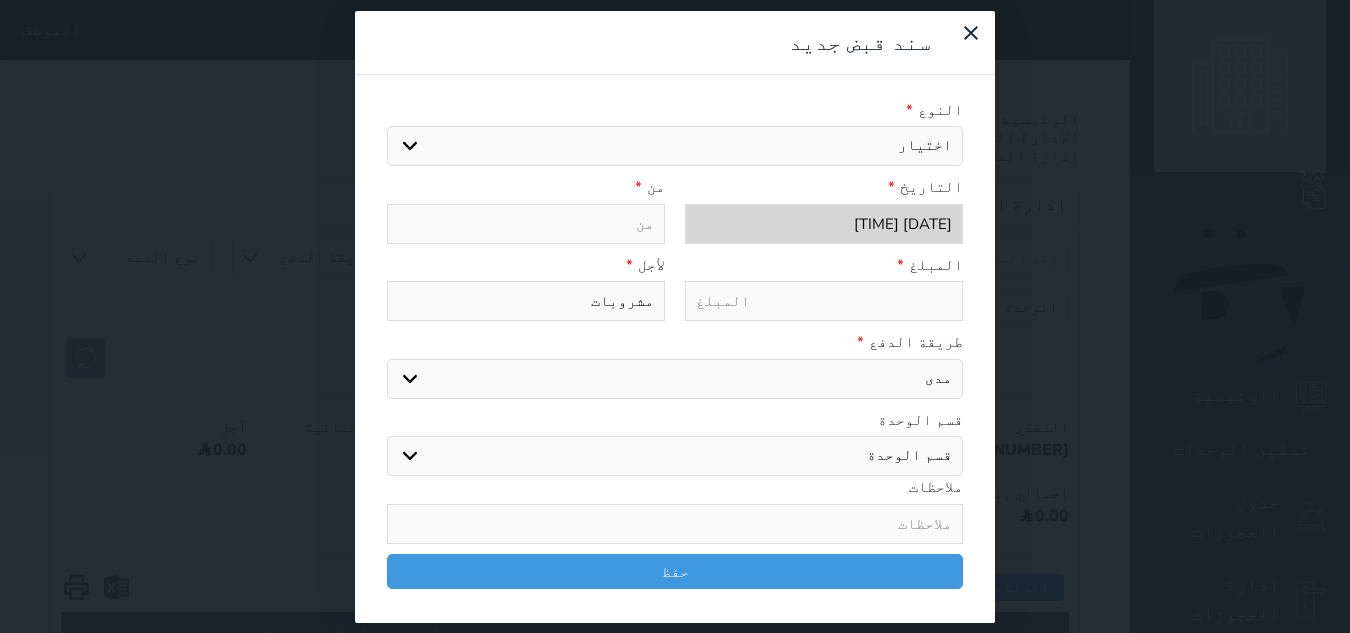 click on "اختر طريقة الدفع   دفع نقدى   تحويل بنكى   مدى   بطاقة ائتمان   آجل" at bounding box center (675, 379) 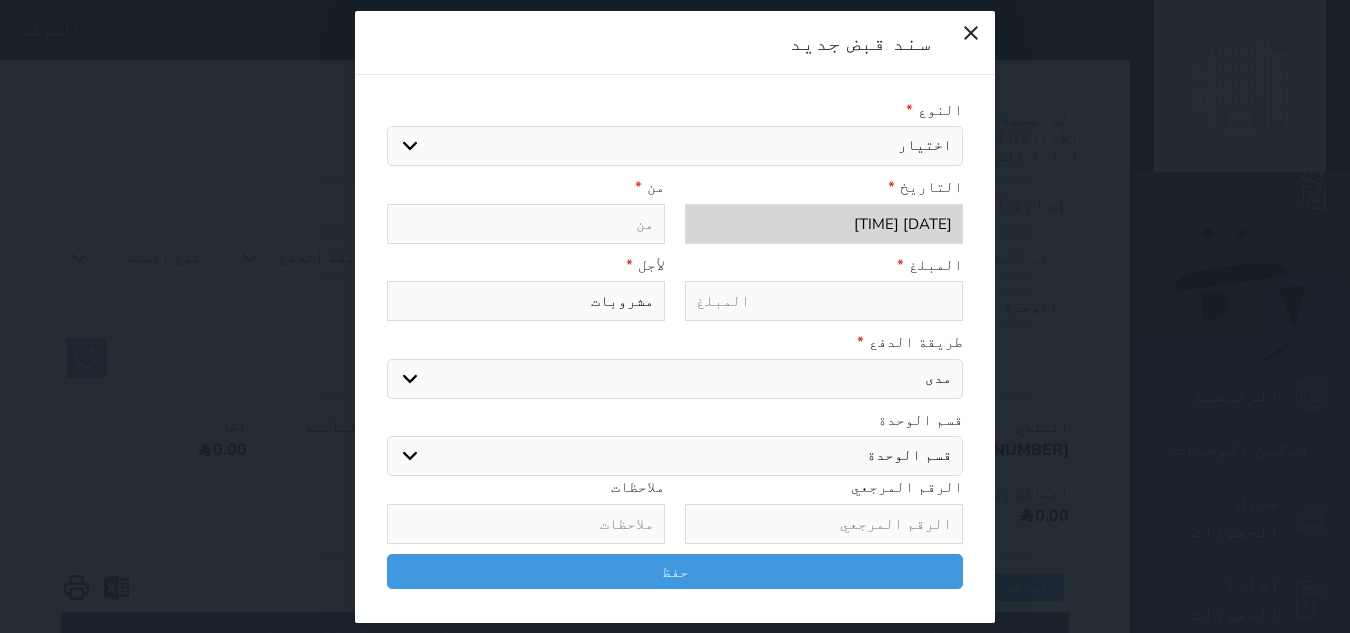 click at bounding box center [824, 301] 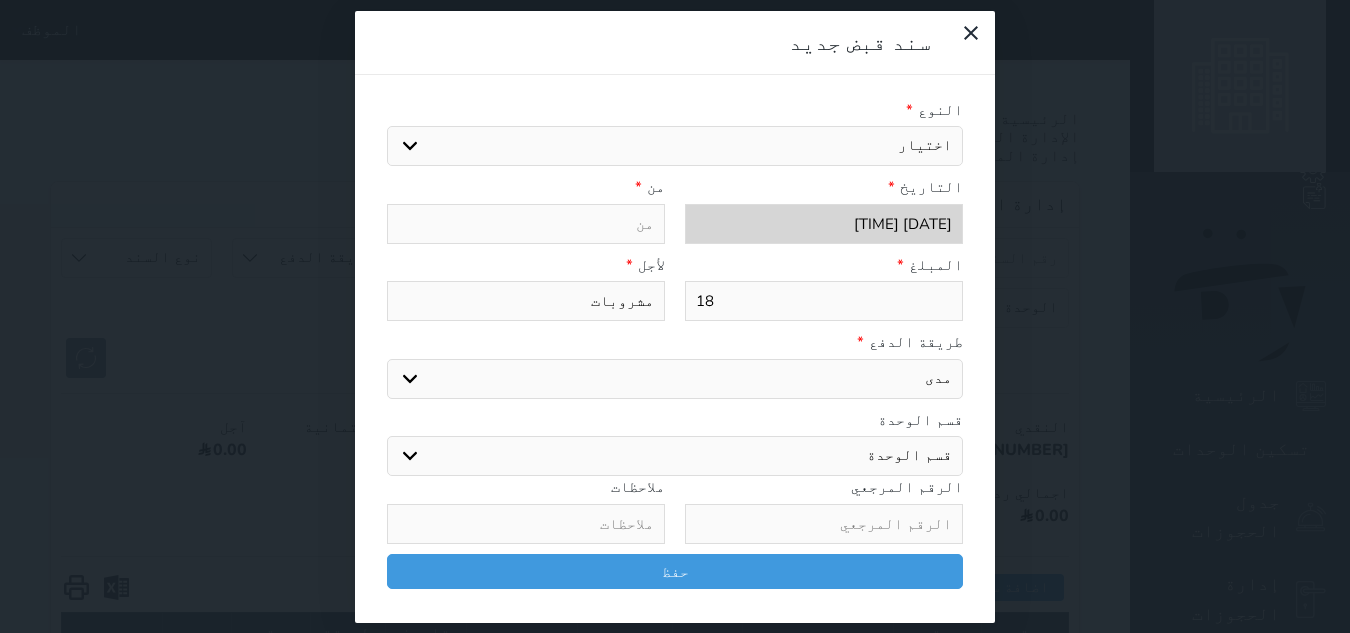 click at bounding box center [526, 224] 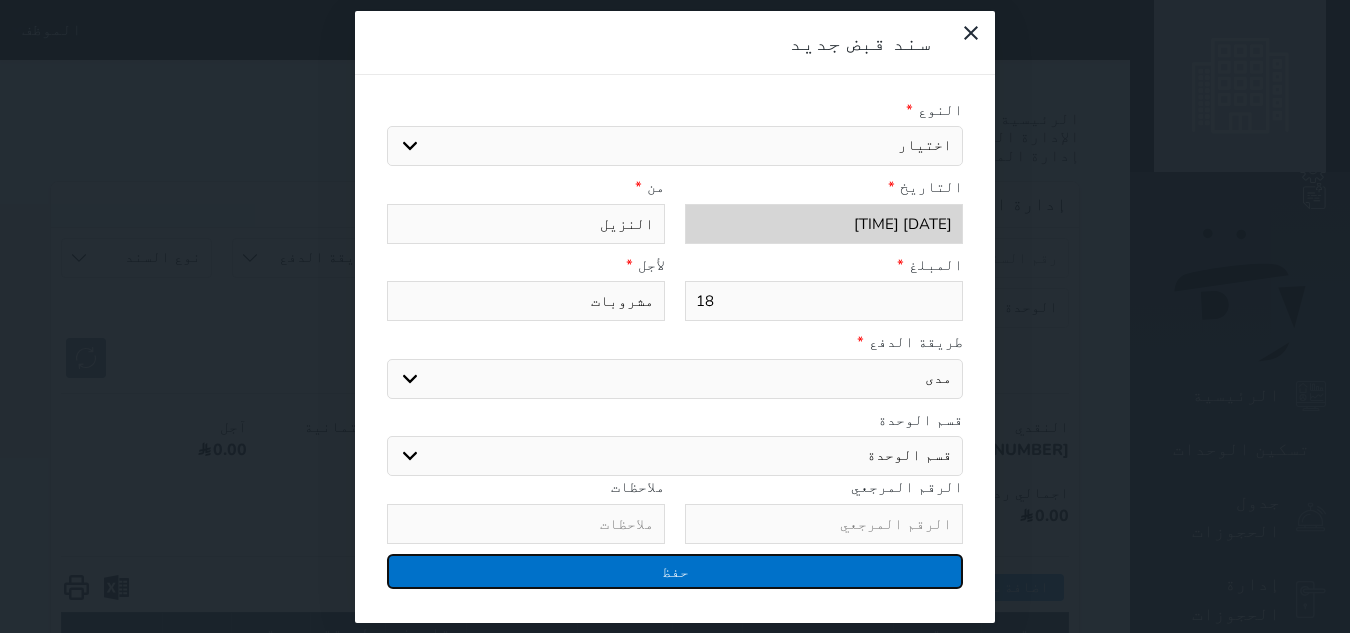 click on "حفظ" at bounding box center (675, 571) 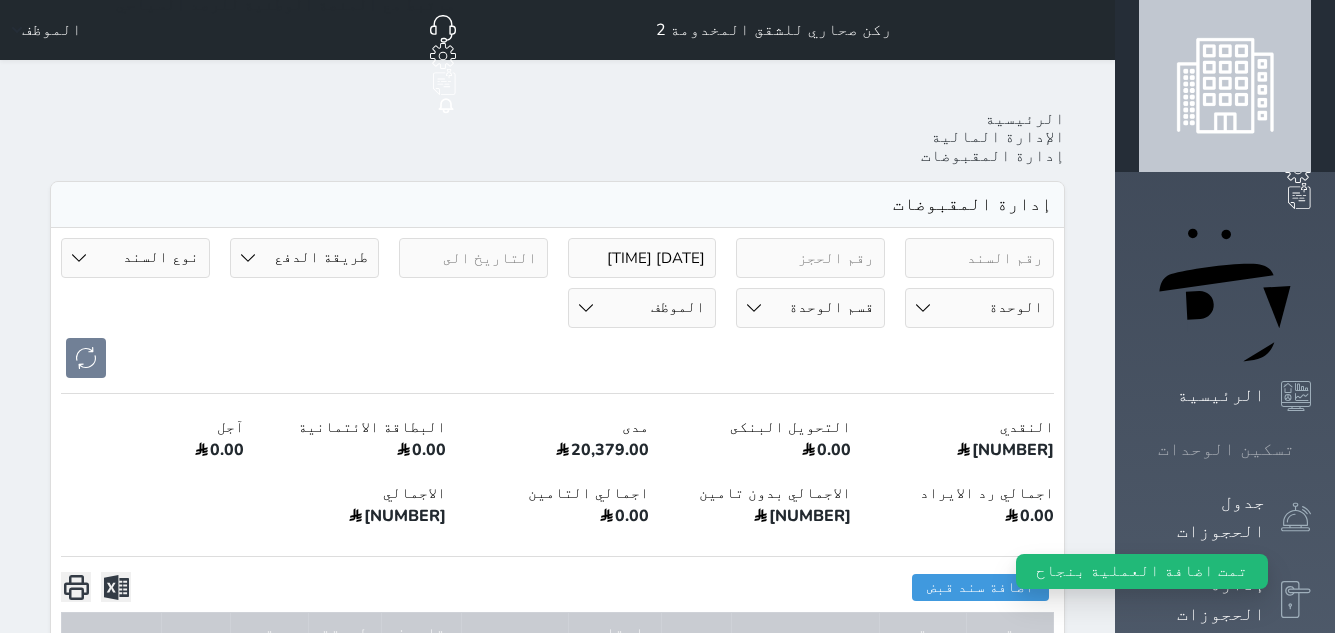 click 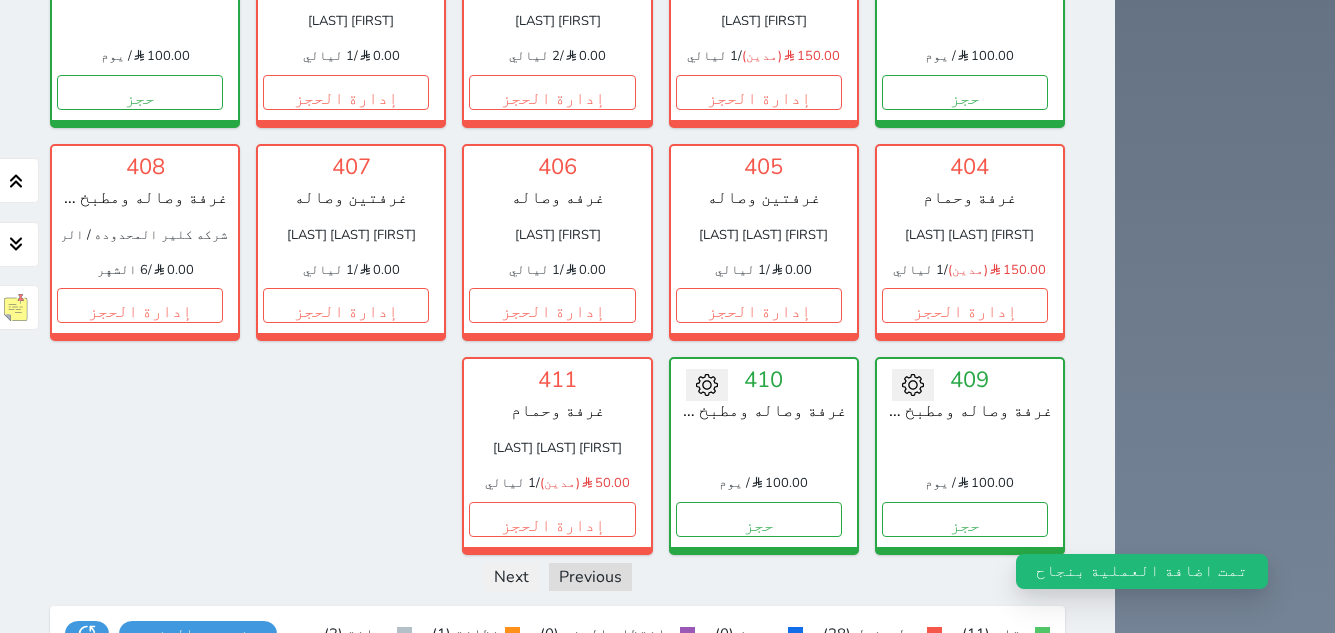 scroll, scrollTop: 1775, scrollLeft: 0, axis: vertical 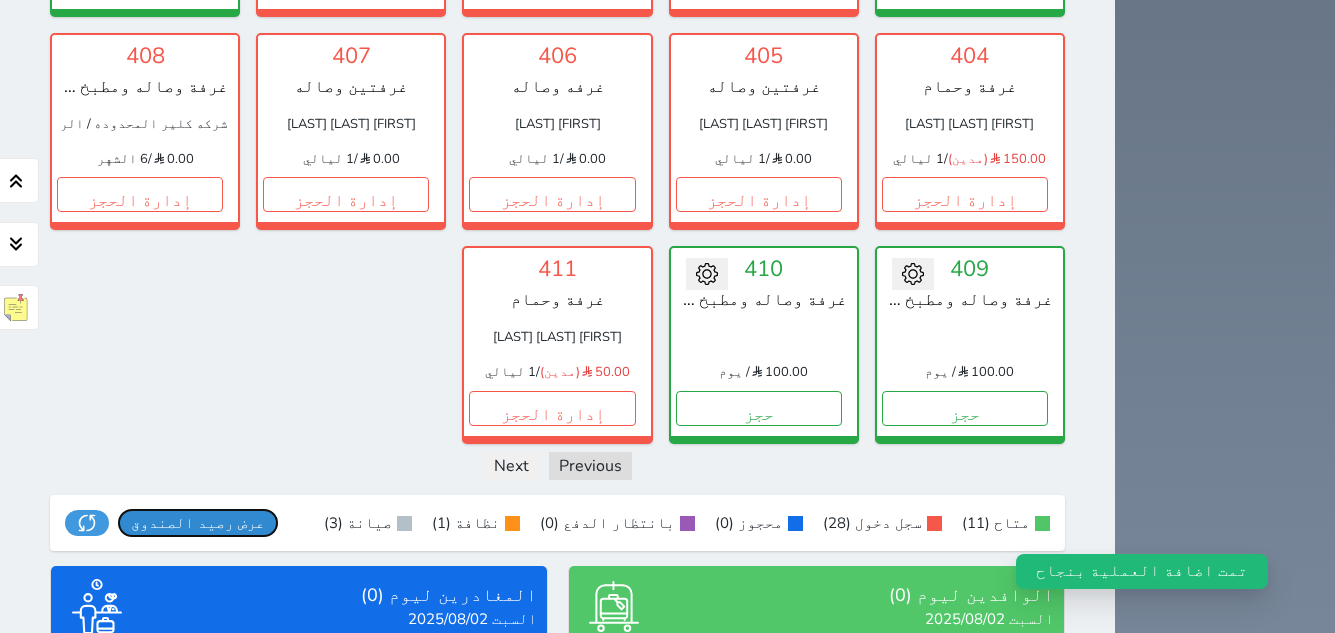 click on "عرض رصيد الصندوق" at bounding box center (198, 523) 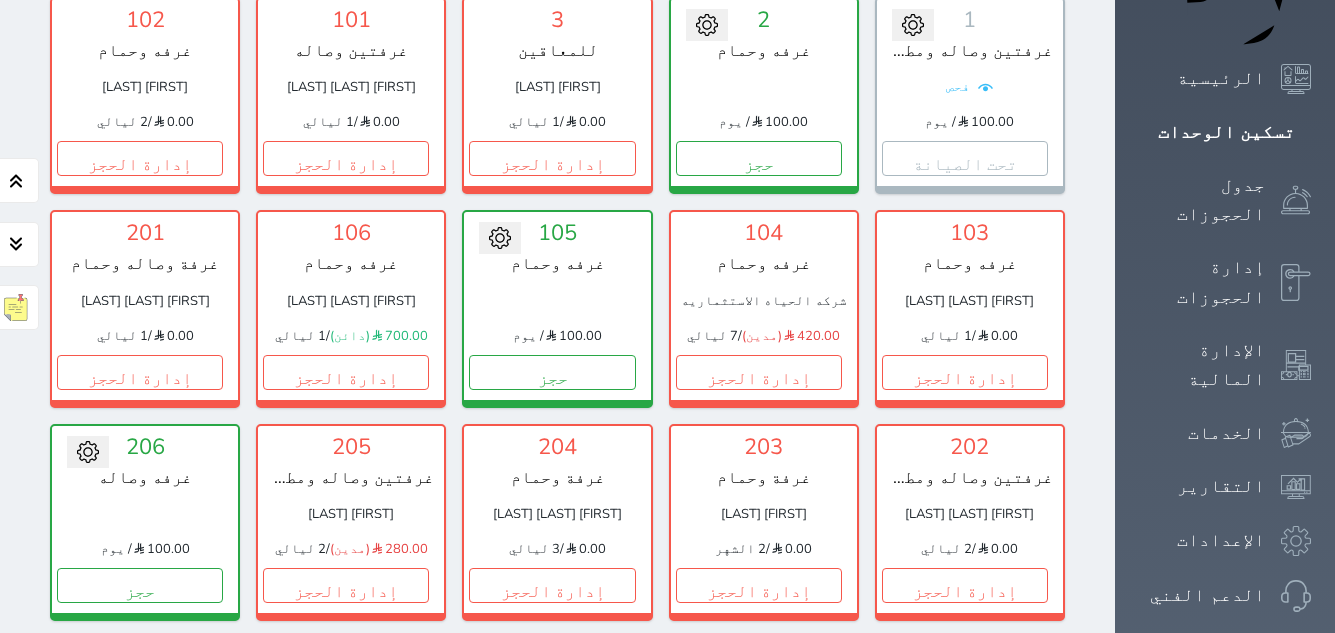 scroll, scrollTop: 175, scrollLeft: 0, axis: vertical 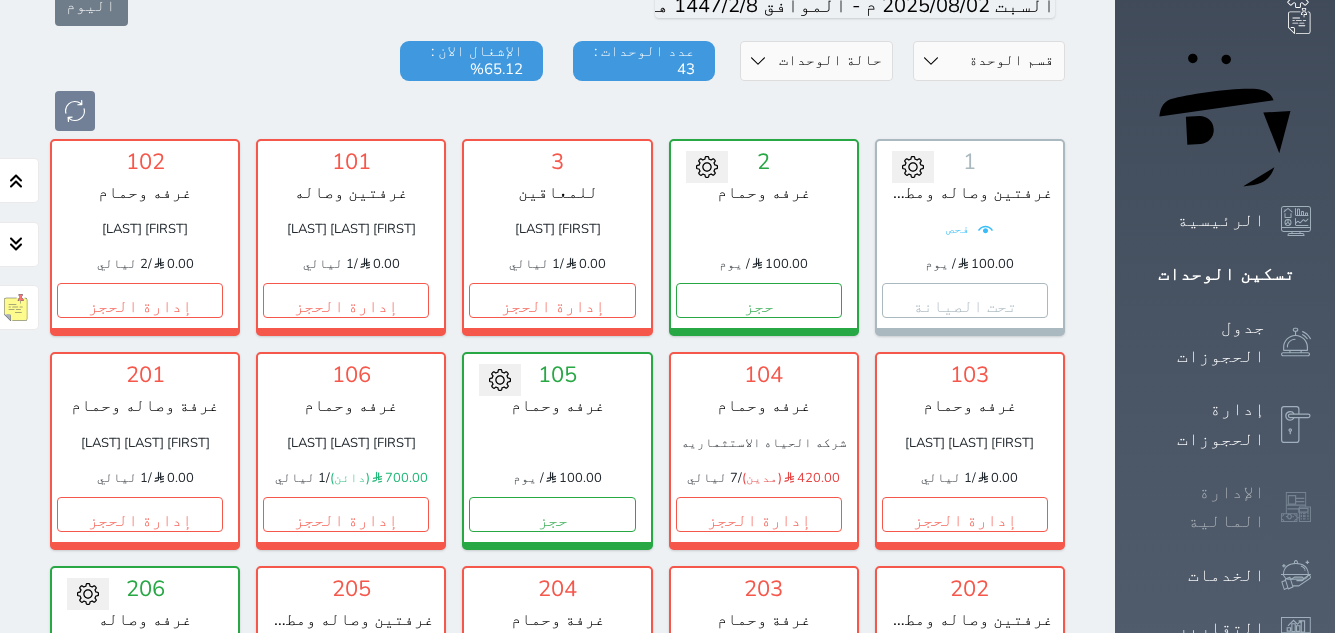 click on "الإدارة المالية" at bounding box center [1202, 507] 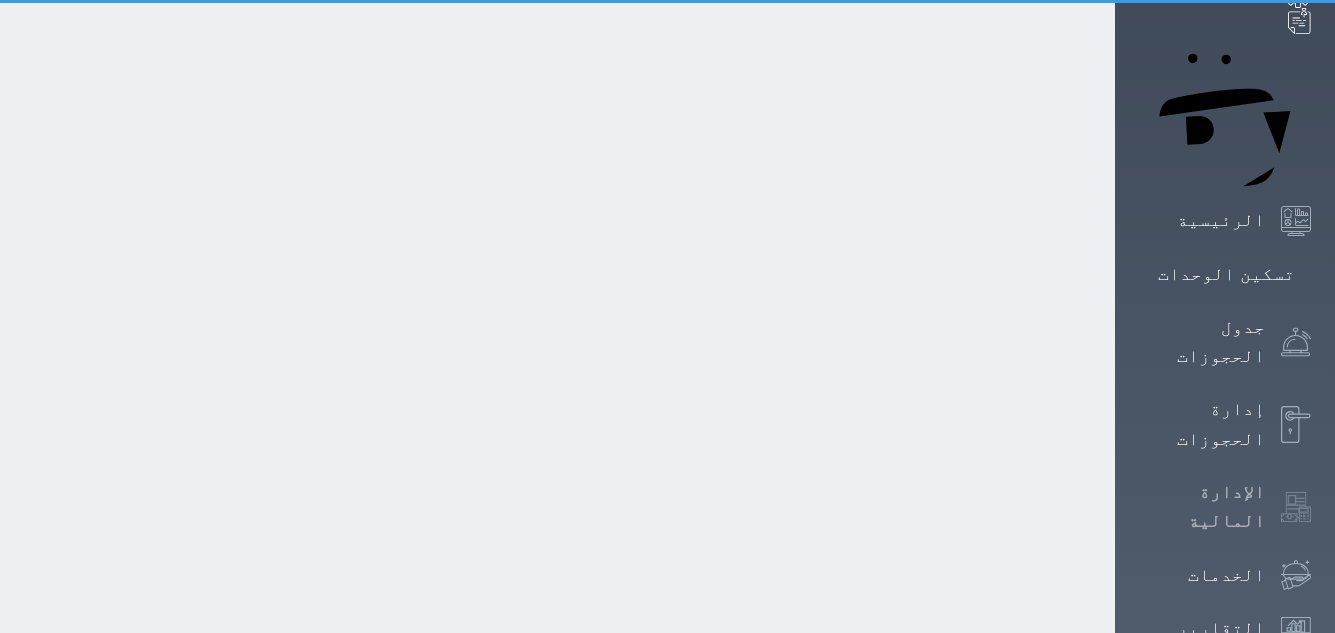 scroll, scrollTop: 0, scrollLeft: 0, axis: both 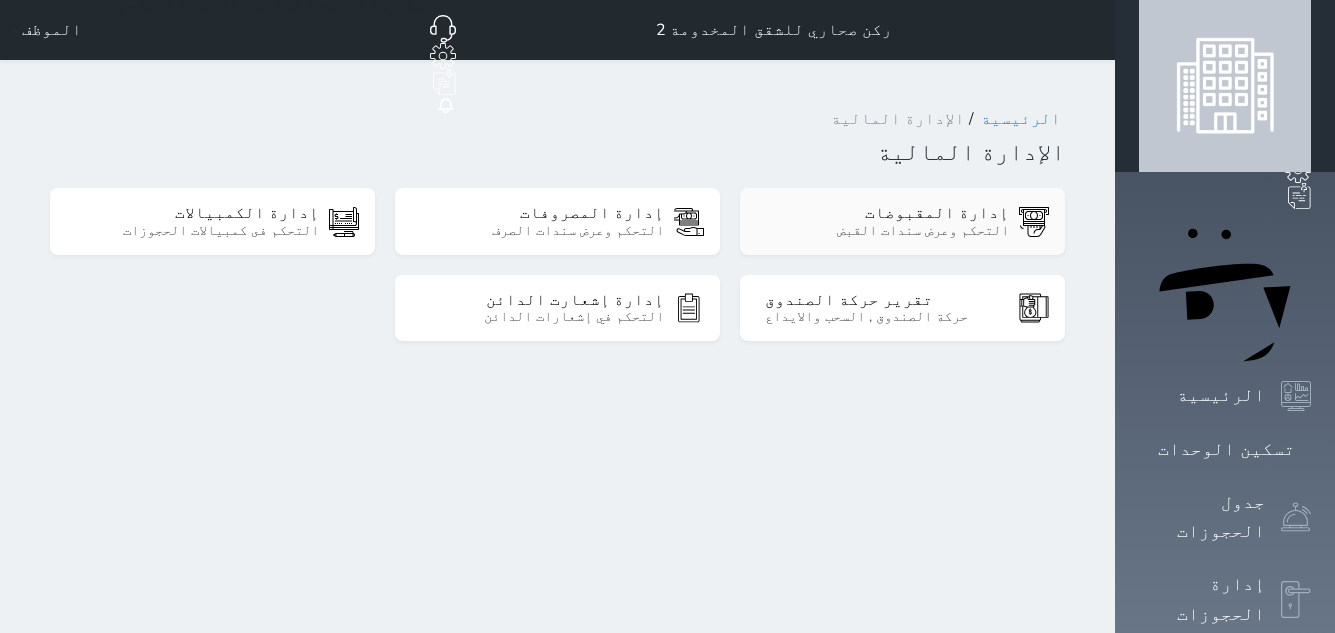 click on "إدارة المقبوضات" at bounding box center [887, 213] 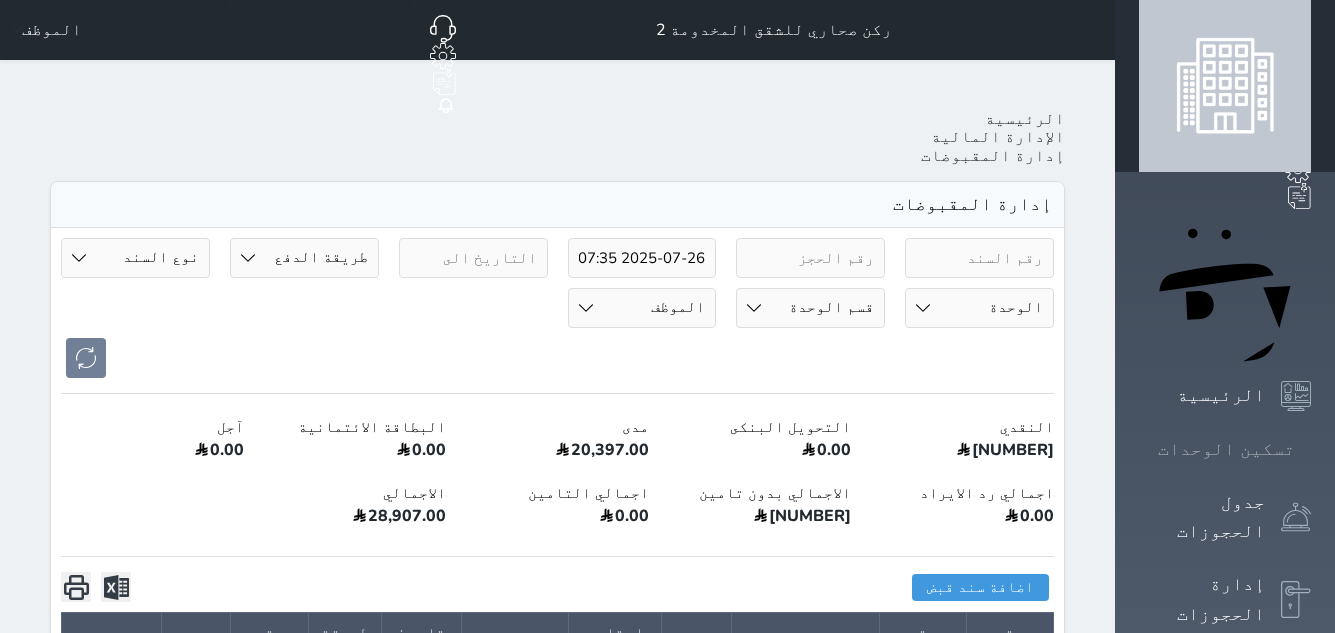 click 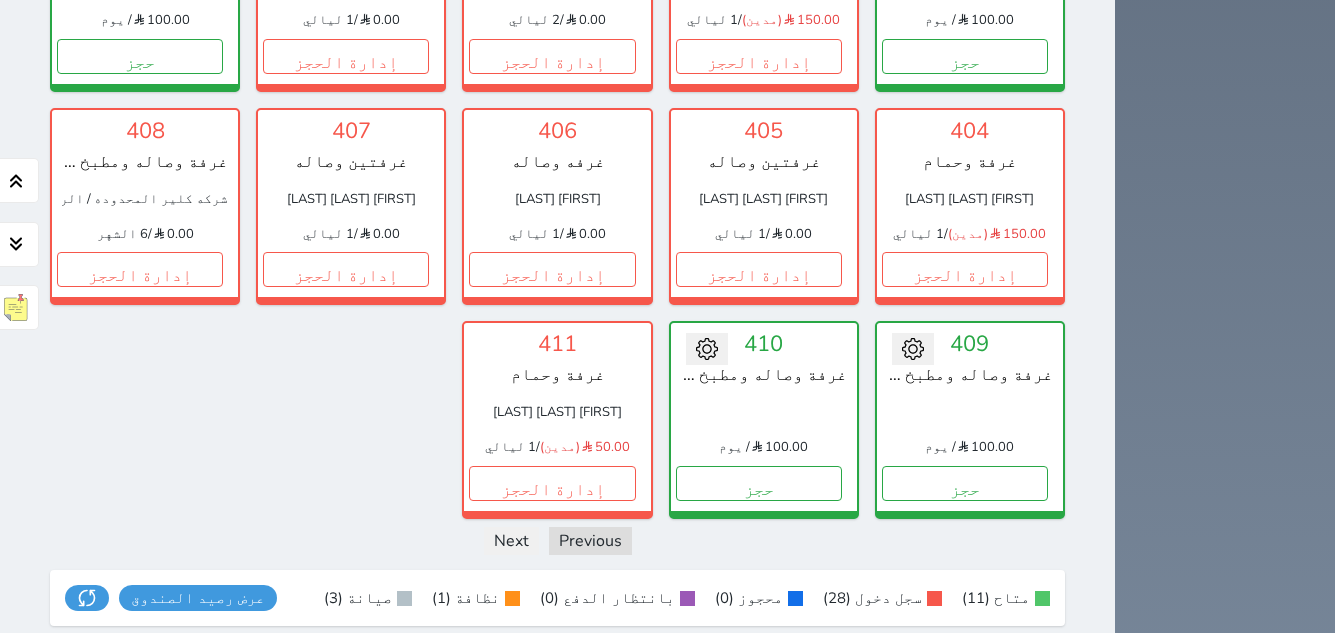 scroll, scrollTop: 1775, scrollLeft: 0, axis: vertical 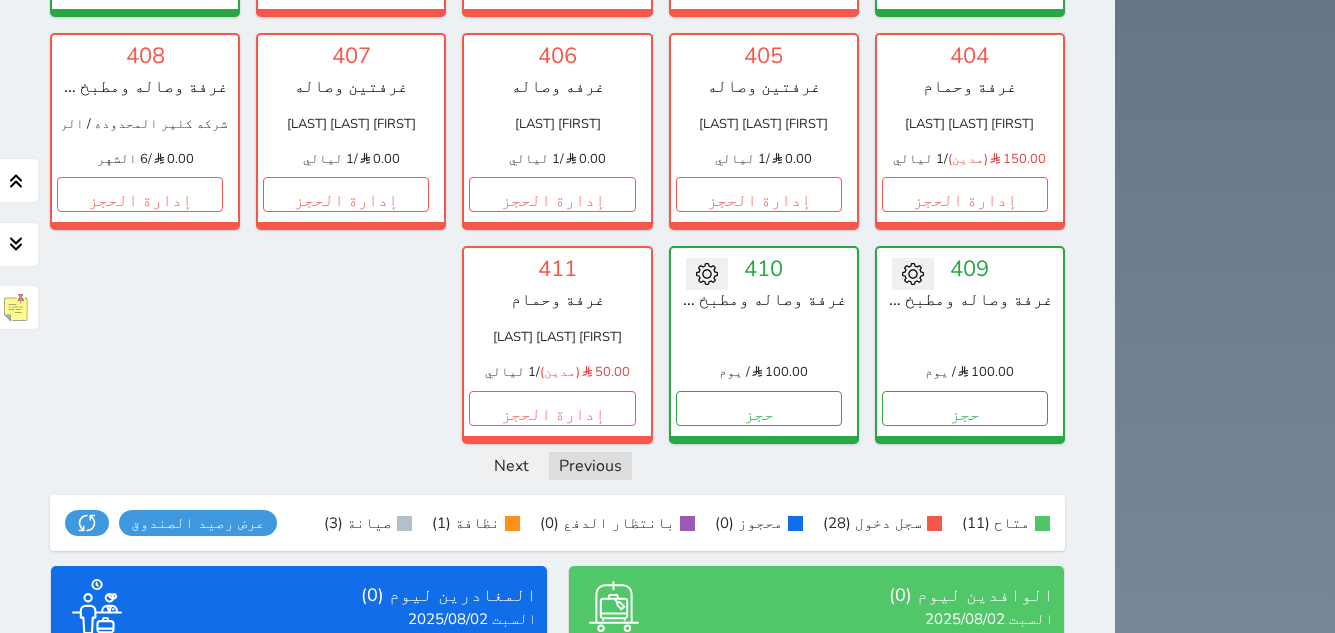 click on "عرض المغادرين" at bounding box center [299, 785] 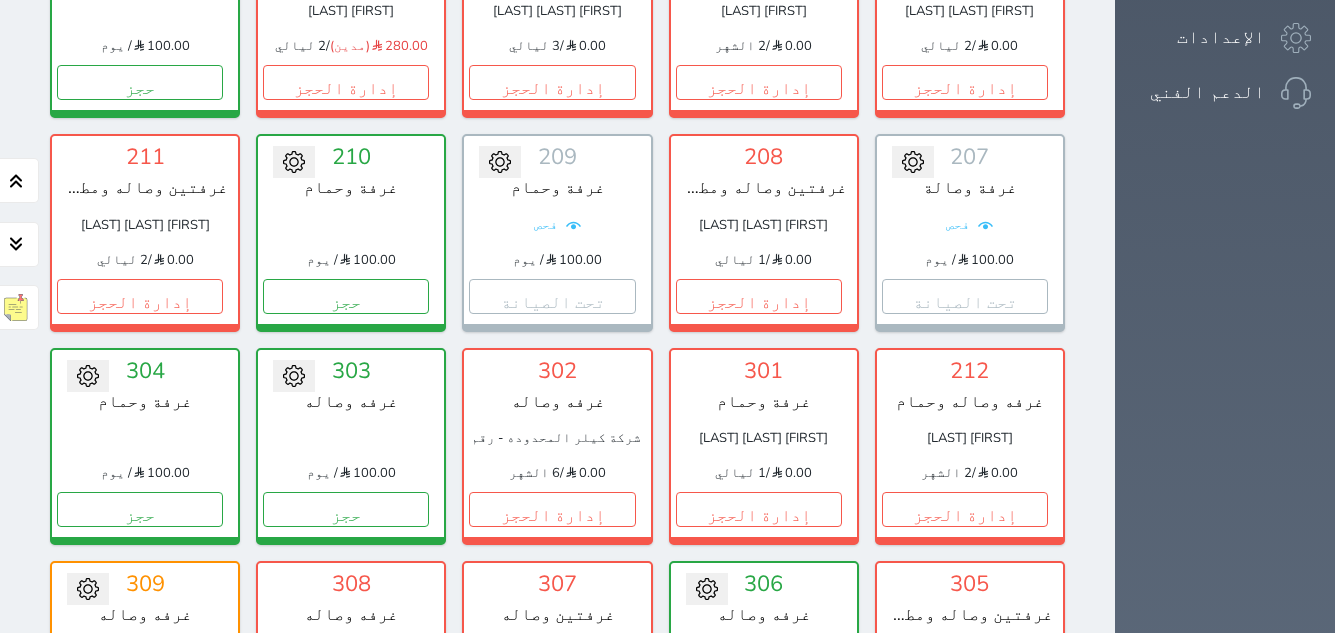 scroll, scrollTop: 775, scrollLeft: 0, axis: vertical 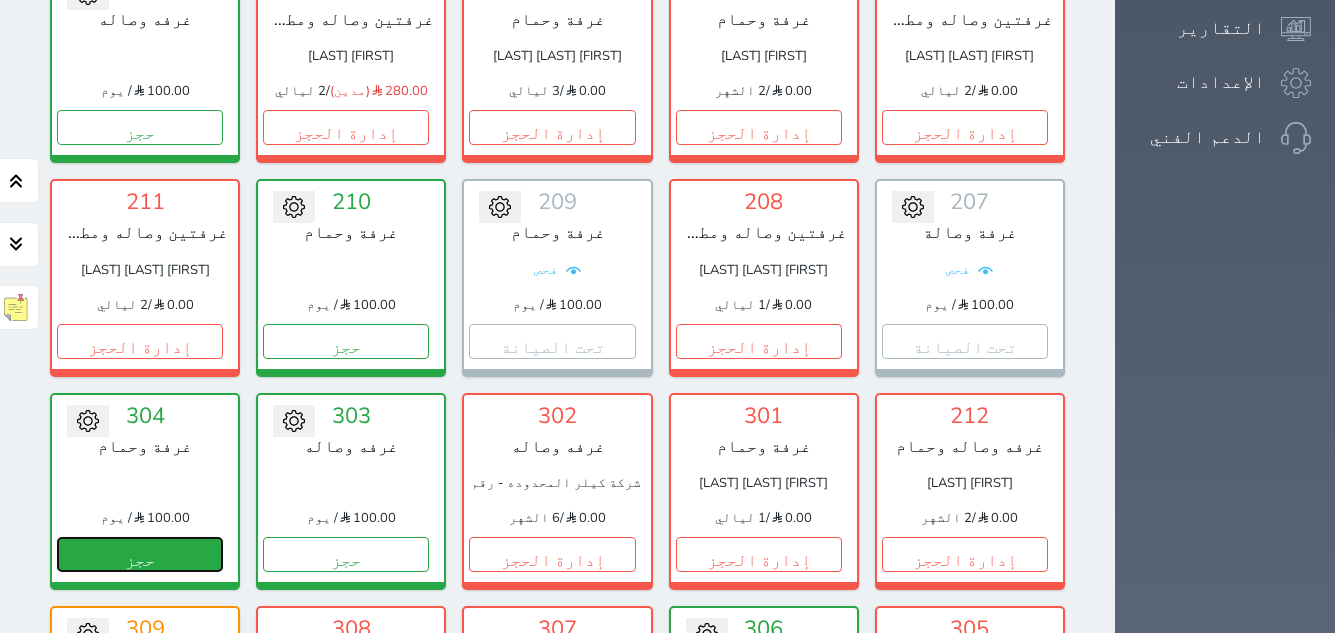 click on "حجز" at bounding box center (140, 554) 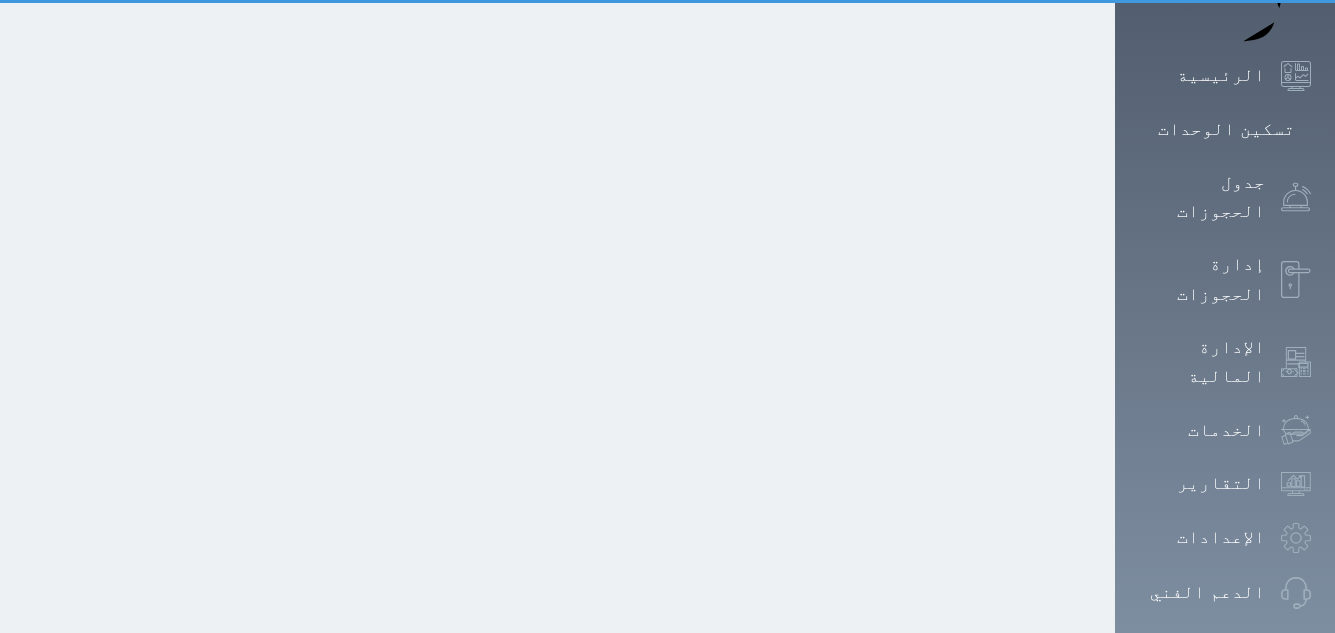 scroll, scrollTop: 0, scrollLeft: 0, axis: both 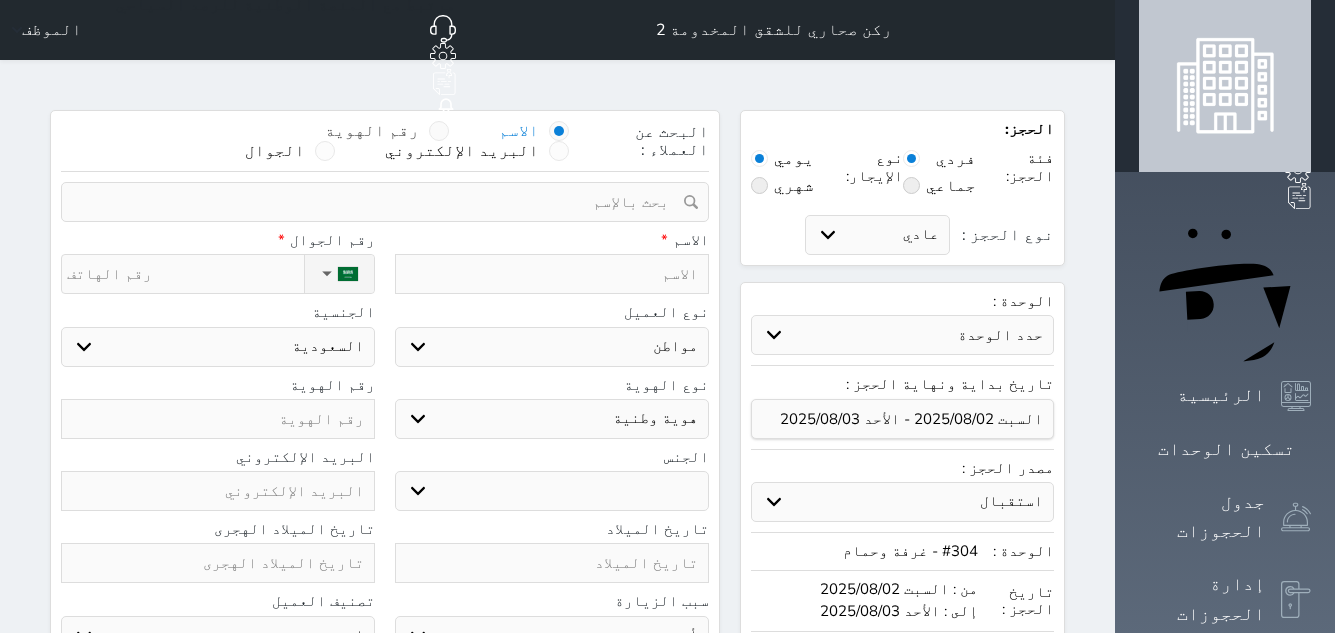 drag, startPoint x: 513, startPoint y: 98, endPoint x: 512, endPoint y: 122, distance: 24.020824 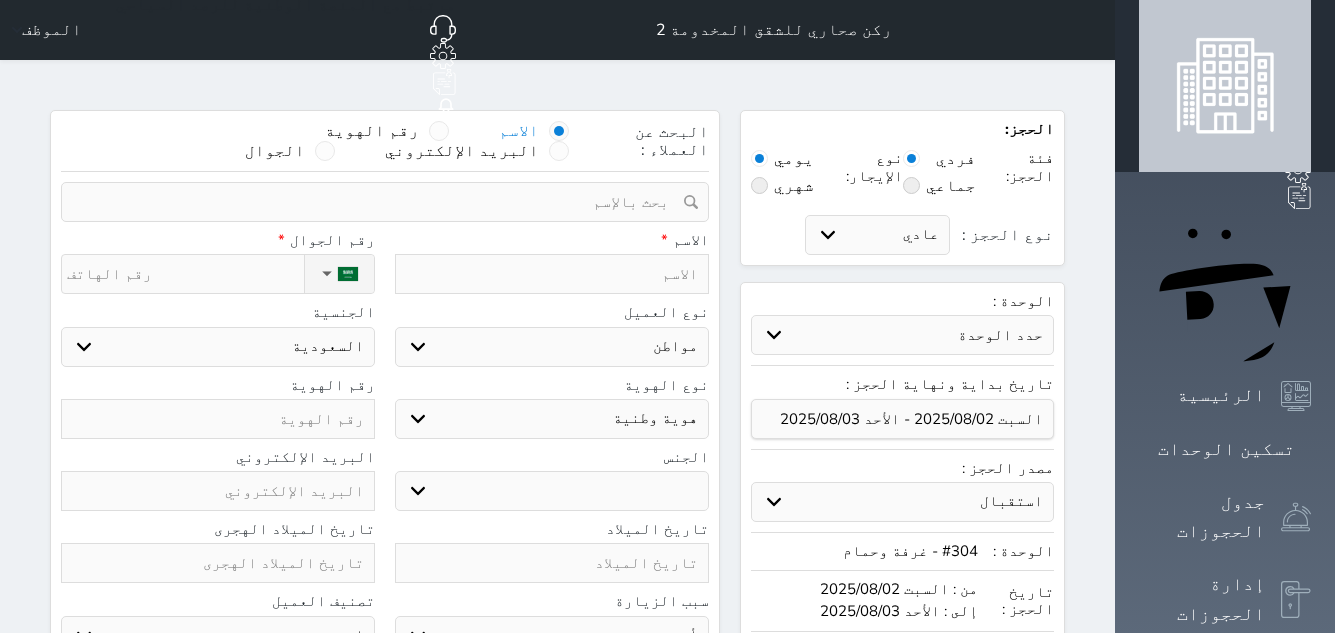 click on "رقم الهوية" at bounding box center [387, 131] 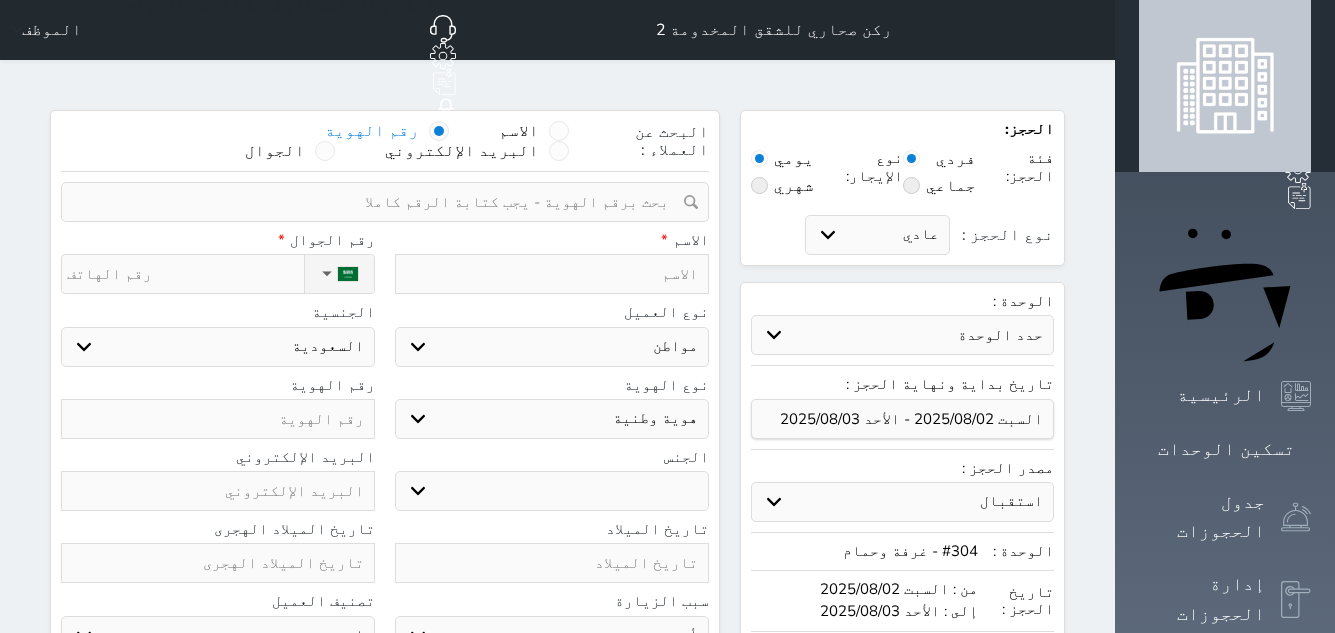 click at bounding box center [378, 202] 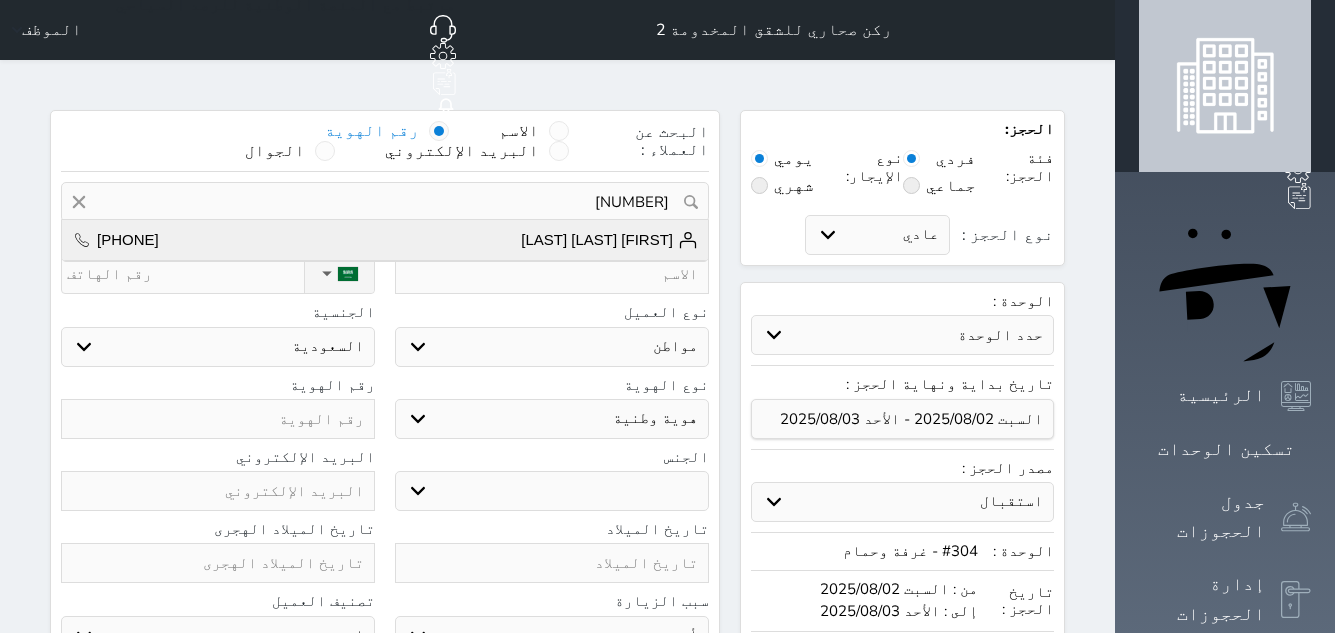 click on "[FIRST] [LAST] [LAST] [PHONE]" at bounding box center [385, 240] 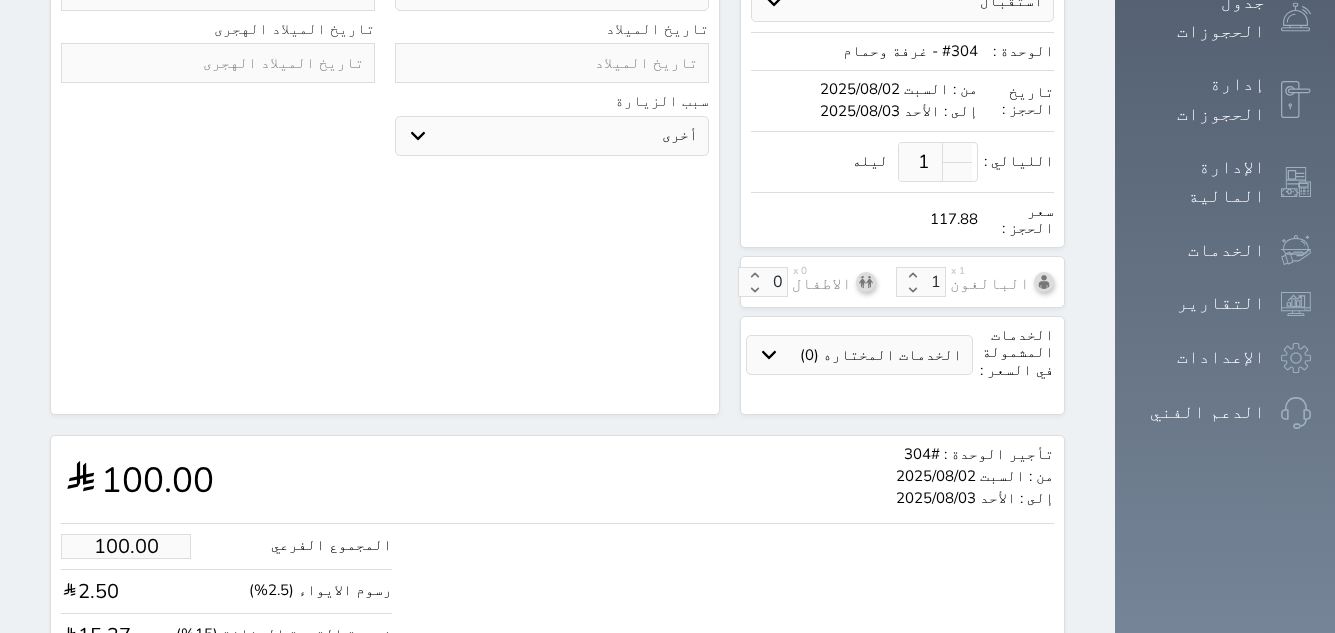 scroll, scrollTop: 594, scrollLeft: 0, axis: vertical 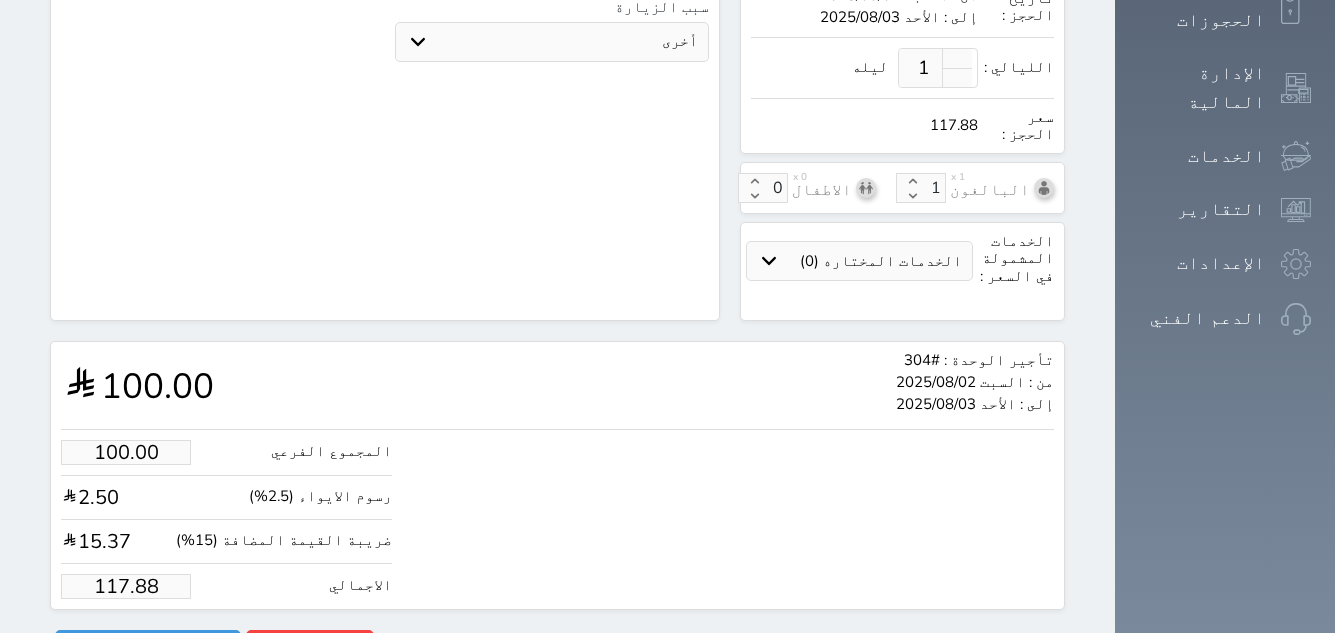 click on "117.88" at bounding box center (126, 586) 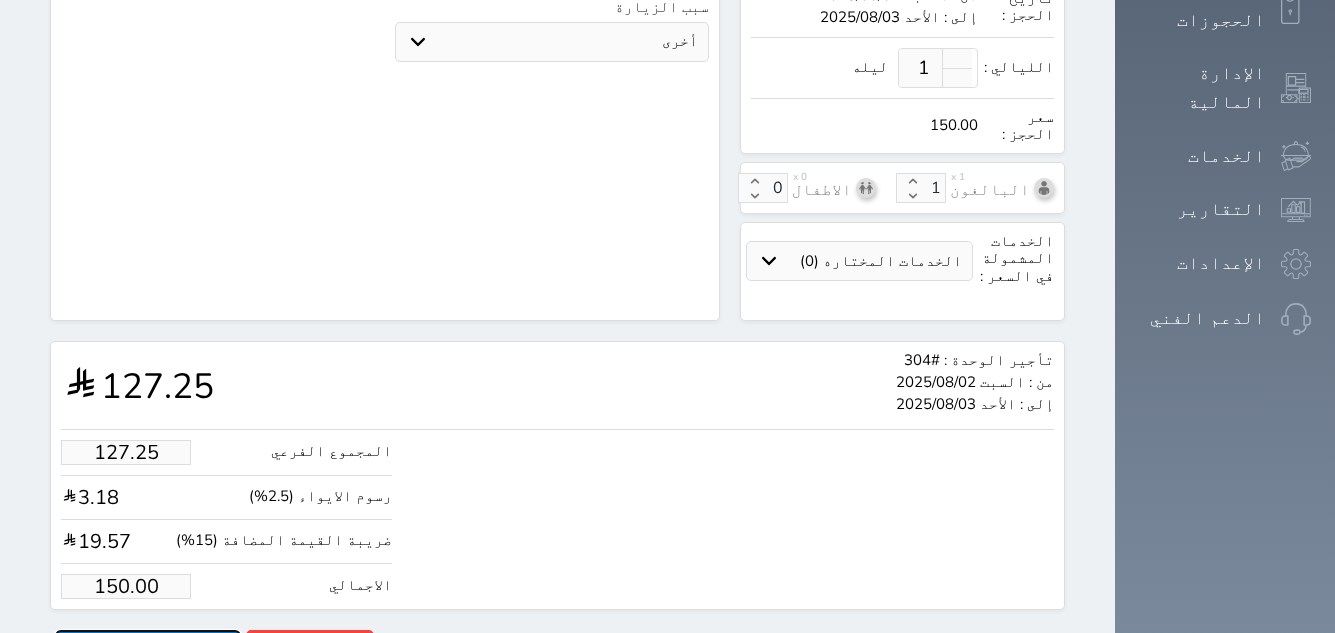 click on "حجز" at bounding box center [148, 647] 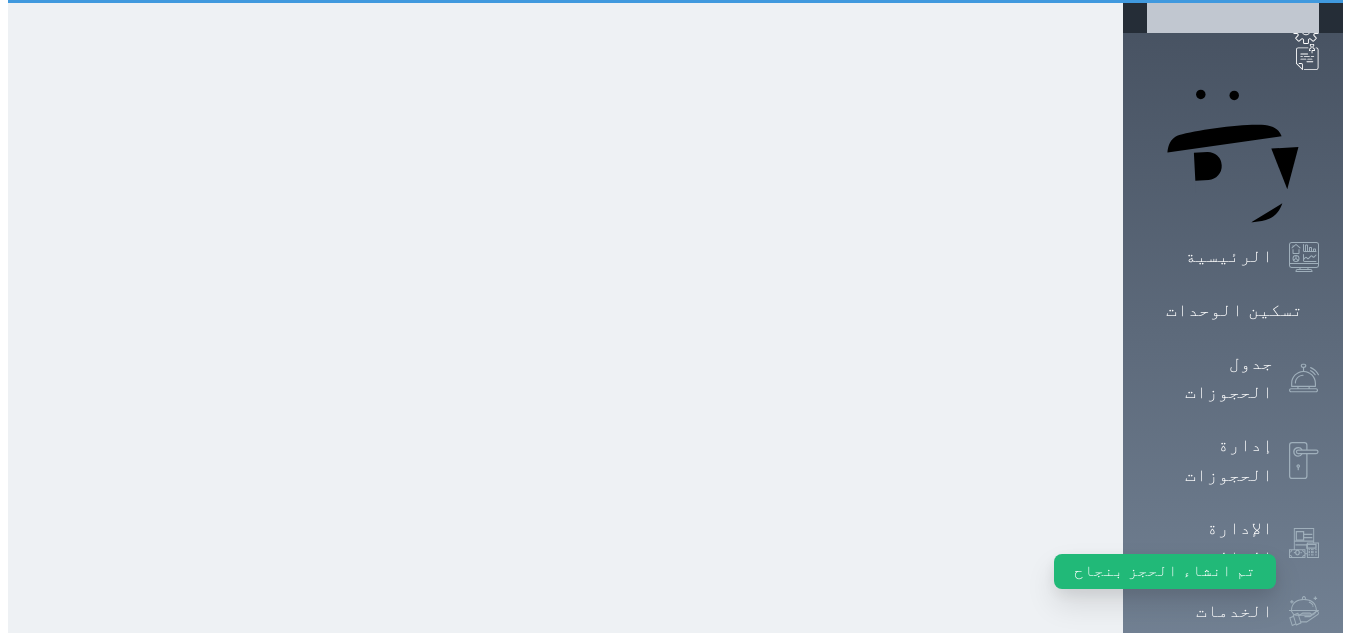 scroll, scrollTop: 0, scrollLeft: 0, axis: both 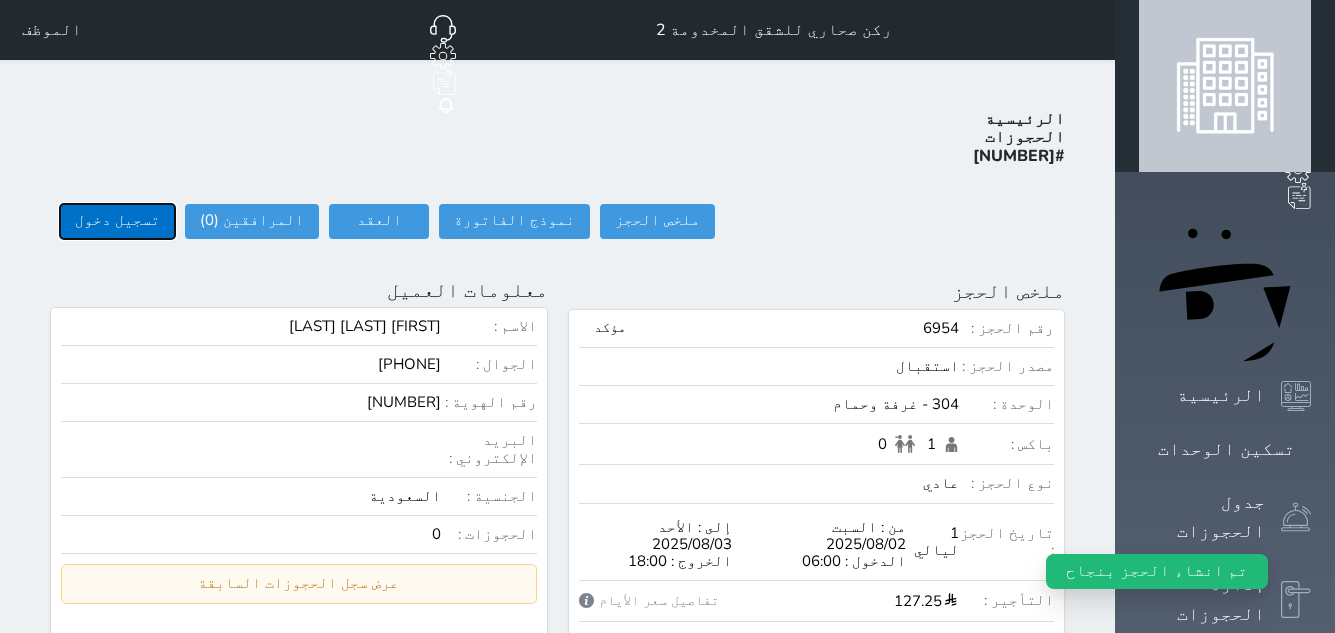 click on "تسجيل دخول" at bounding box center (117, 221) 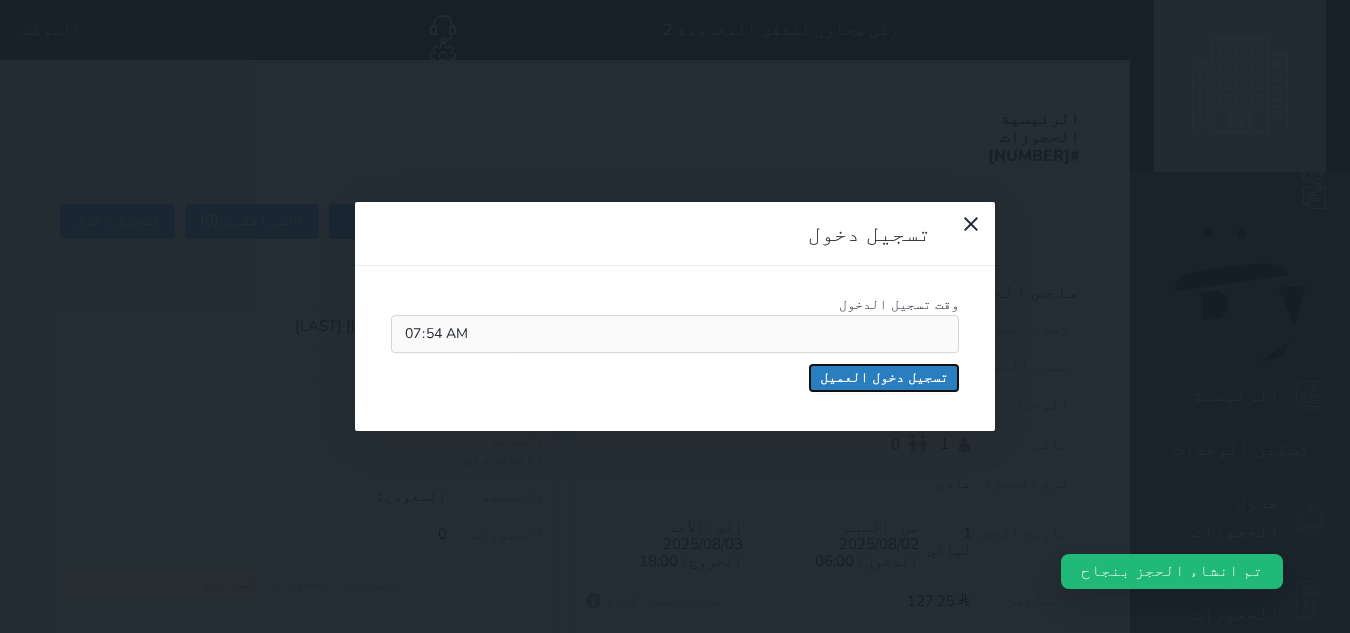 click on "تسجيل دخول العميل" at bounding box center [884, 378] 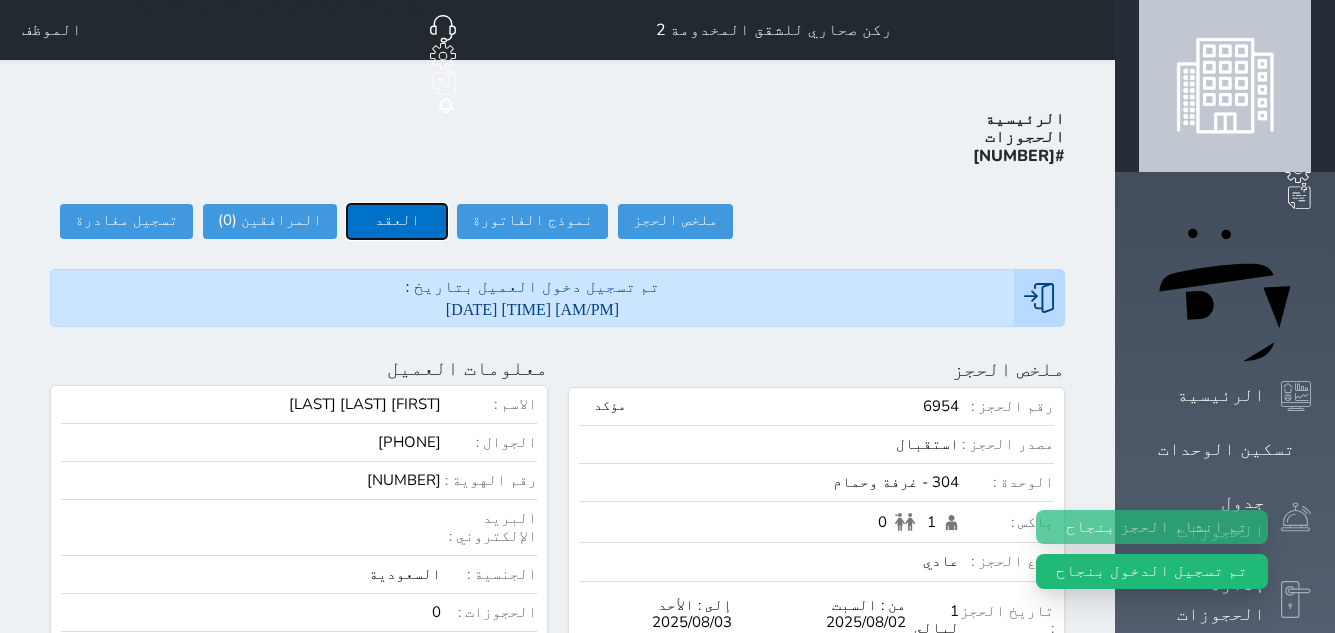 click on "العقد" at bounding box center (397, 221) 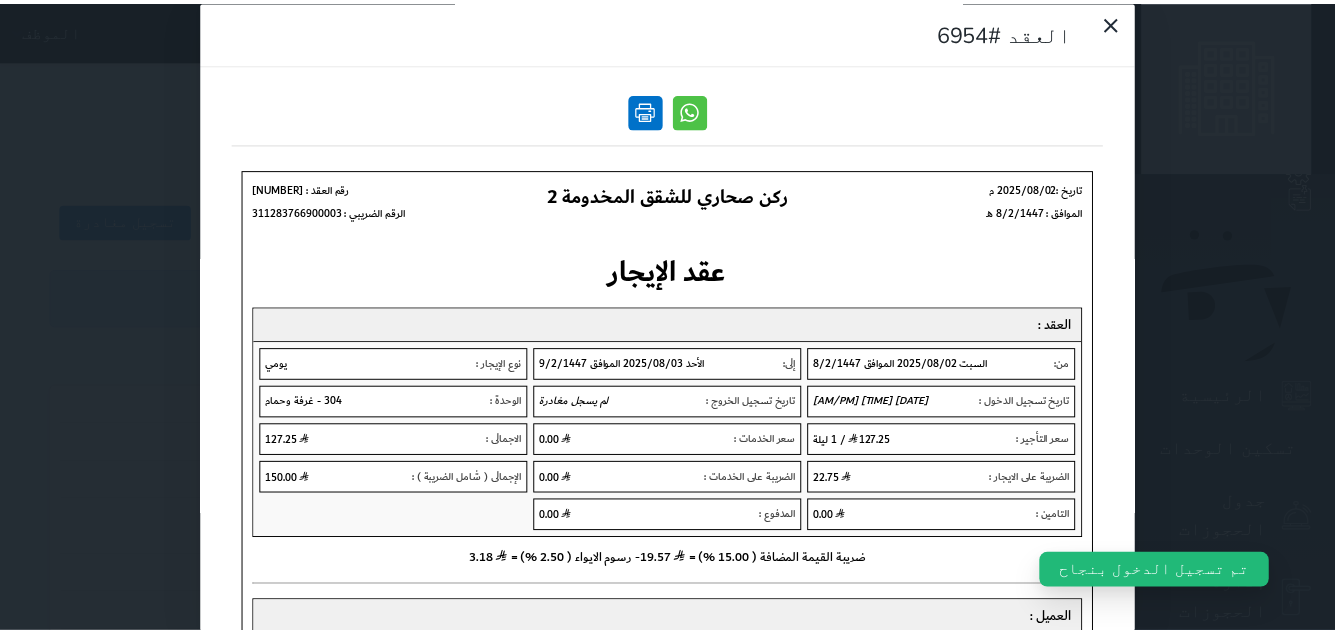 scroll, scrollTop: 0, scrollLeft: 0, axis: both 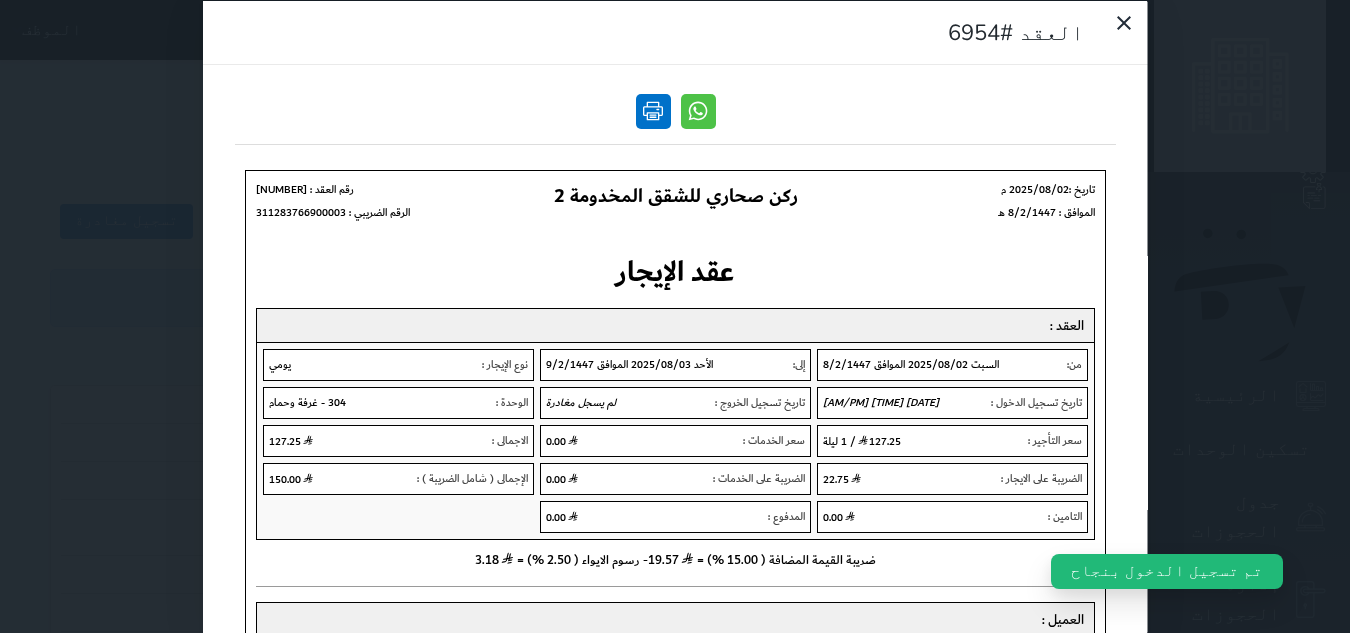 click at bounding box center (652, 110) 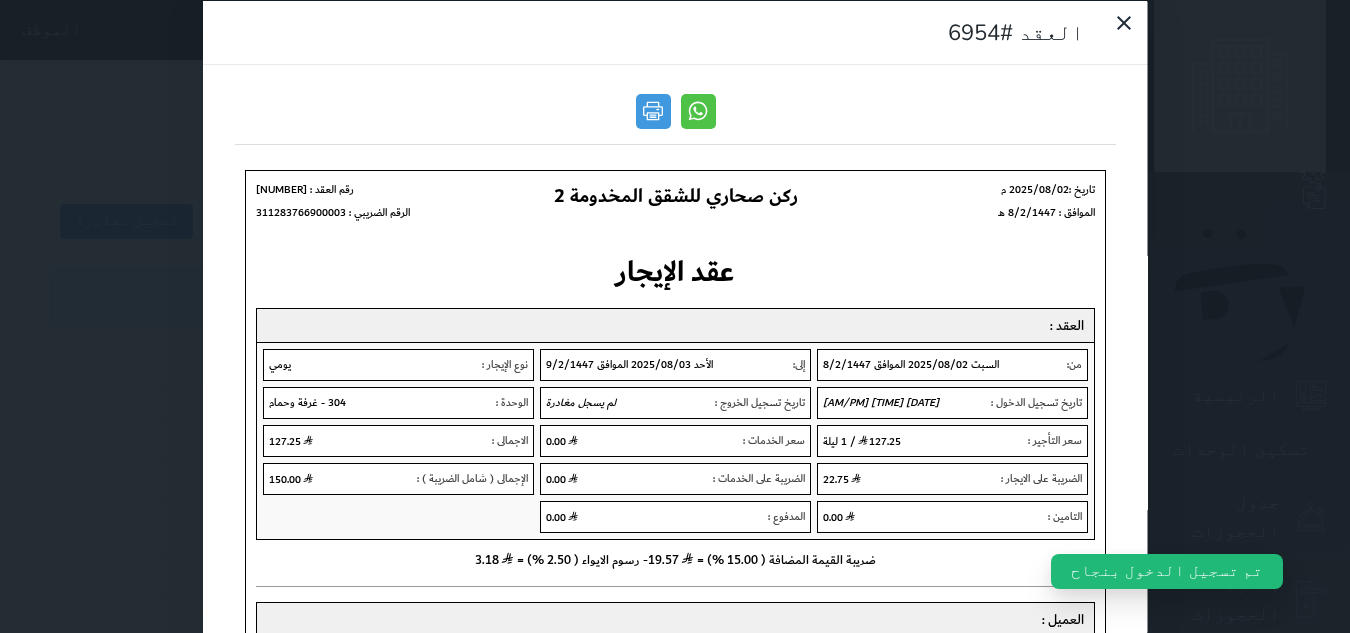 click on "العقد #6954" at bounding box center (675, 316) 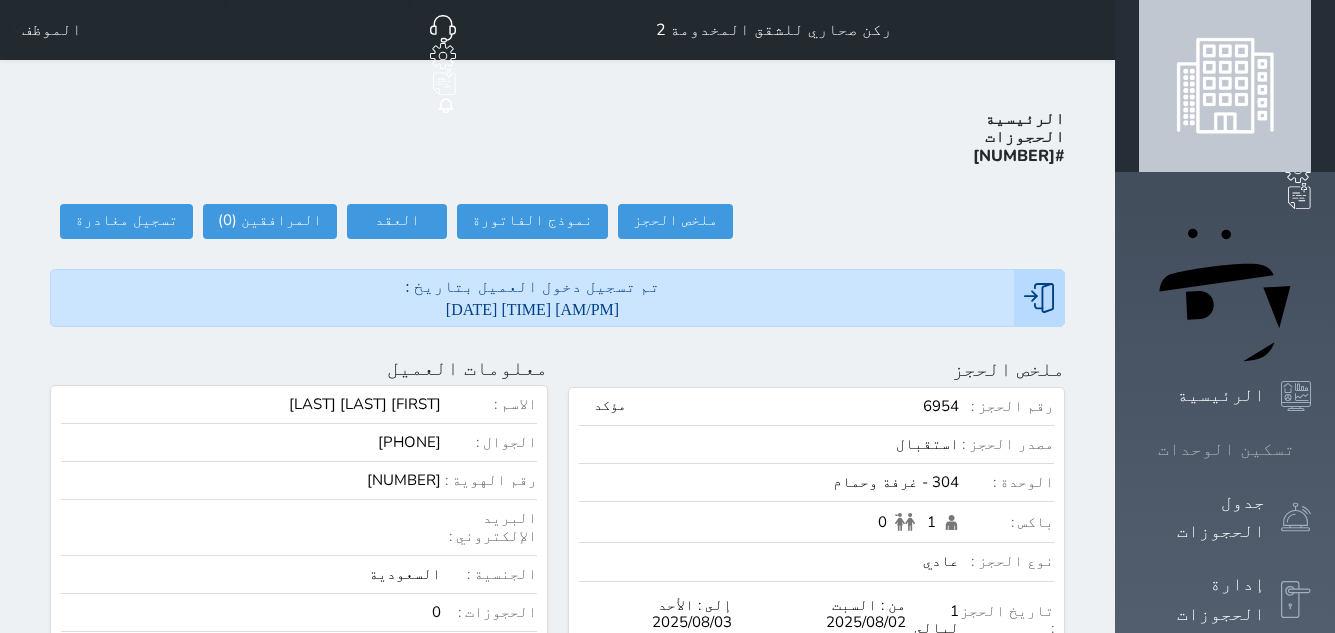 click 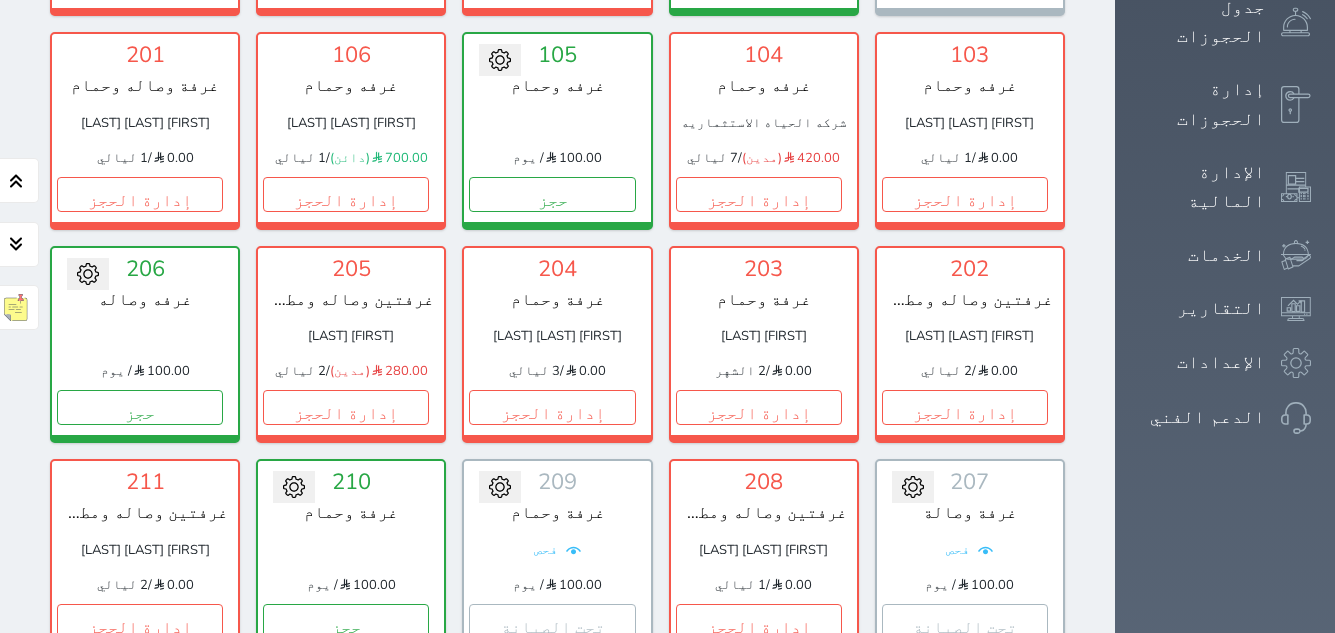scroll, scrollTop: 700, scrollLeft: 0, axis: vertical 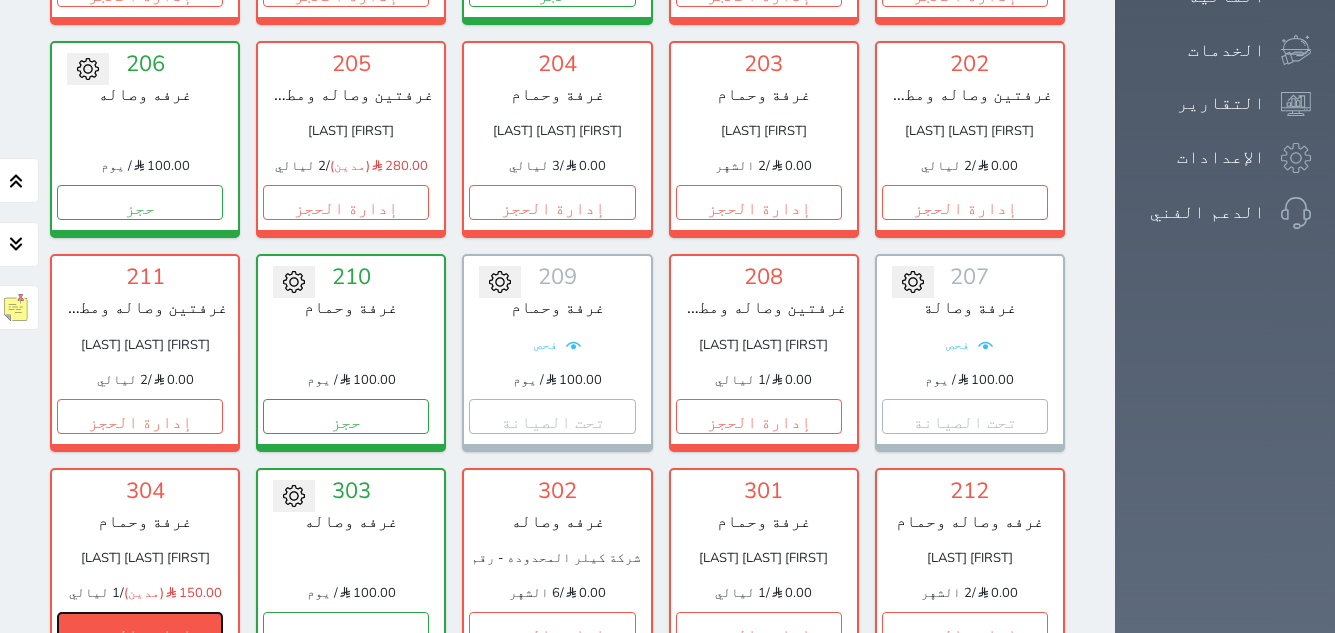 click on "إدارة الحجز" at bounding box center [140, 629] 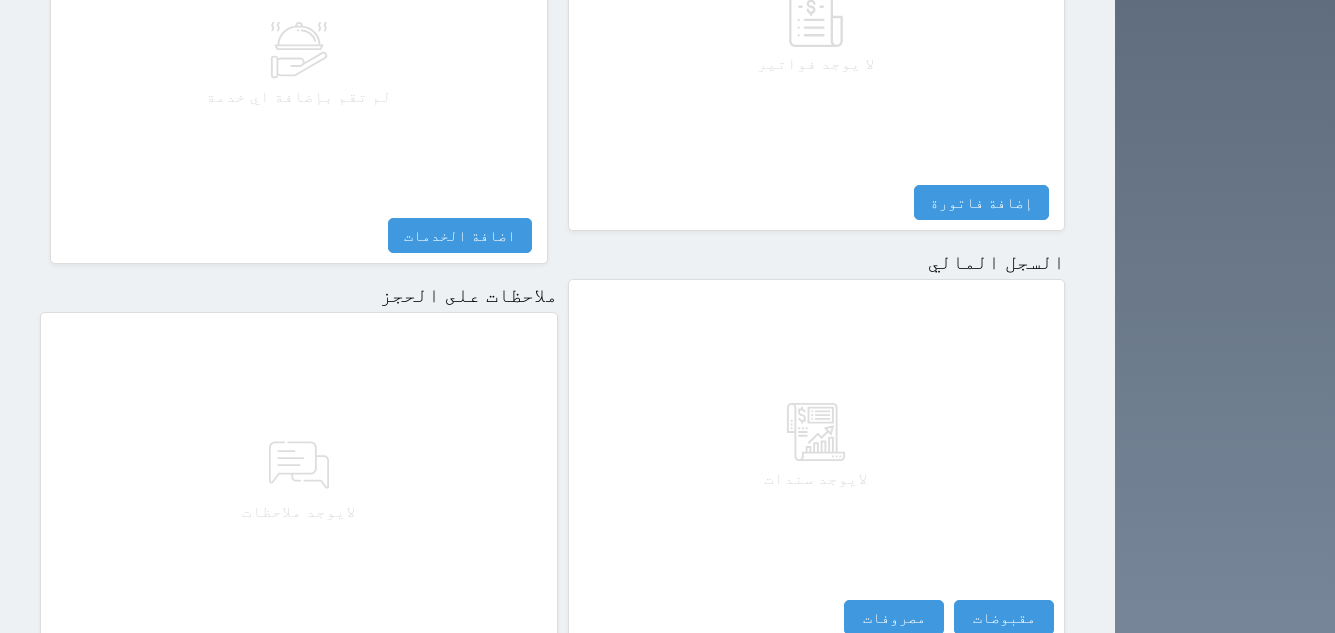 scroll, scrollTop: 1092, scrollLeft: 0, axis: vertical 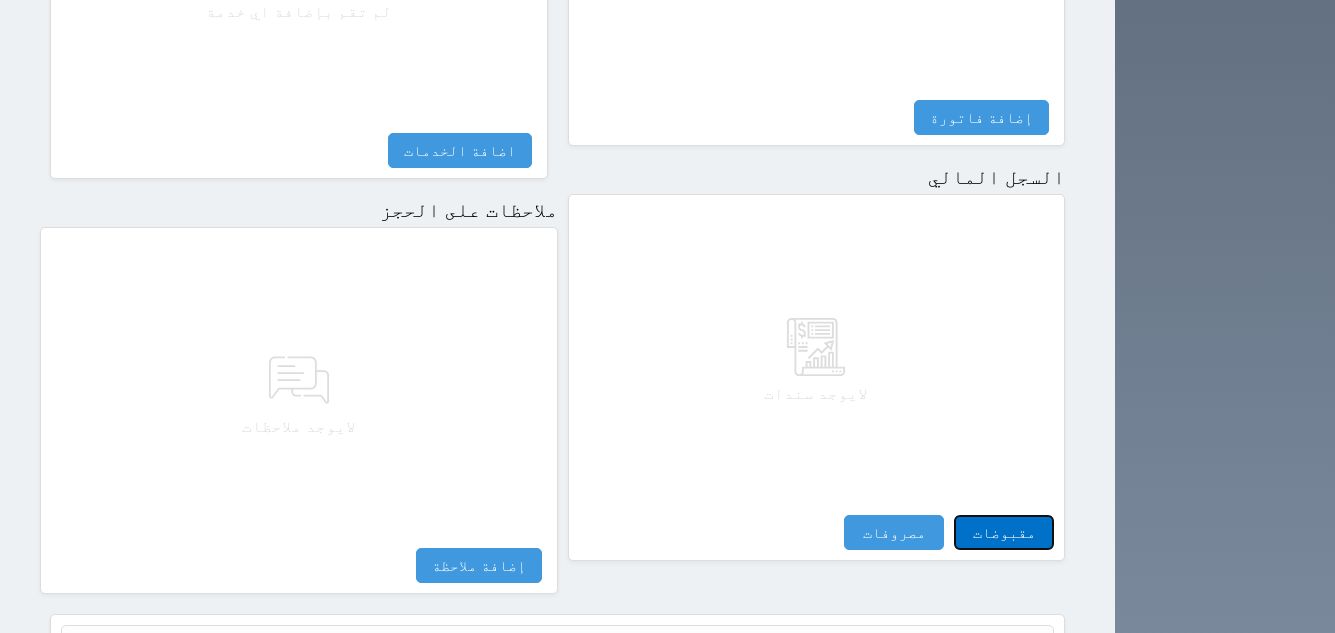 click on "مقبوضات" at bounding box center (1004, 532) 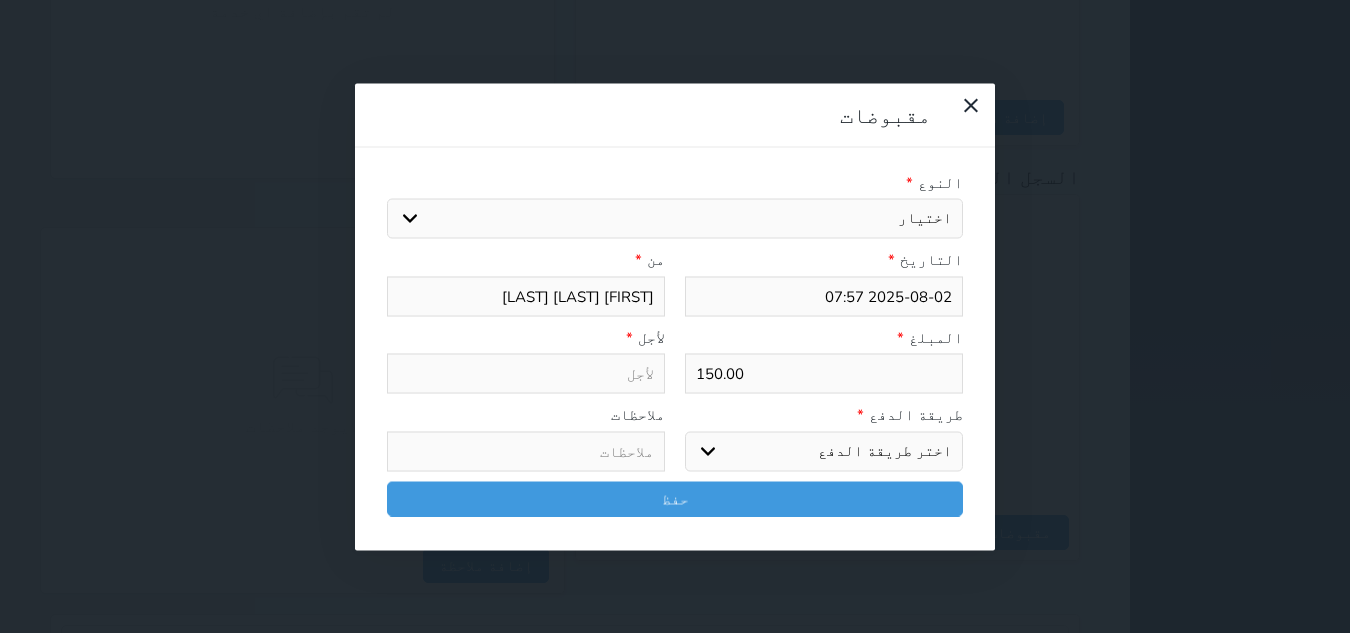 drag, startPoint x: 920, startPoint y: 141, endPoint x: 923, endPoint y: 156, distance: 15.297058 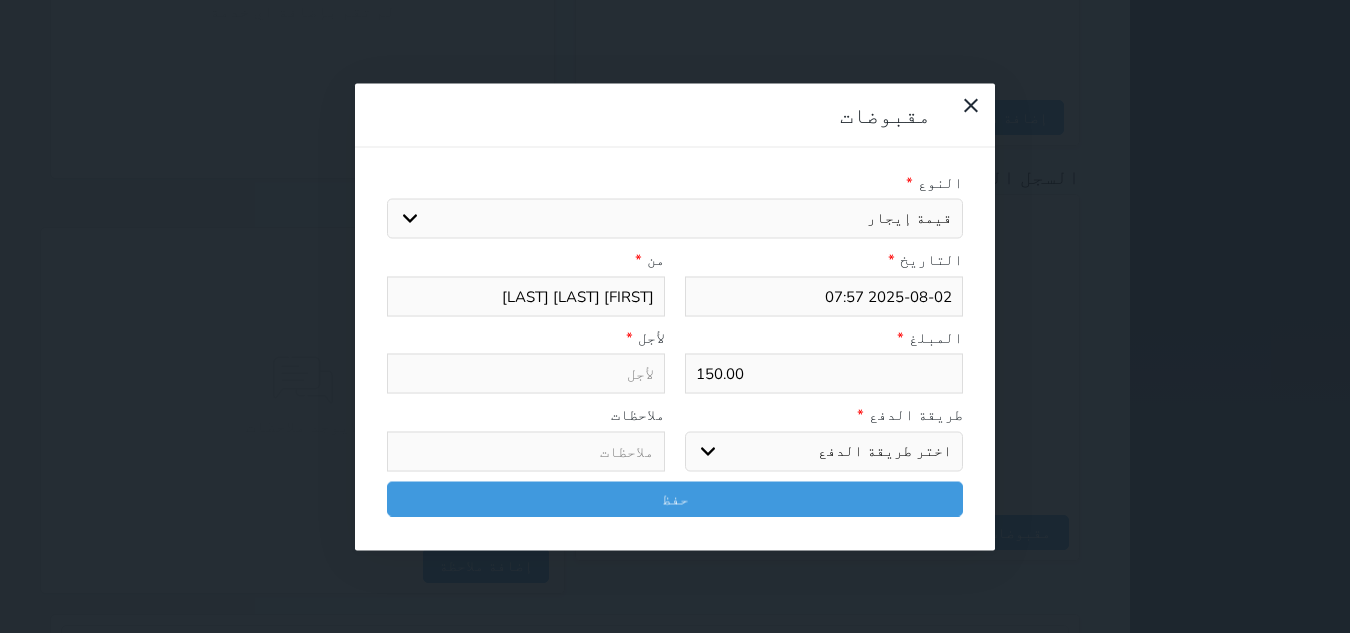 click on "اختيار   مقبوضات عامة قيمة إيجار فواتير تامين عربون لا ينطبق آخر مغسلة واي فاي - الإنترنت مواقف السيارات طعام الأغذية والمشروبات مشروبات المشروبات الباردة المشروبات الساخنة الإفطار غداء عشاء مخبز و كعك حمام سباحة الصالة الرياضية سبا و خدمات الجمال اختيار وإسقاط (خدمات النقل) ميني بار كابل - تلفزيون سرير إضافي تصفيف الشعر التسوق خدمات الجولات السياحية المنظمة خدمات الدليل السياحي" at bounding box center (675, 219) 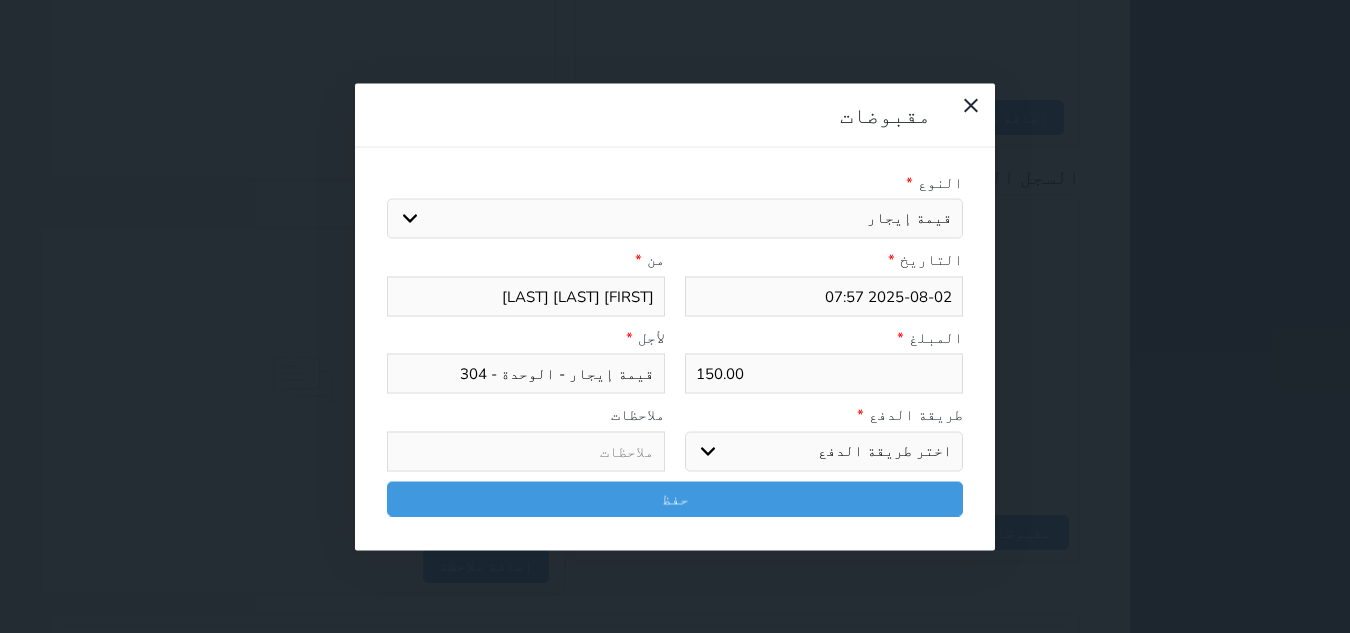 click on "اختر طريقة الدفع   دفع نقدى   تحويل بنكى   مدى   بطاقة ائتمان   آجل" at bounding box center (824, 451) 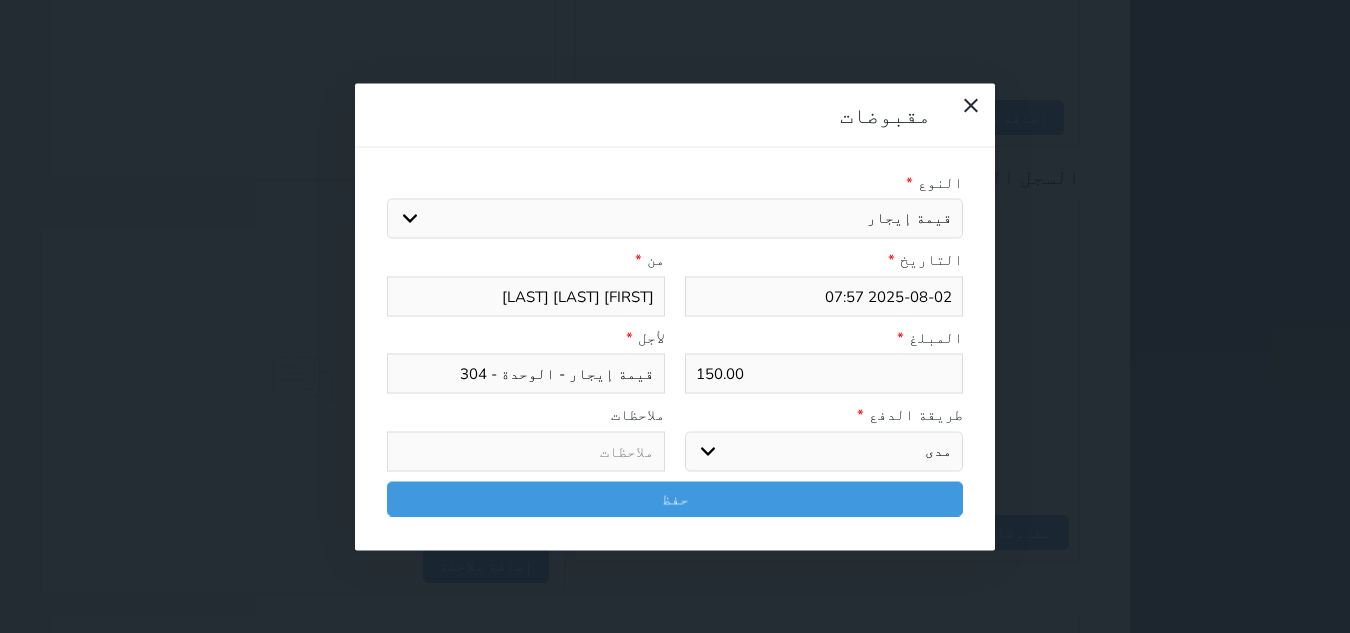 click on "اختر طريقة الدفع   دفع نقدى   تحويل بنكى   مدى   بطاقة ائتمان   آجل" at bounding box center (824, 451) 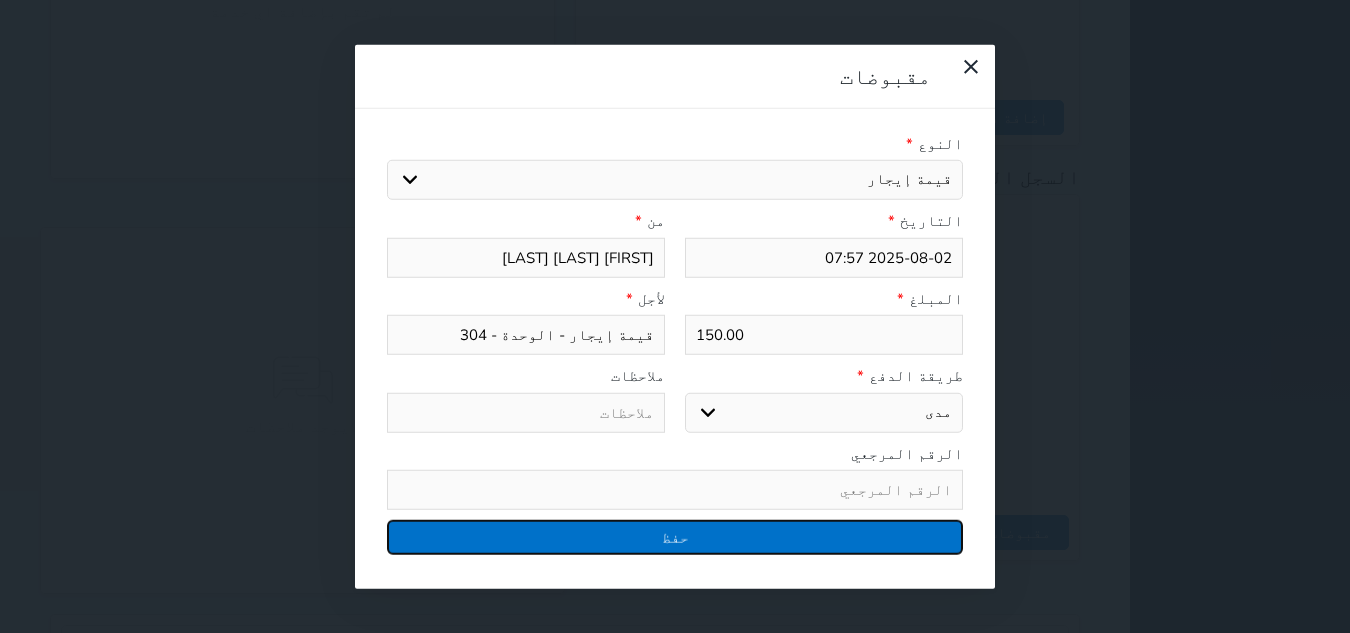 click on "حفظ" at bounding box center (675, 537) 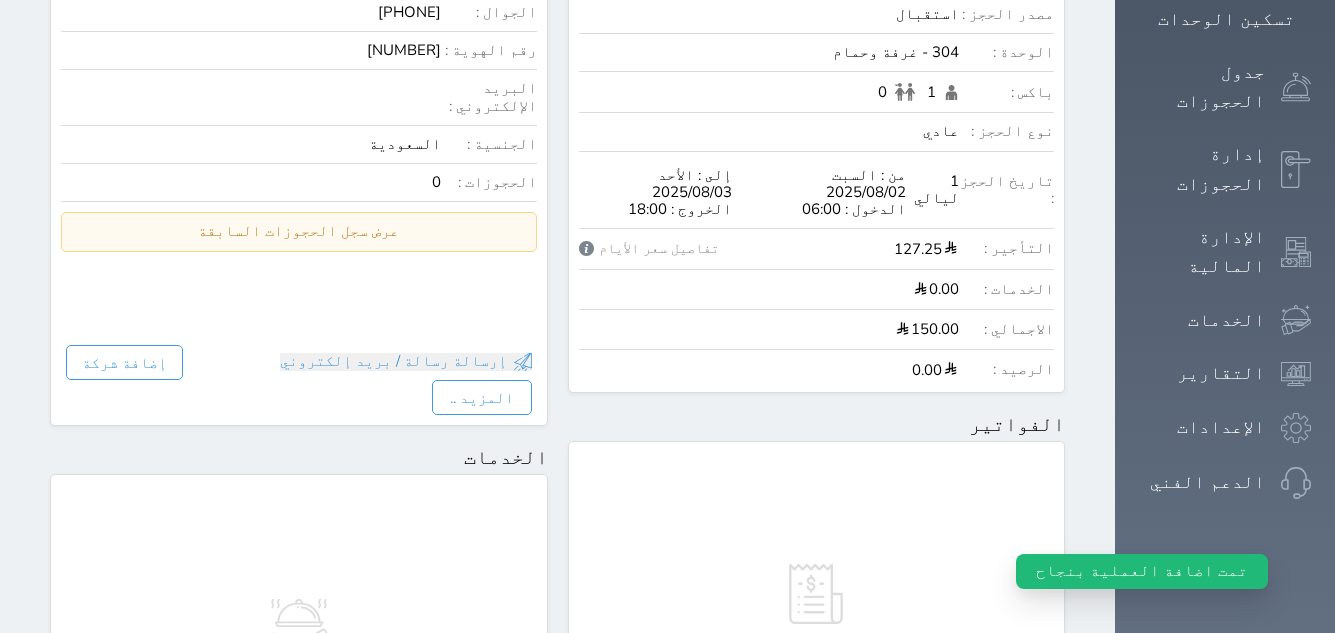 scroll, scrollTop: 92, scrollLeft: 0, axis: vertical 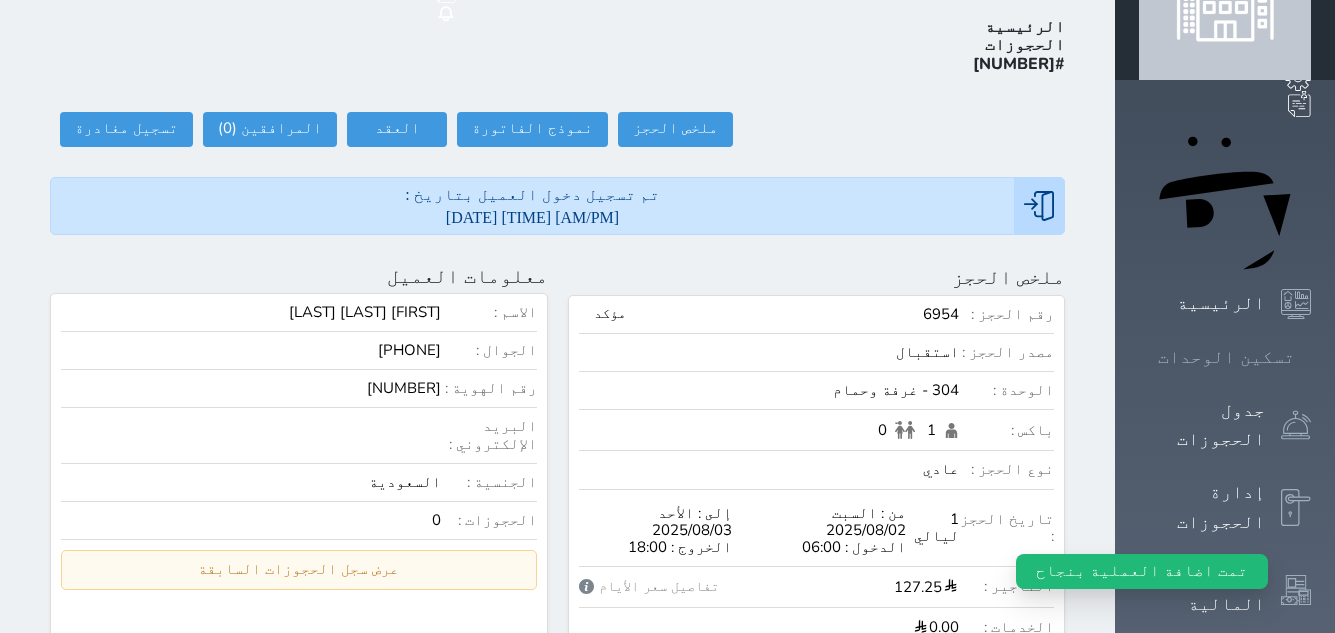 click 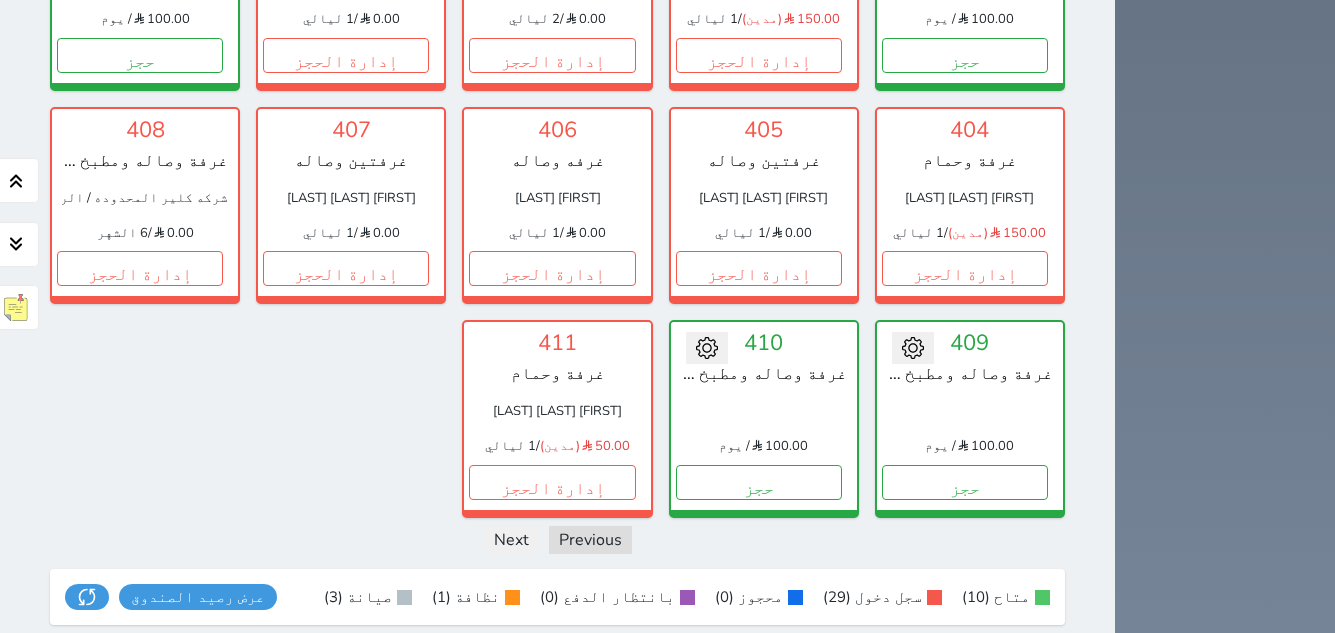 scroll, scrollTop: 1475, scrollLeft: 0, axis: vertical 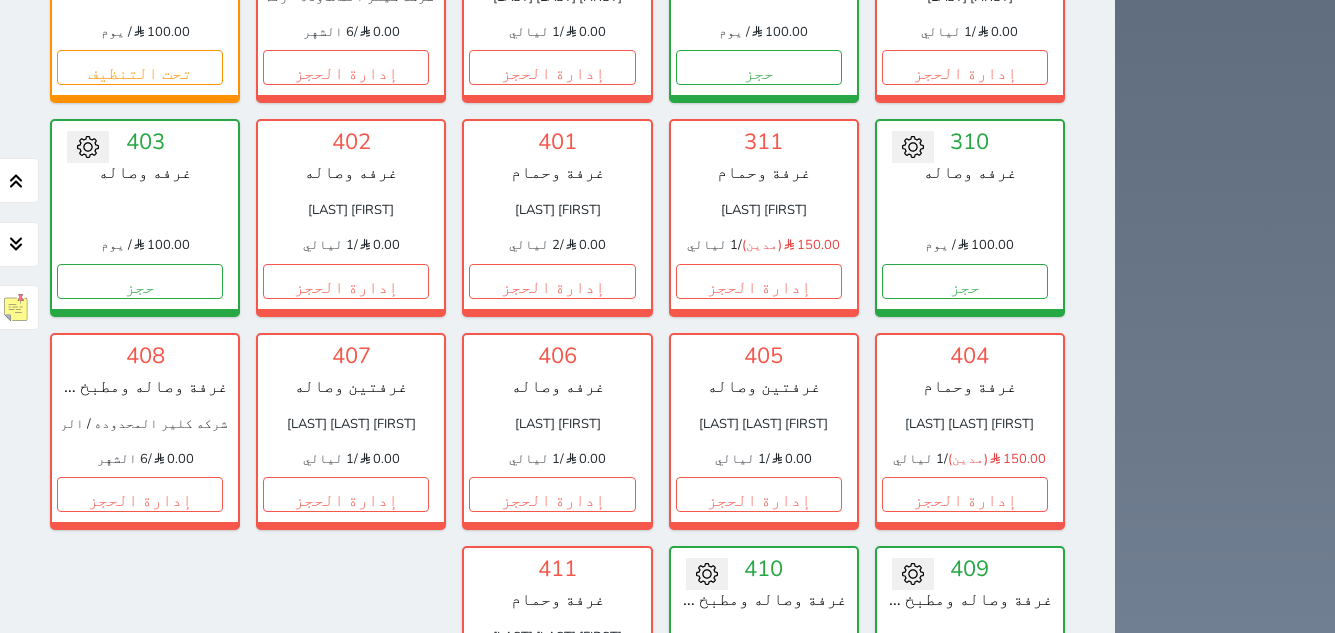 click on "عرض رصيد الصندوق" at bounding box center (198, 823) 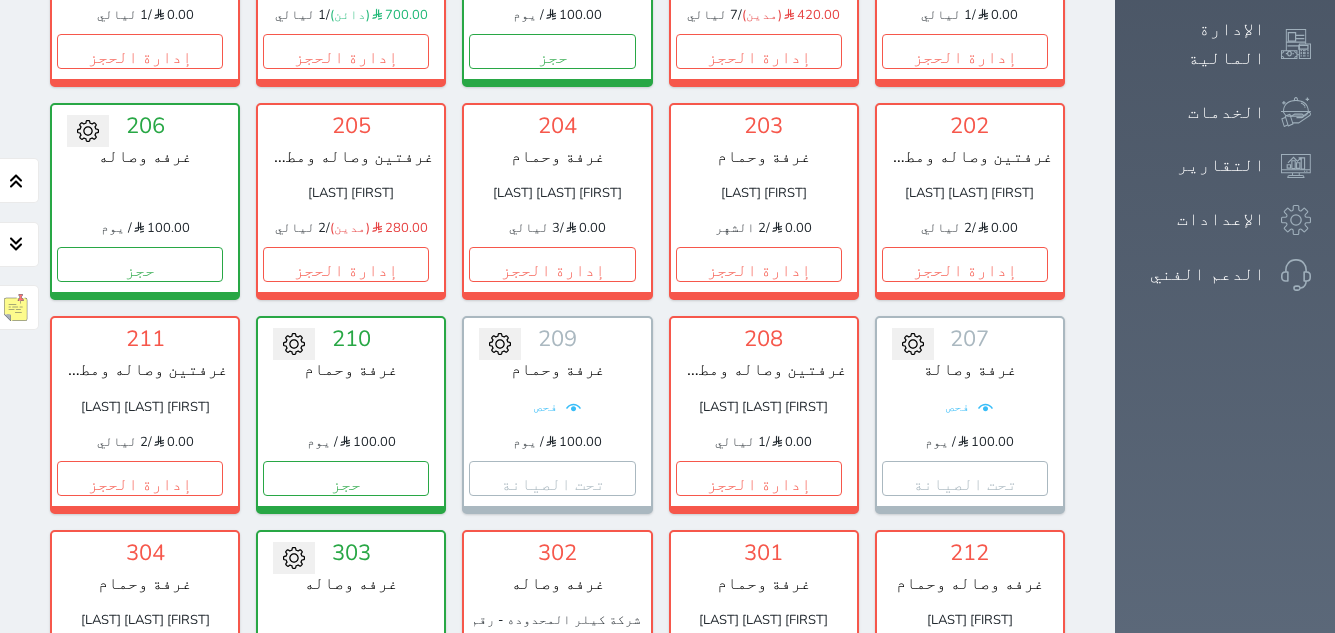 scroll, scrollTop: 700, scrollLeft: 0, axis: vertical 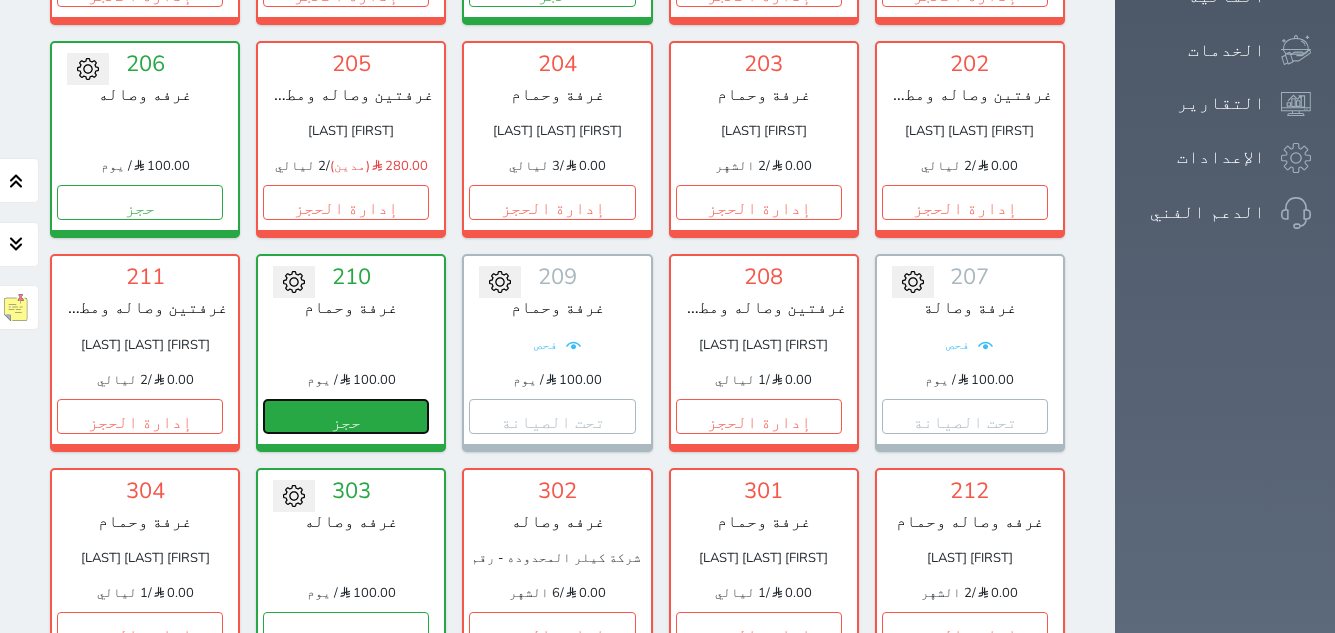 click on "حجز" at bounding box center [346, 416] 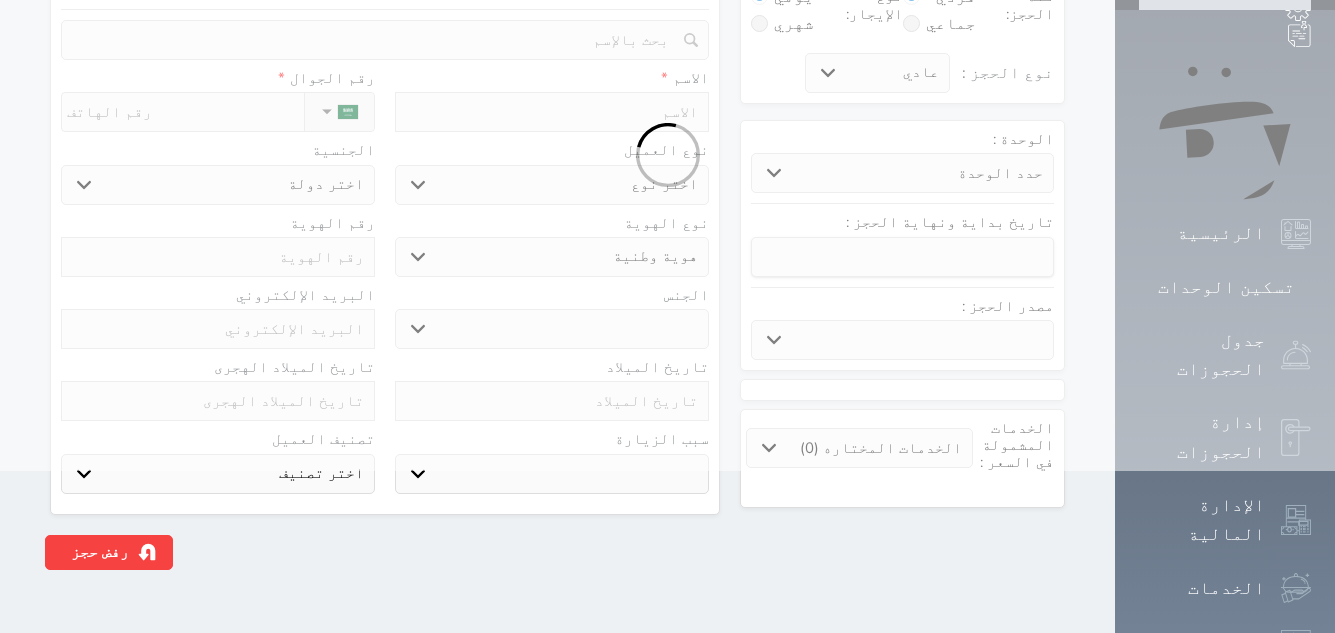 scroll, scrollTop: 0, scrollLeft: 0, axis: both 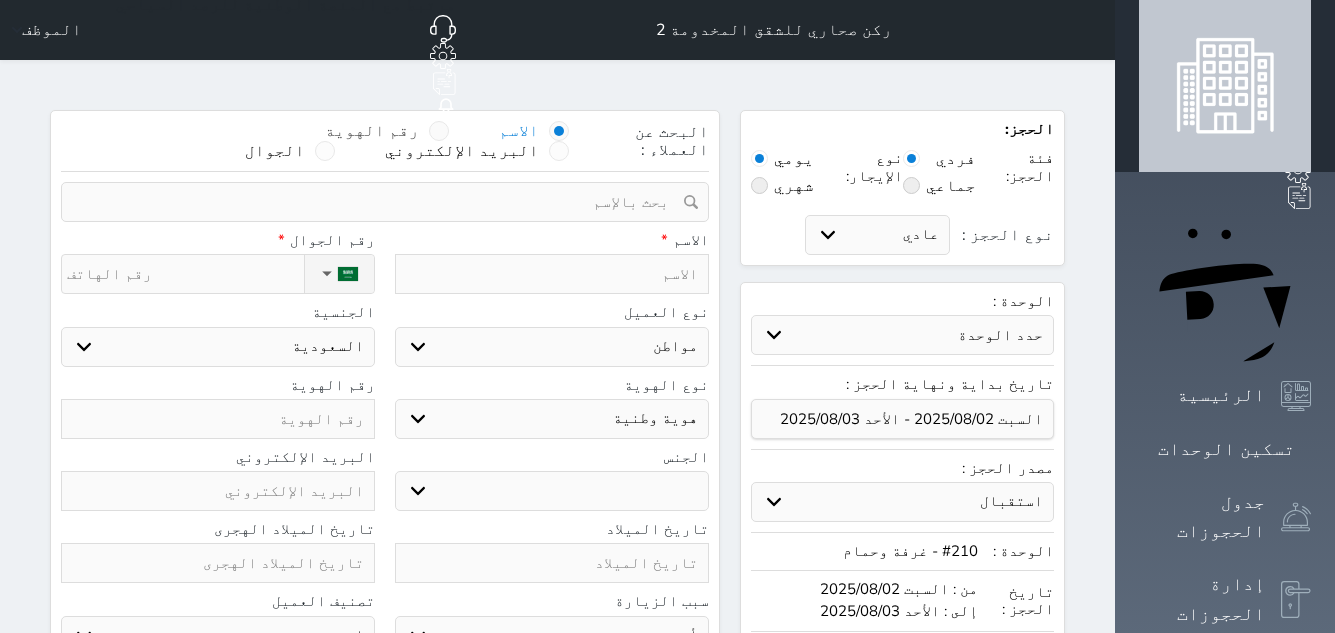 click on "رقم الهوية" at bounding box center [387, 131] 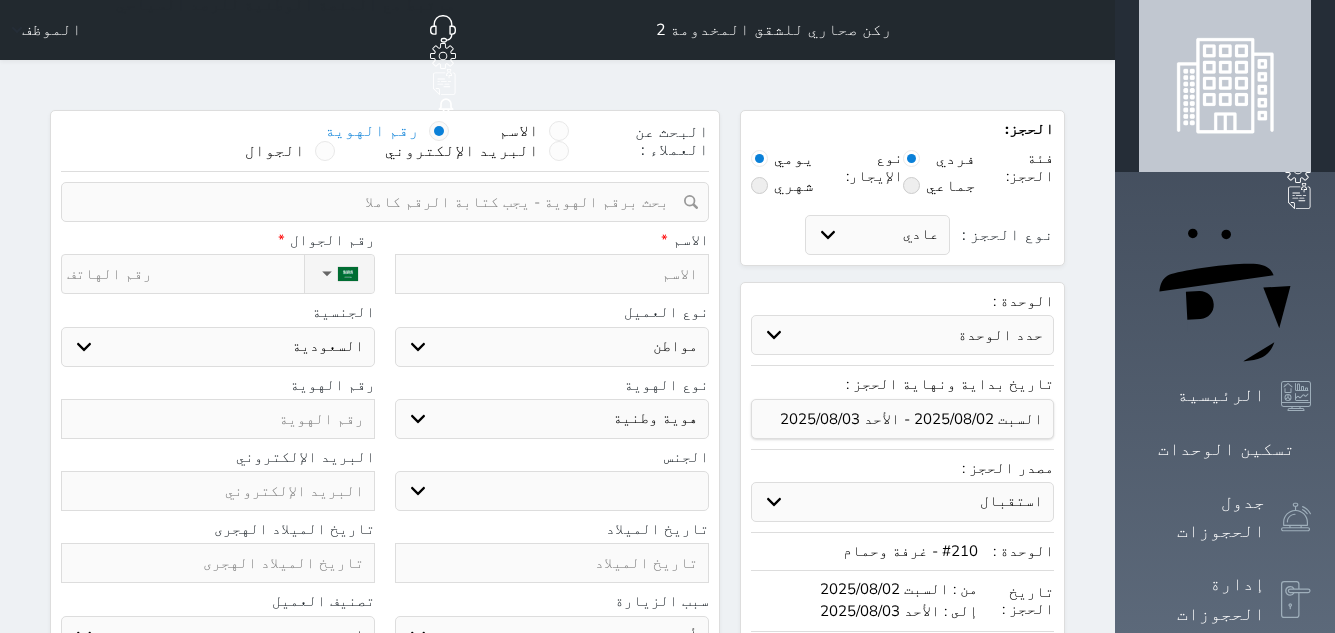 click at bounding box center [378, 202] 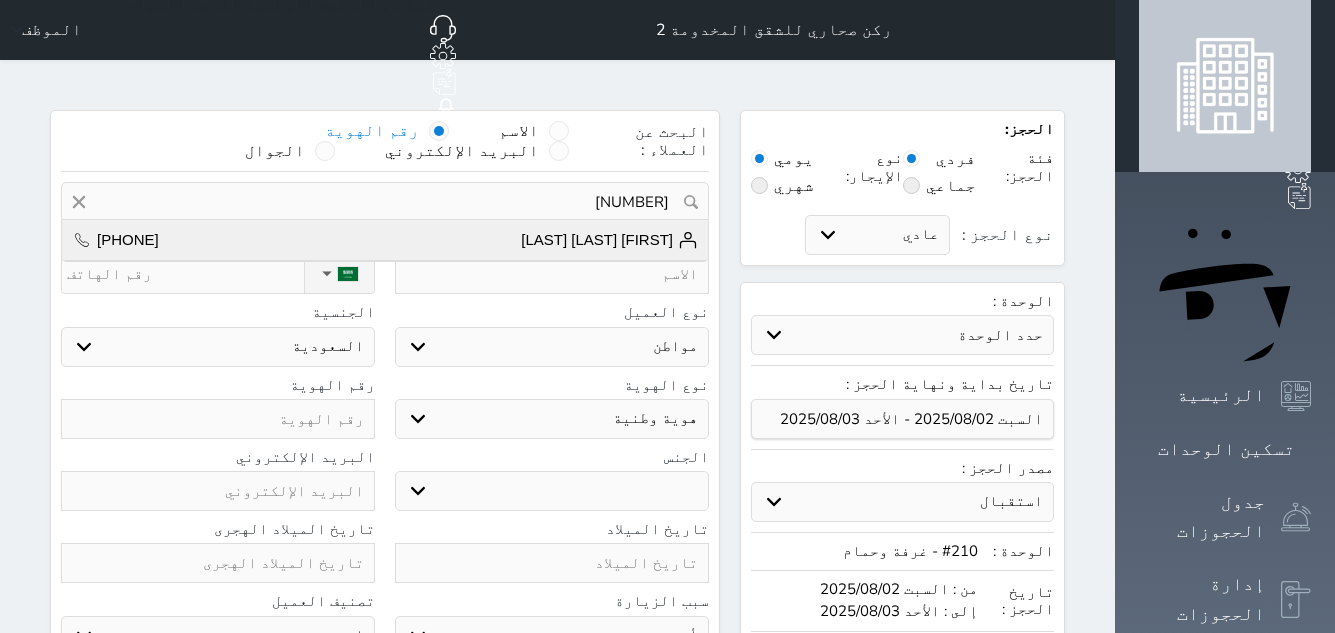 click on "[FIRST] [LAST] [LAST]   +[PHONE]" at bounding box center [385, 240] 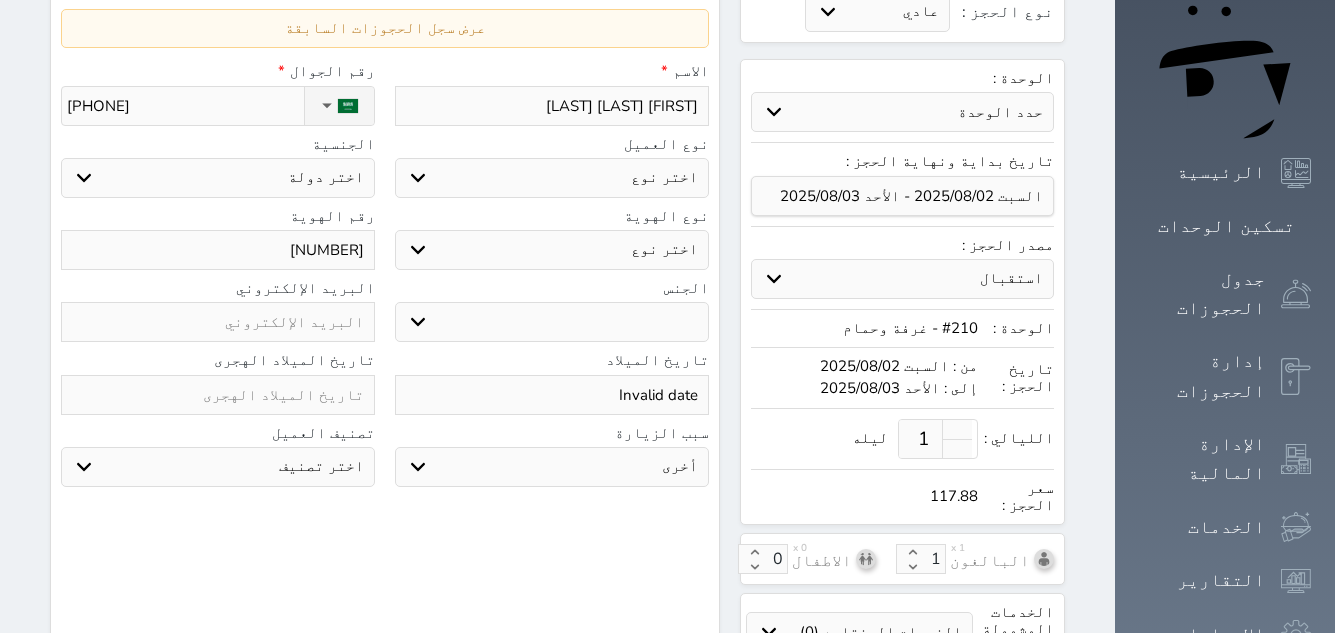 scroll, scrollTop: 594, scrollLeft: 0, axis: vertical 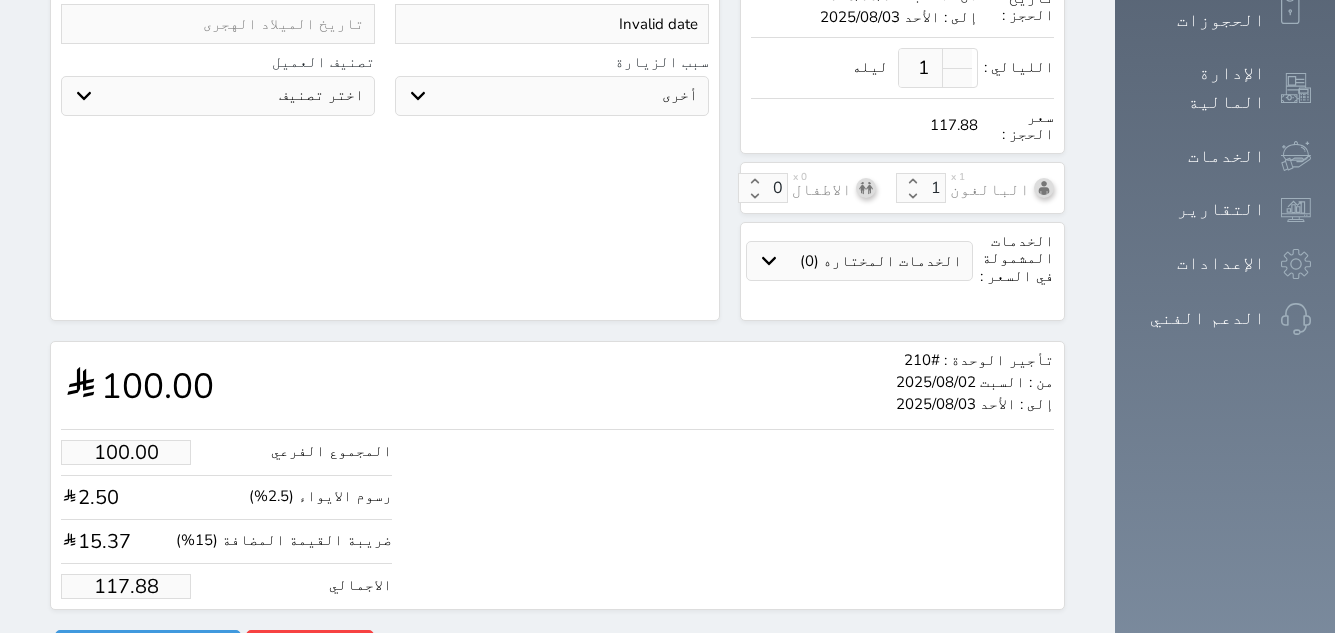 click on "117.88" at bounding box center [126, 586] 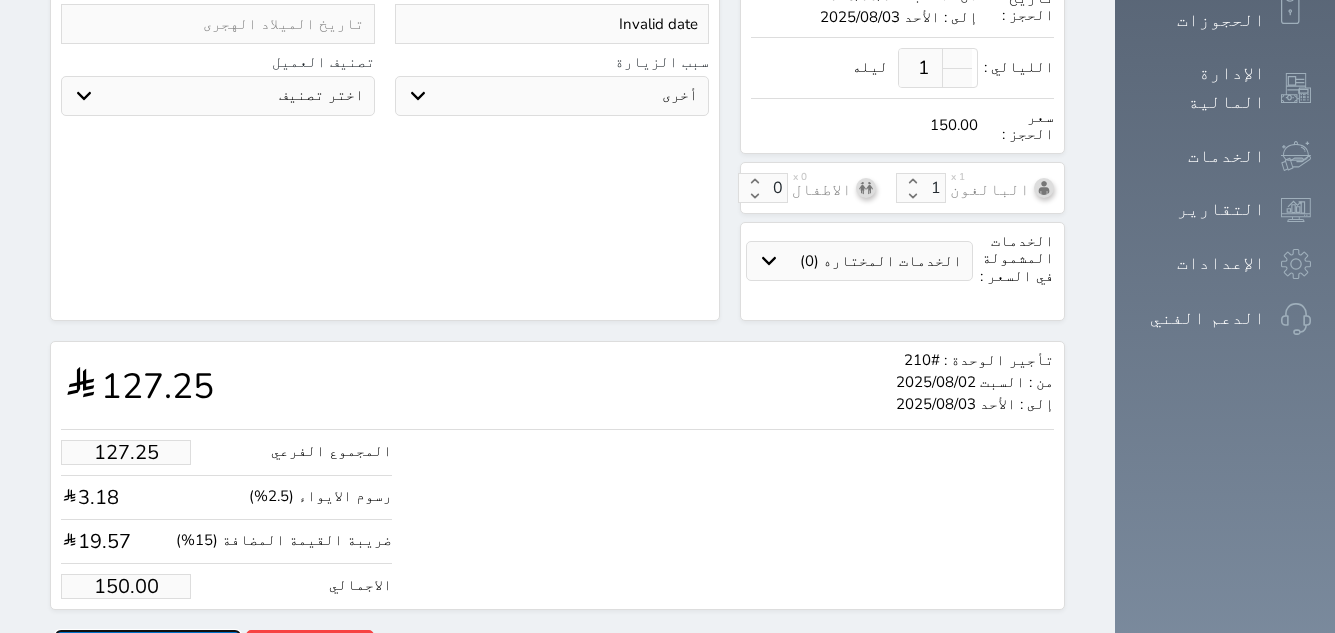 click on "حجز" at bounding box center (148, 647) 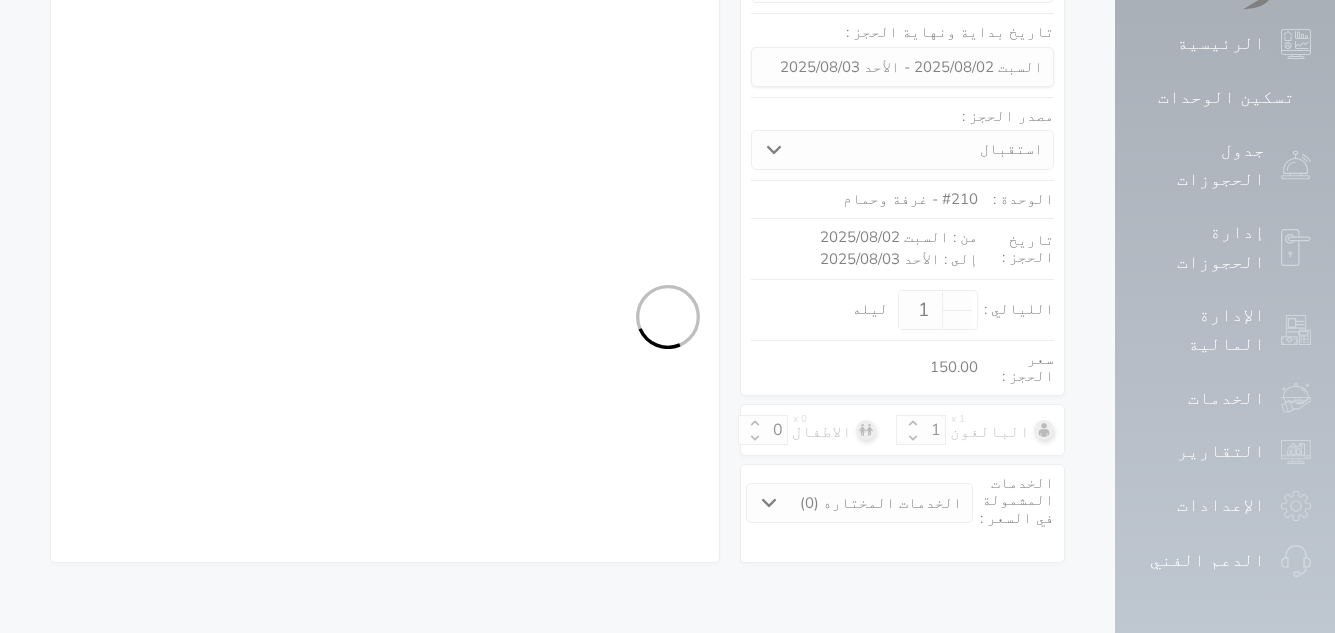 scroll, scrollTop: 271, scrollLeft: 0, axis: vertical 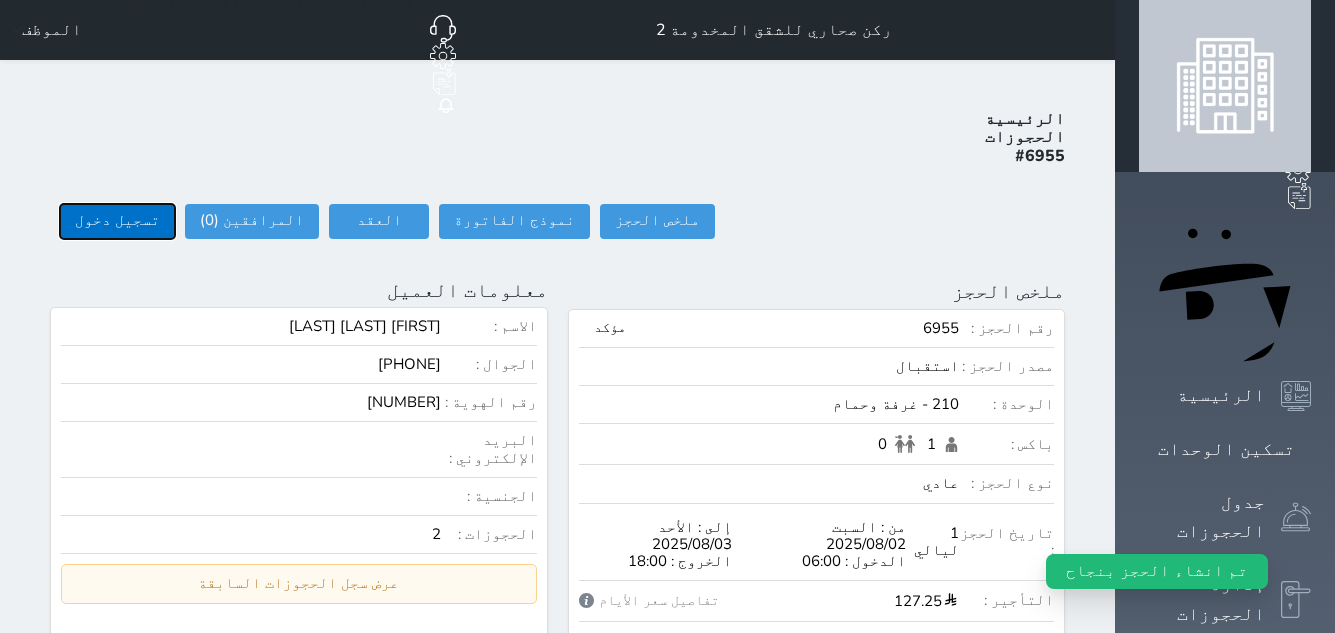 click on "تسجيل دخول" at bounding box center (117, 221) 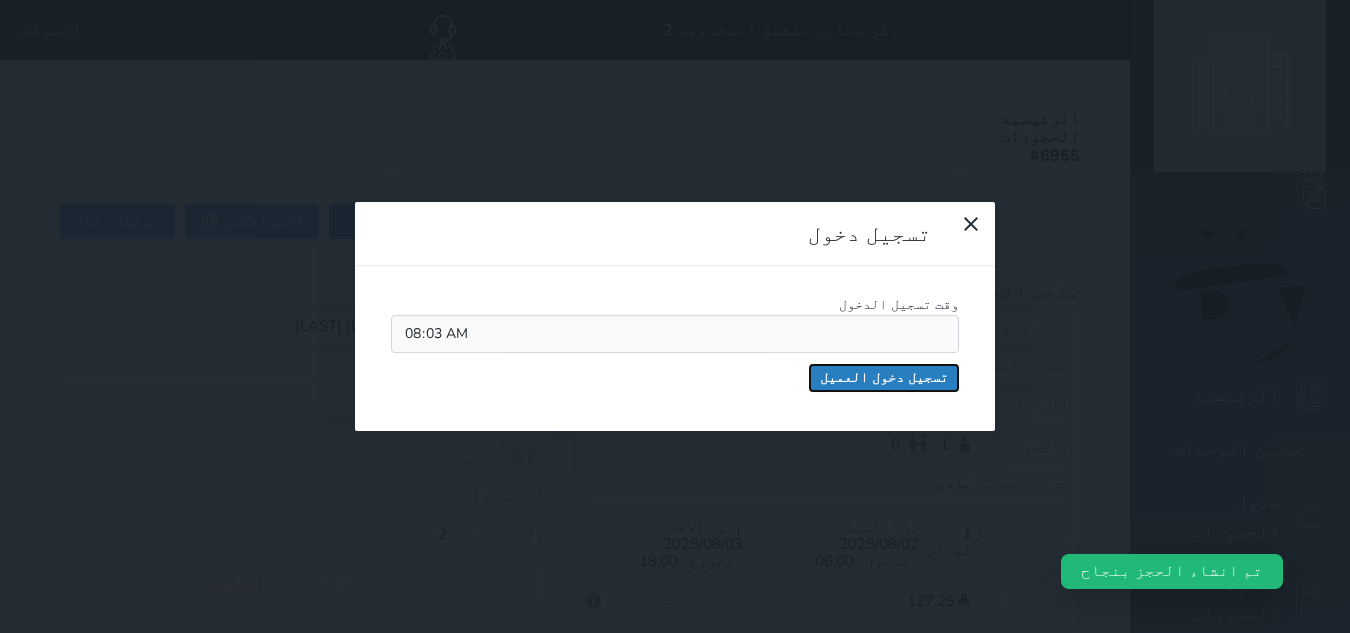 click on "تسجيل دخول العميل" at bounding box center [884, 378] 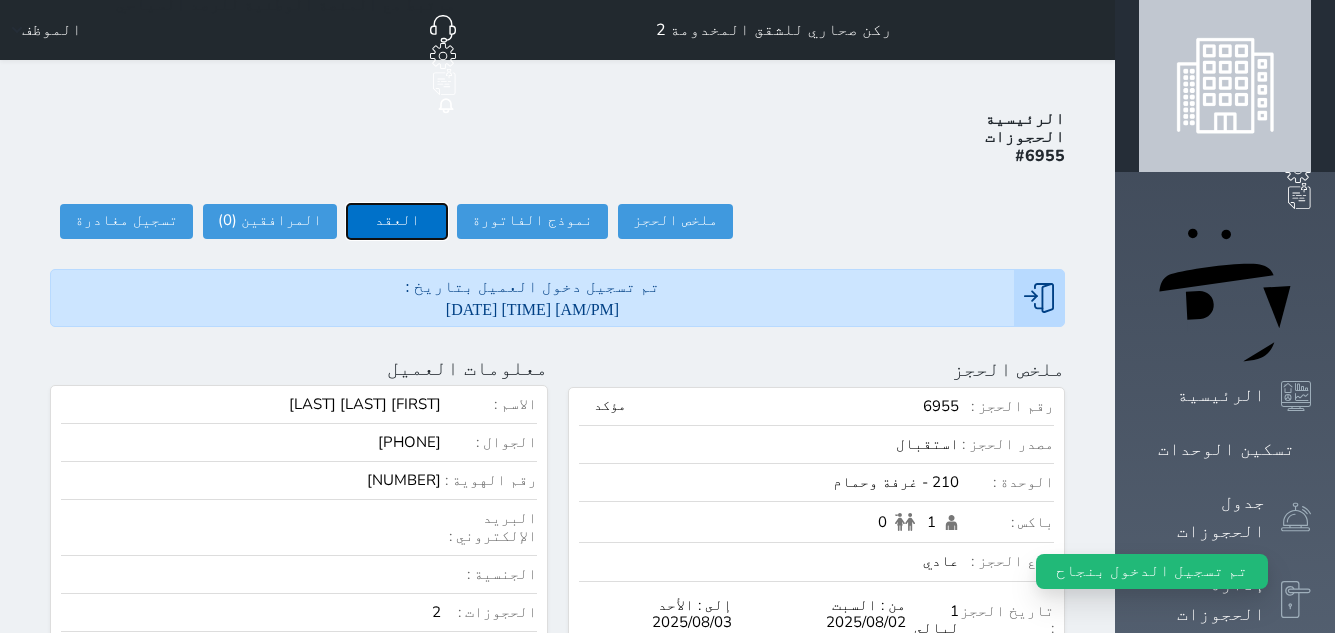 click on "العقد" at bounding box center (397, 221) 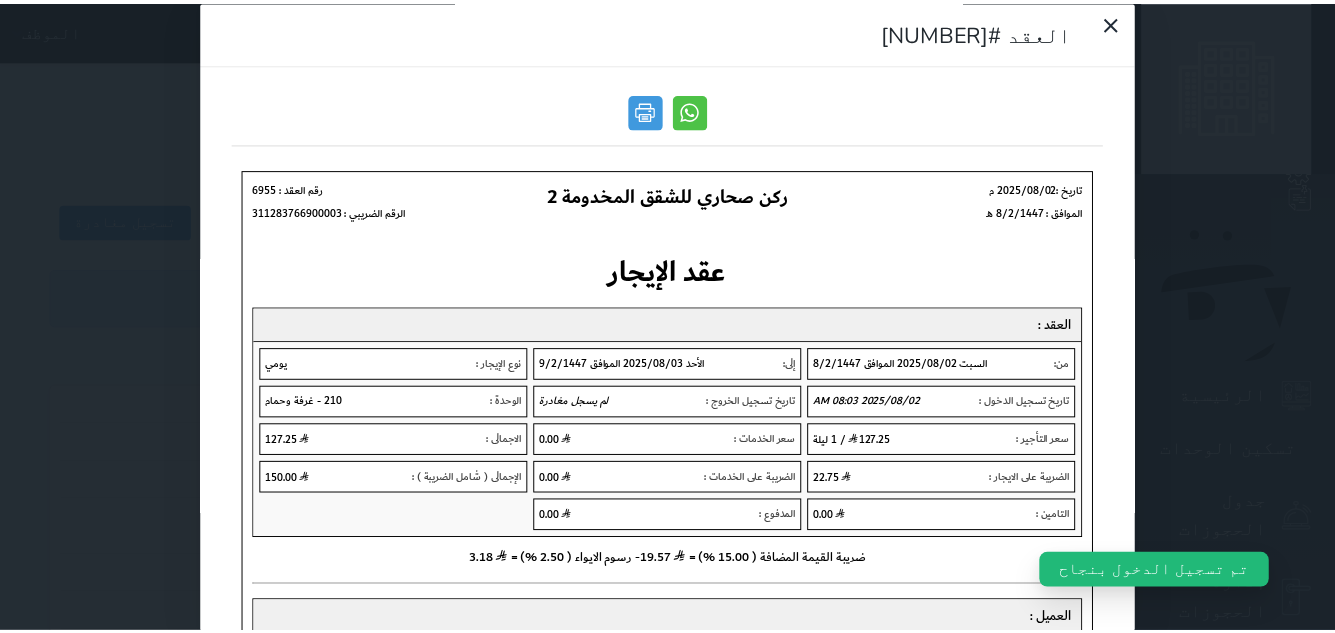 scroll, scrollTop: 0, scrollLeft: 0, axis: both 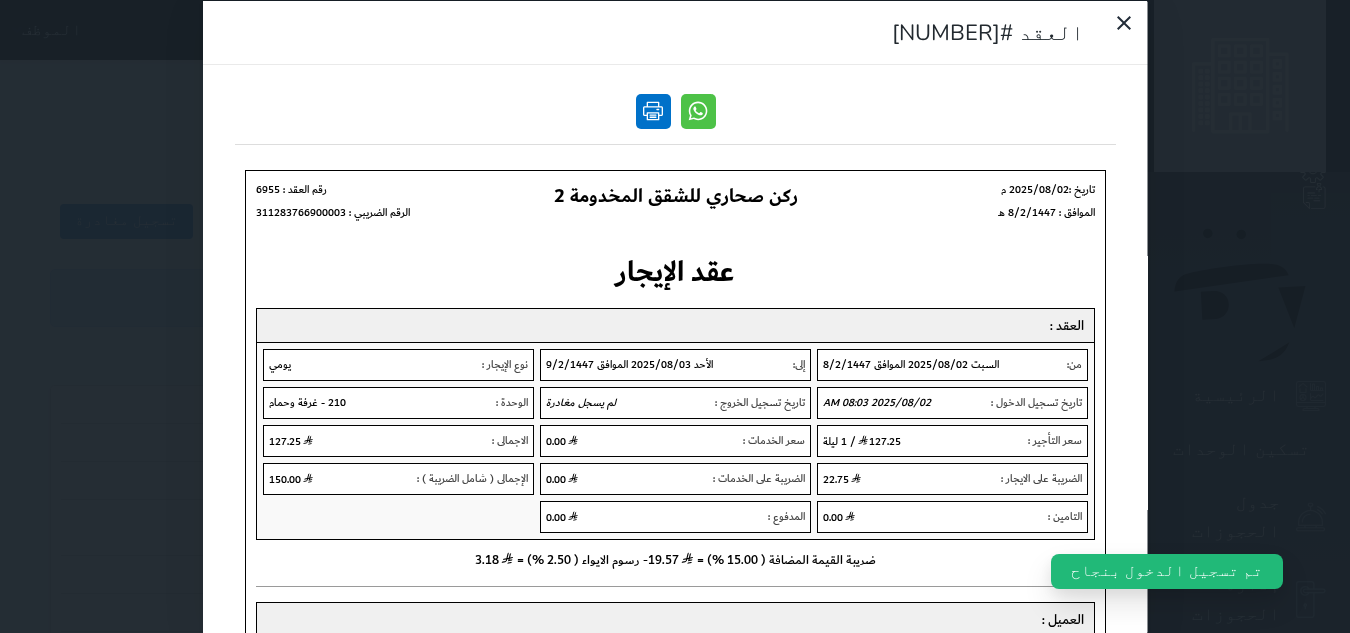 click at bounding box center [652, 110] 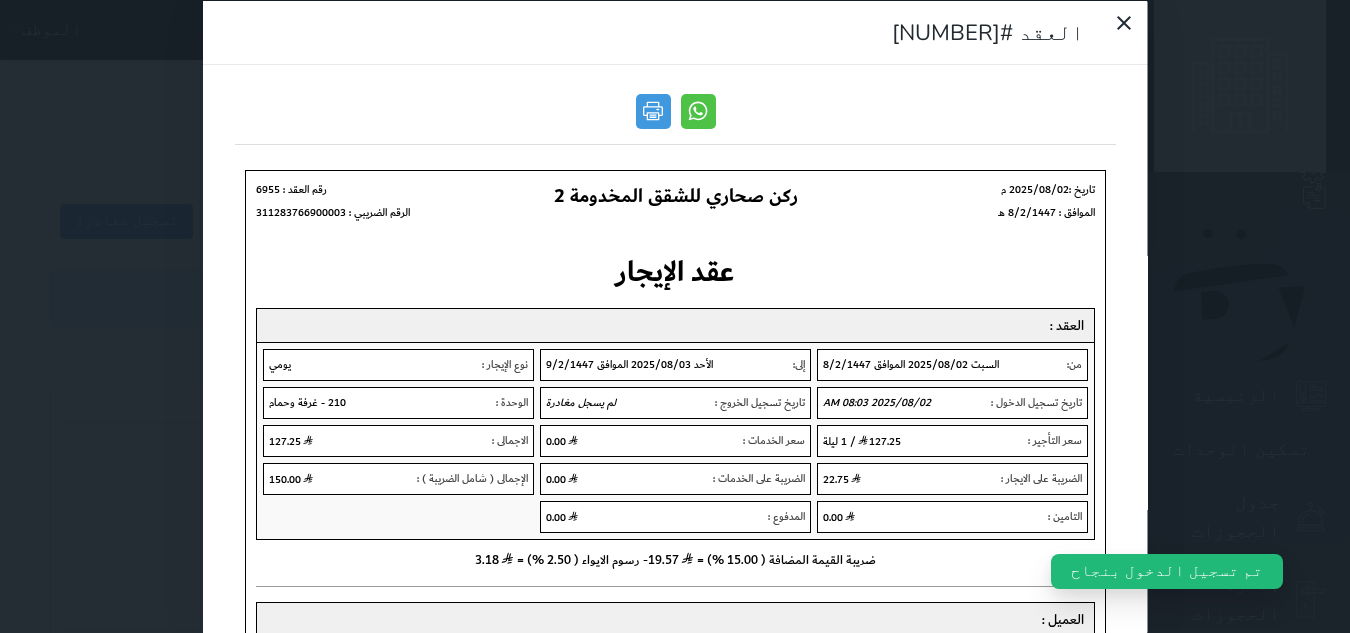 click on "العقد #[NUMBER]" at bounding box center (675, 316) 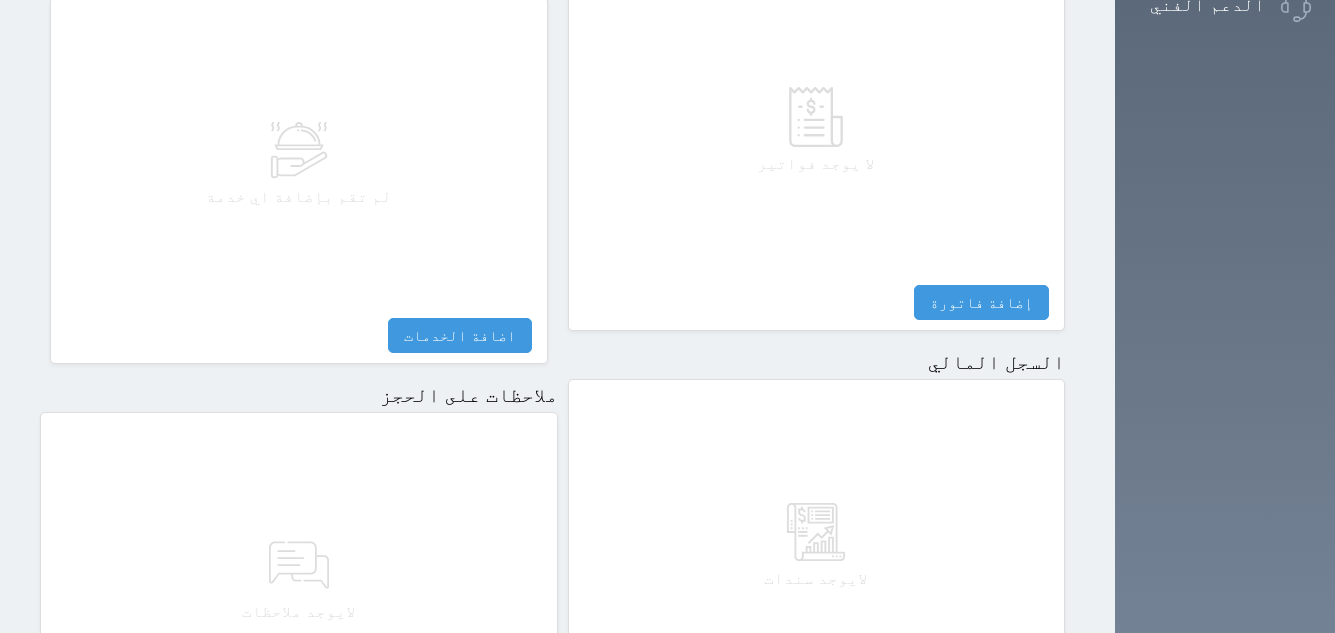 scroll, scrollTop: 1092, scrollLeft: 0, axis: vertical 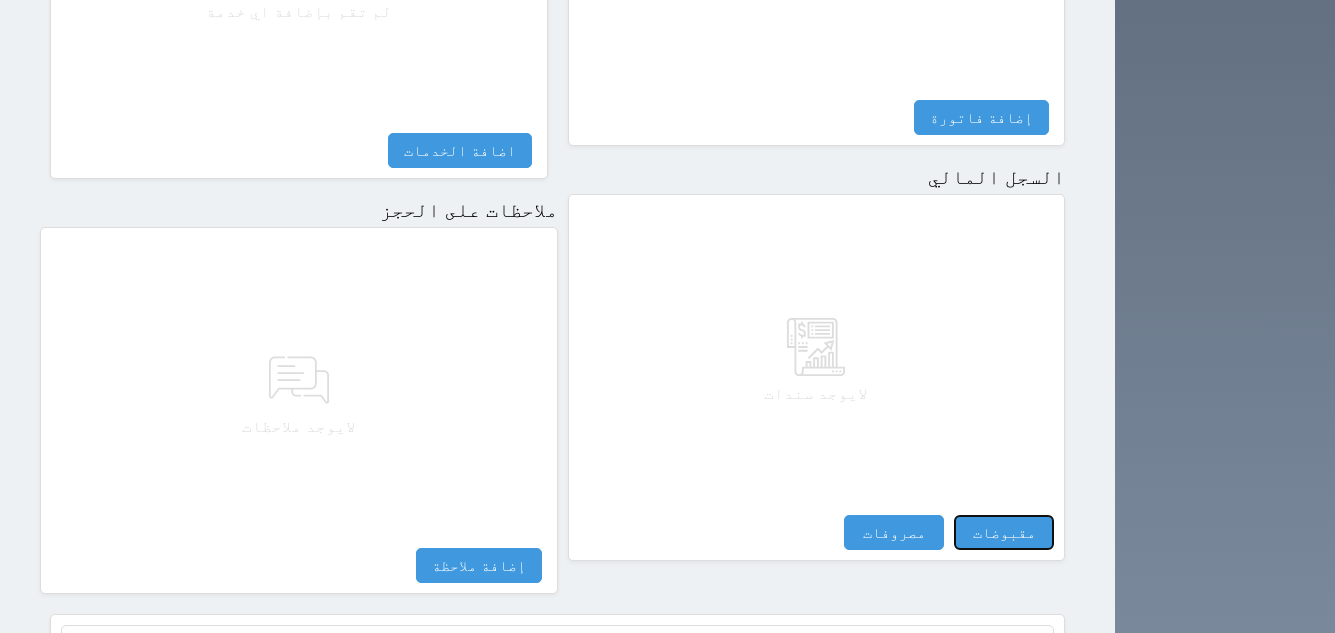click on "مقبوضات" at bounding box center (1004, 532) 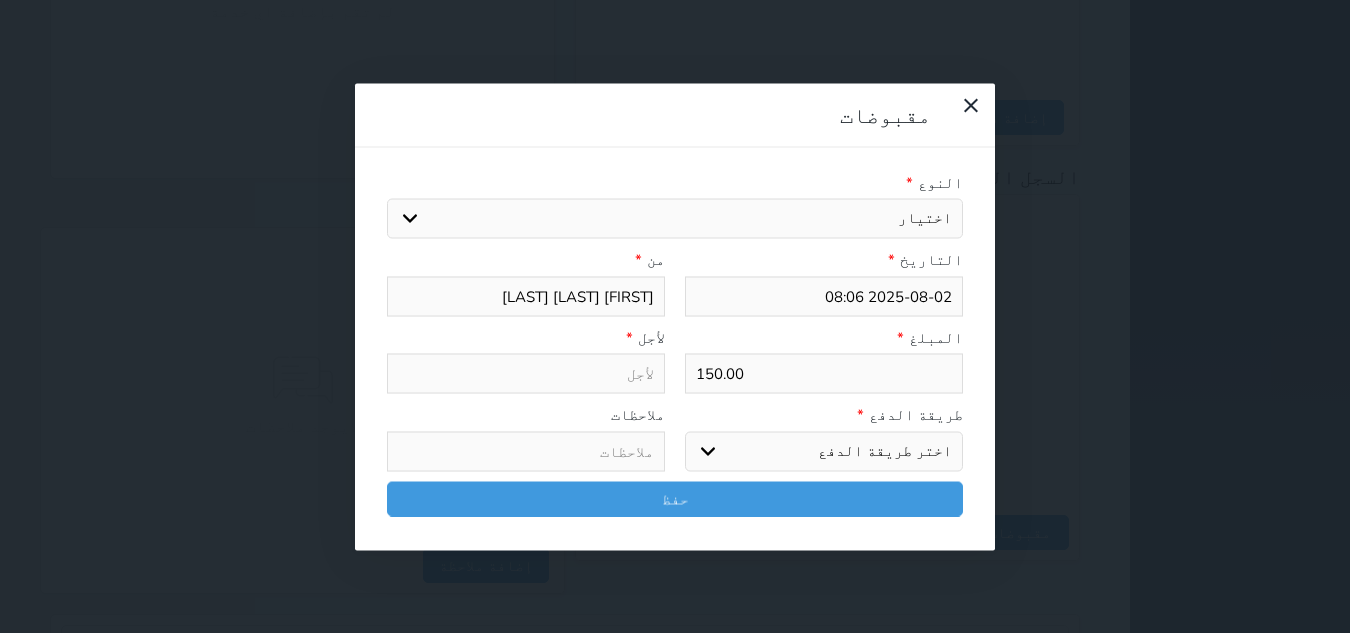 drag, startPoint x: 931, startPoint y: 134, endPoint x: 935, endPoint y: 156, distance: 22.36068 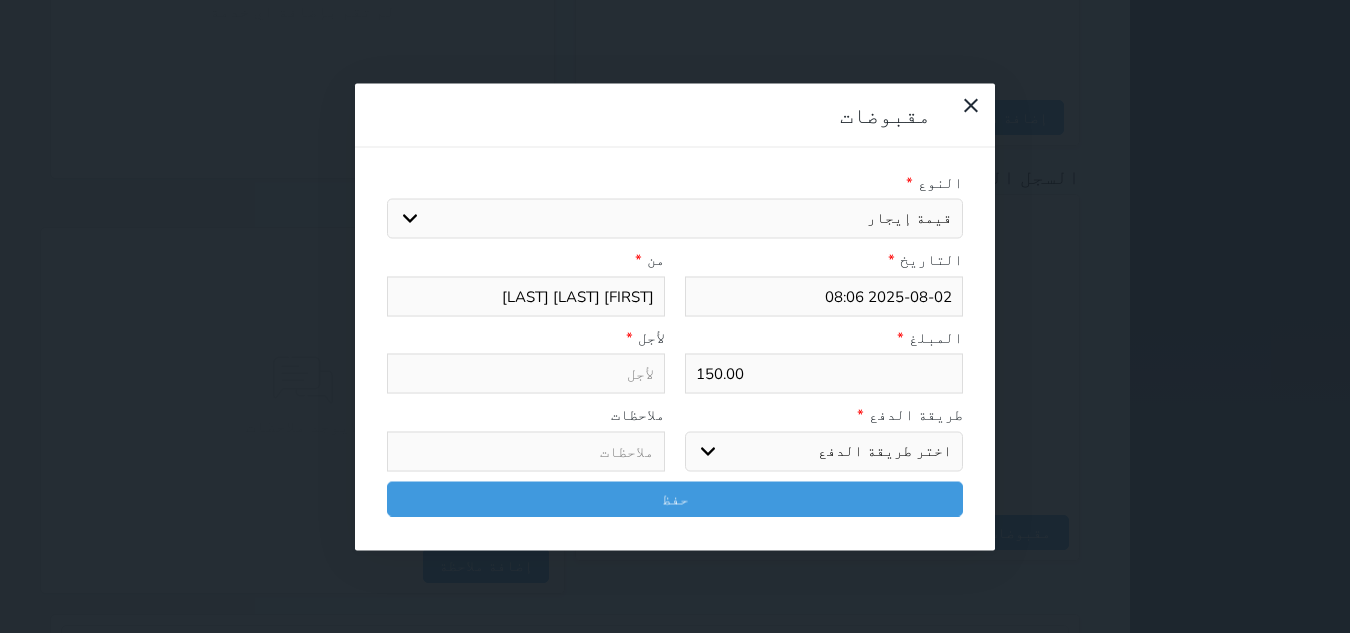 click on "اختيار   مقبوضات عامة قيمة إيجار فواتير تامين عربون لا ينطبق آخر مغسلة واي فاي - الإنترنت مواقف السيارات طعام الأغذية والمشروبات مشروبات المشروبات الباردة المشروبات الساخنة الإفطار غداء عشاء مخبز و كعك حمام سباحة الصالة الرياضية سبا و خدمات الجمال اختيار وإسقاط (خدمات النقل) ميني بار كابل - تلفزيون سرير إضافي تصفيف الشعر التسوق خدمات الجولات السياحية المنظمة خدمات الدليل السياحي" at bounding box center (675, 219) 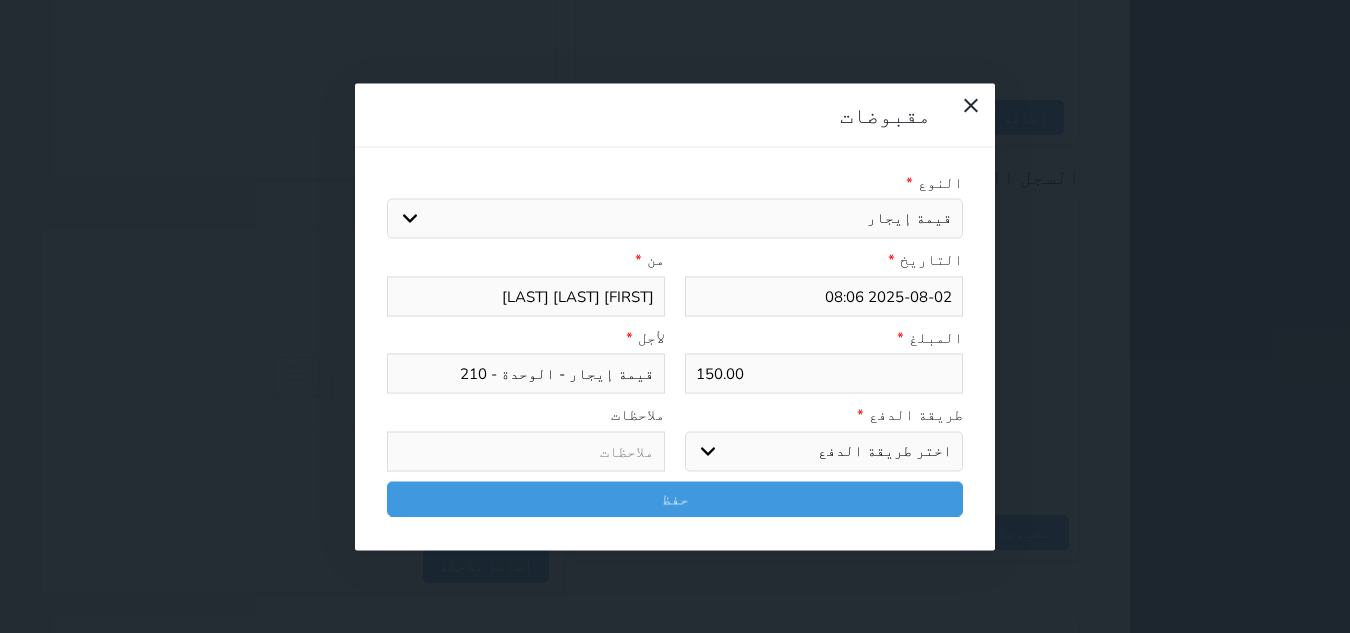 click on "اختر طريقة الدفع   دفع نقدى   تحويل بنكى   مدى   بطاقة ائتمان   آجل" at bounding box center (824, 451) 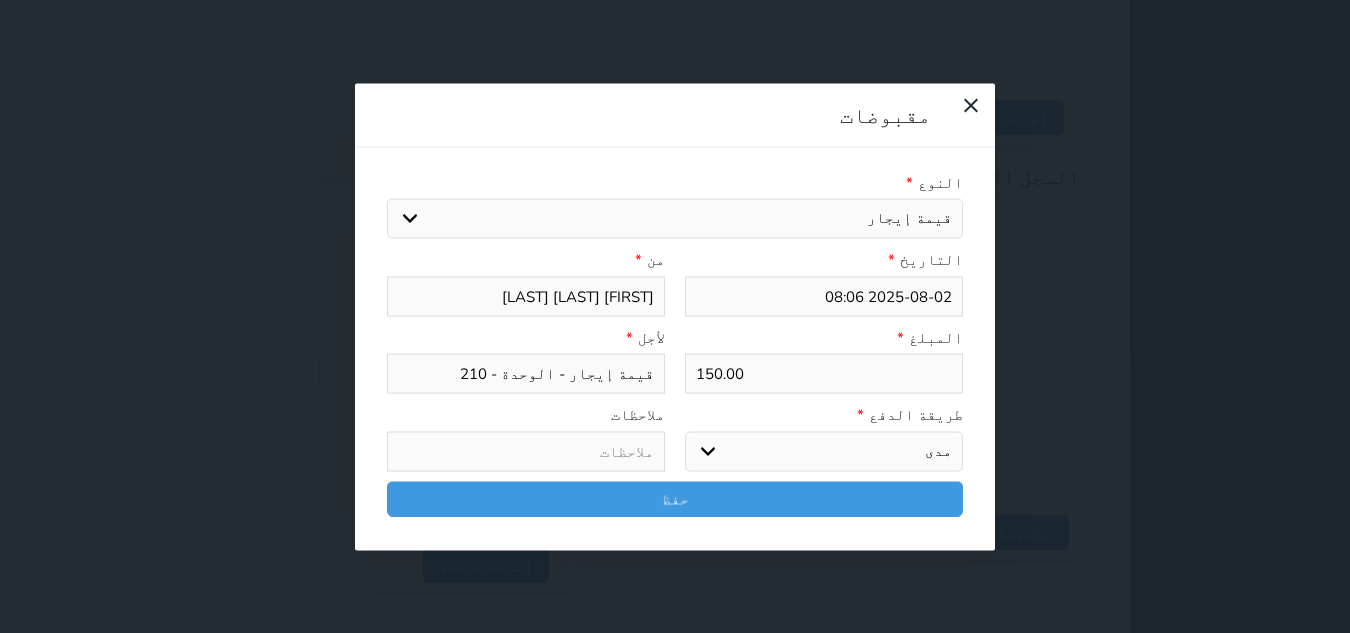 click on "اختر طريقة الدفع   دفع نقدى   تحويل بنكى   مدى   بطاقة ائتمان   آجل" at bounding box center [824, 451] 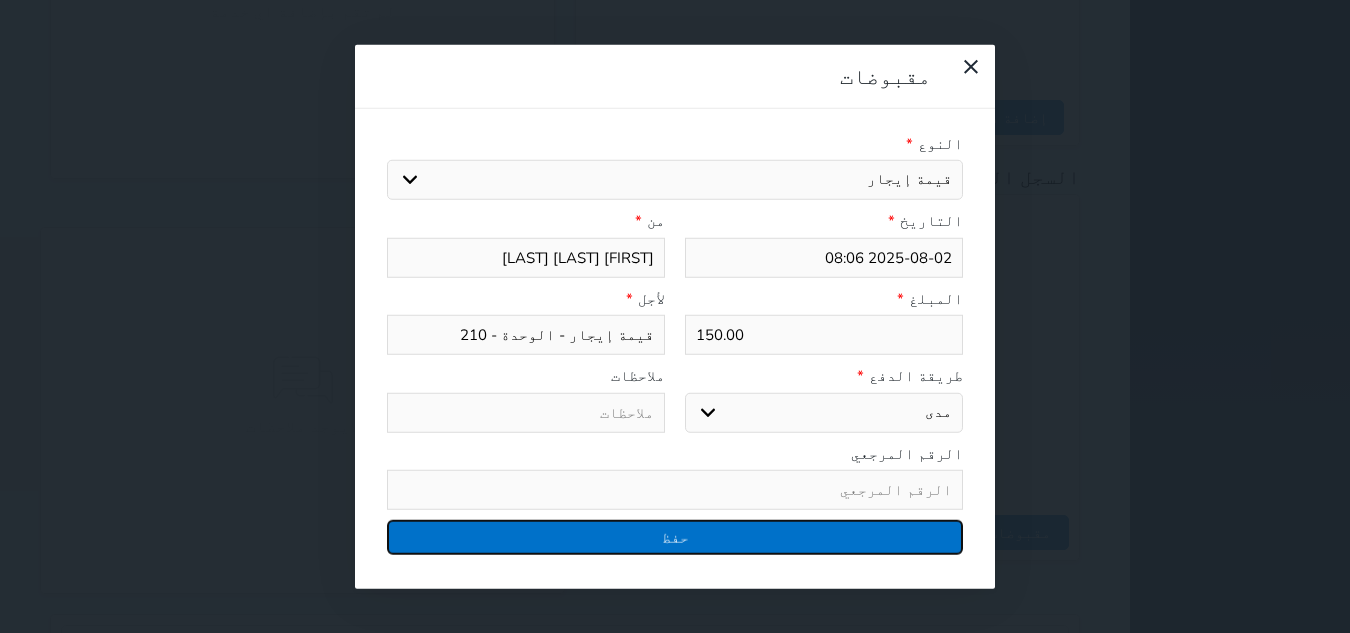 click on "حفظ" at bounding box center (675, 537) 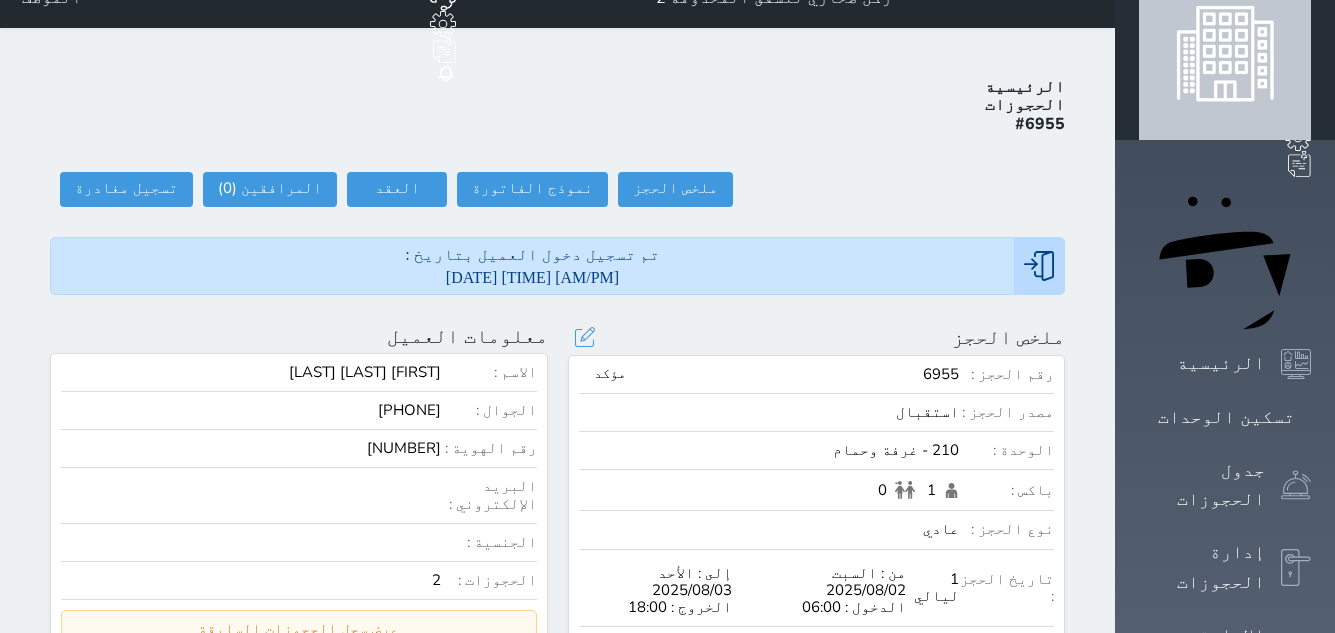 scroll, scrollTop: 0, scrollLeft: 0, axis: both 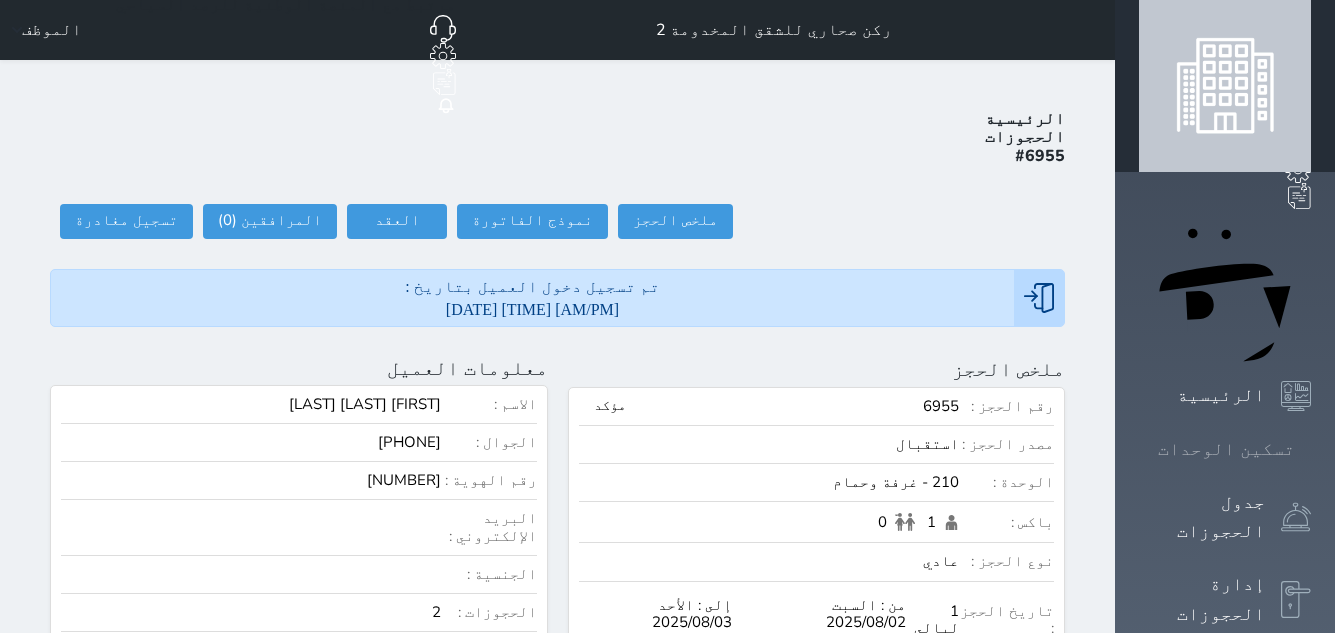 click on "تسكين الوحدات" at bounding box center [1225, 449] 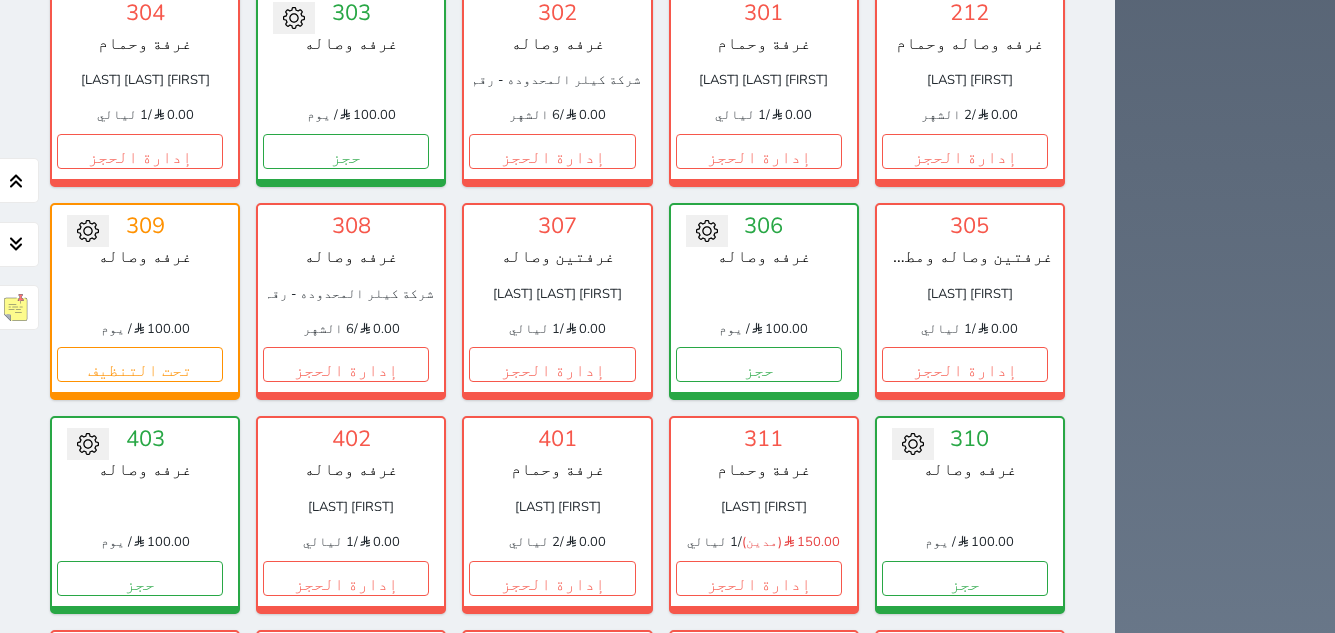 scroll, scrollTop: 1678, scrollLeft: 0, axis: vertical 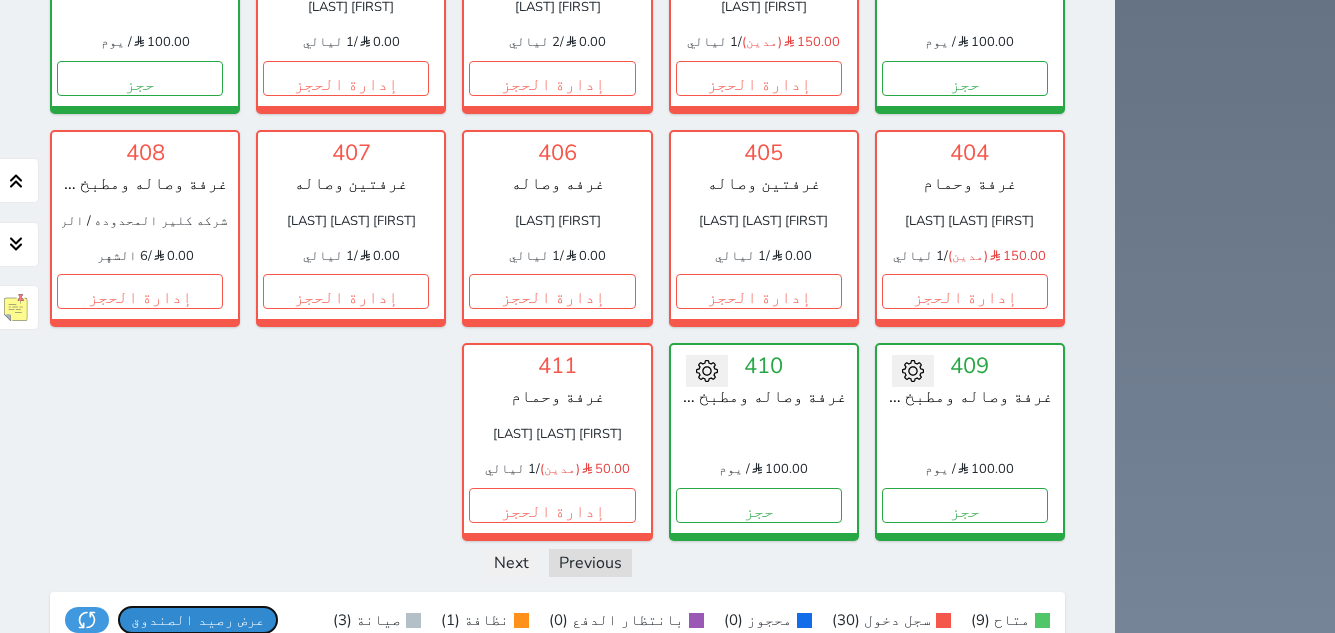 click on "عرض رصيد الصندوق   يرجي الانتظار" at bounding box center [198, 620] 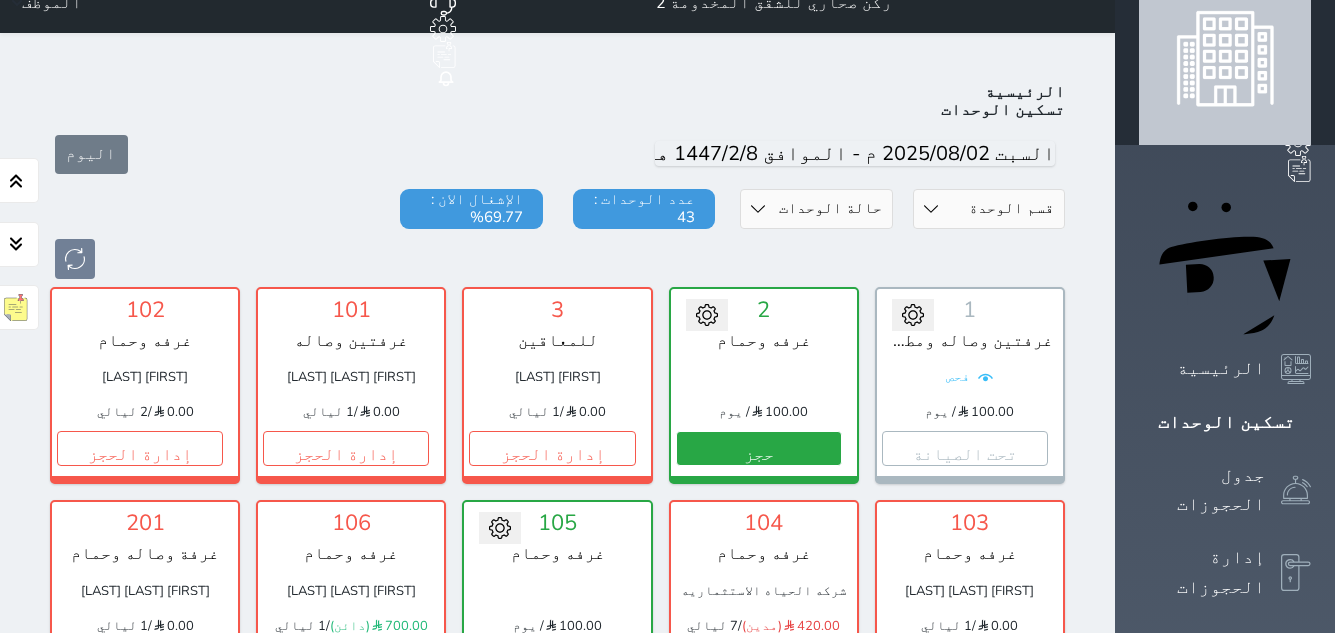scroll, scrollTop: 0, scrollLeft: 0, axis: both 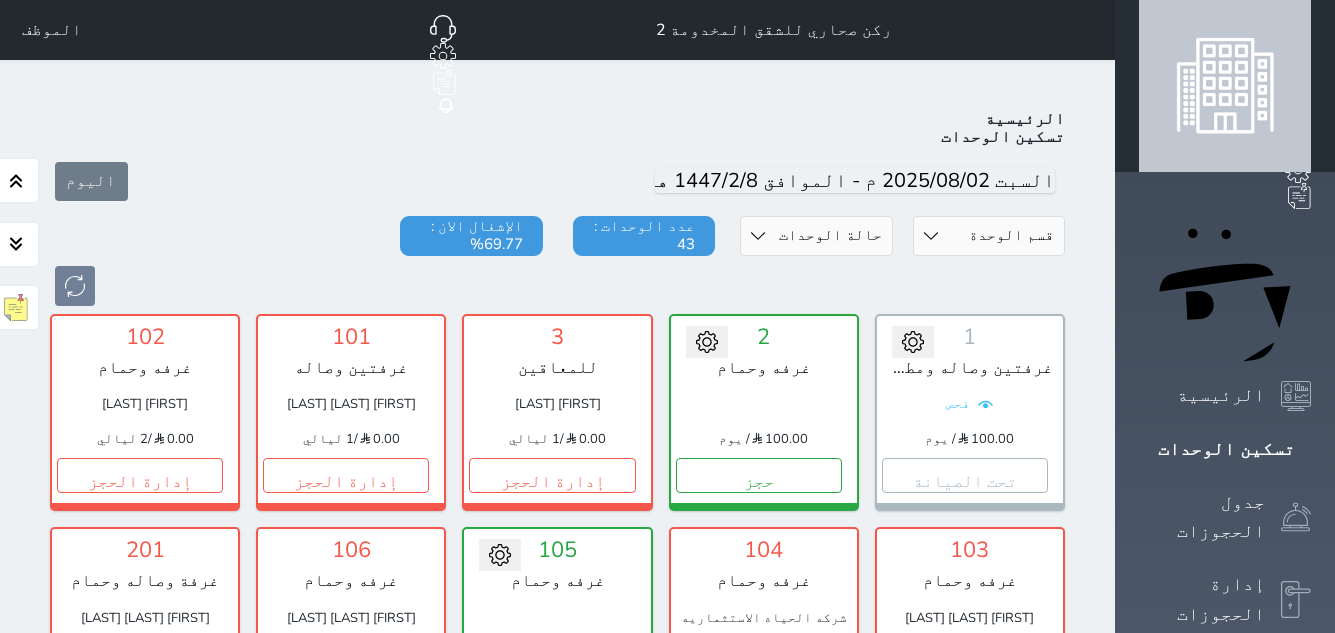 click 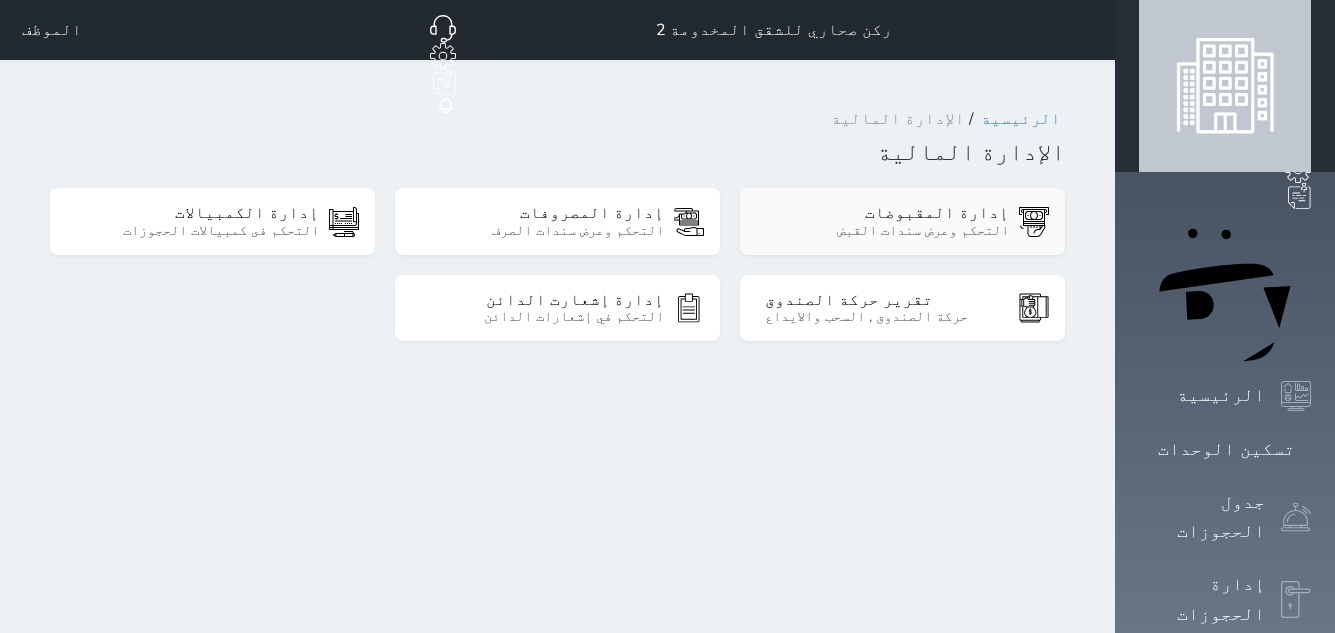 click on "التحكم وعرض سندات القبض" at bounding box center [887, 231] 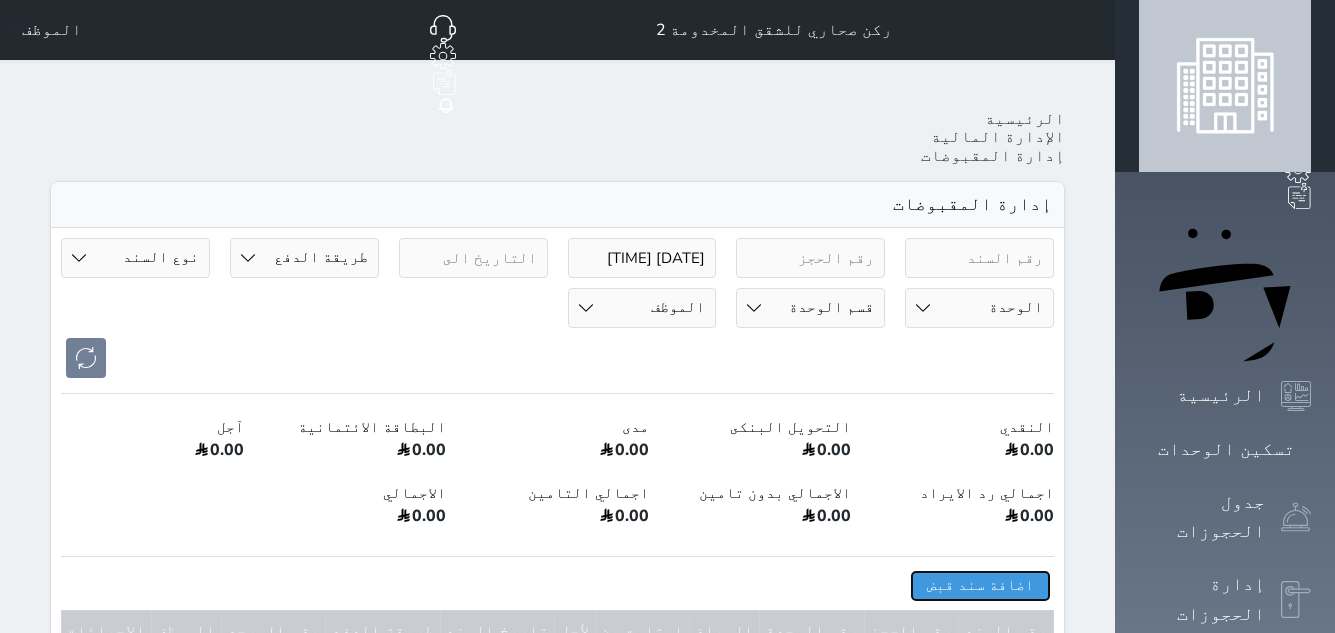 click on "اضافة سند قبض" at bounding box center [980, 585] 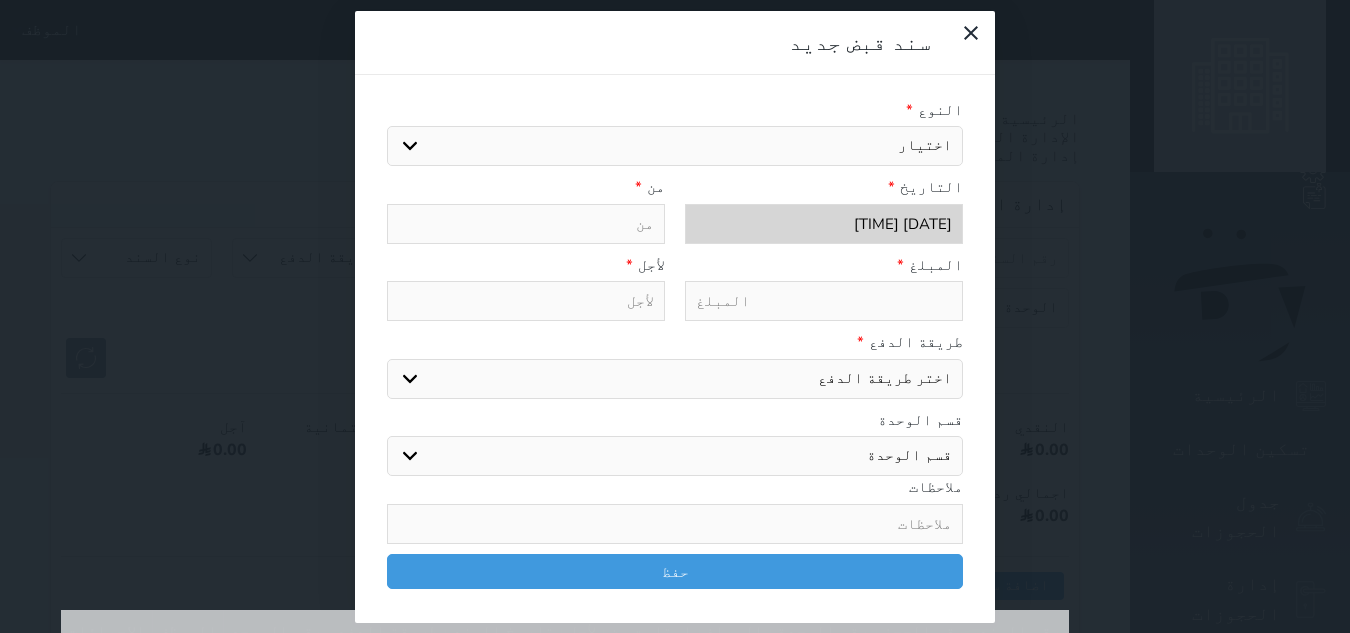 click on "اختيار   مقبوضات عامة قيمة إيجار فواتير تحويل من الادارة الى الصندوق خدمات تامين عربون لا ينطبق آخر مغسلة واي فاي - الإنترنت مواقف السيارات طعام الأغذية والمشروبات مشروبات المشروبات الباردة المشروبات الساخنة الإفطار غداء عشاء مخبز و كعك حمام سباحة الصالة الرياضية سبا و خدمات الجمال اختيار وإسقاط (خدمات النقل) ميني بار كابل - تلفزيون سرير إضافي تصفيف الشعر التسوق خدمات الجولات السياحية المنظمة خدمات الدليل السياحي تحصيل كمبيالة" at bounding box center [675, 146] 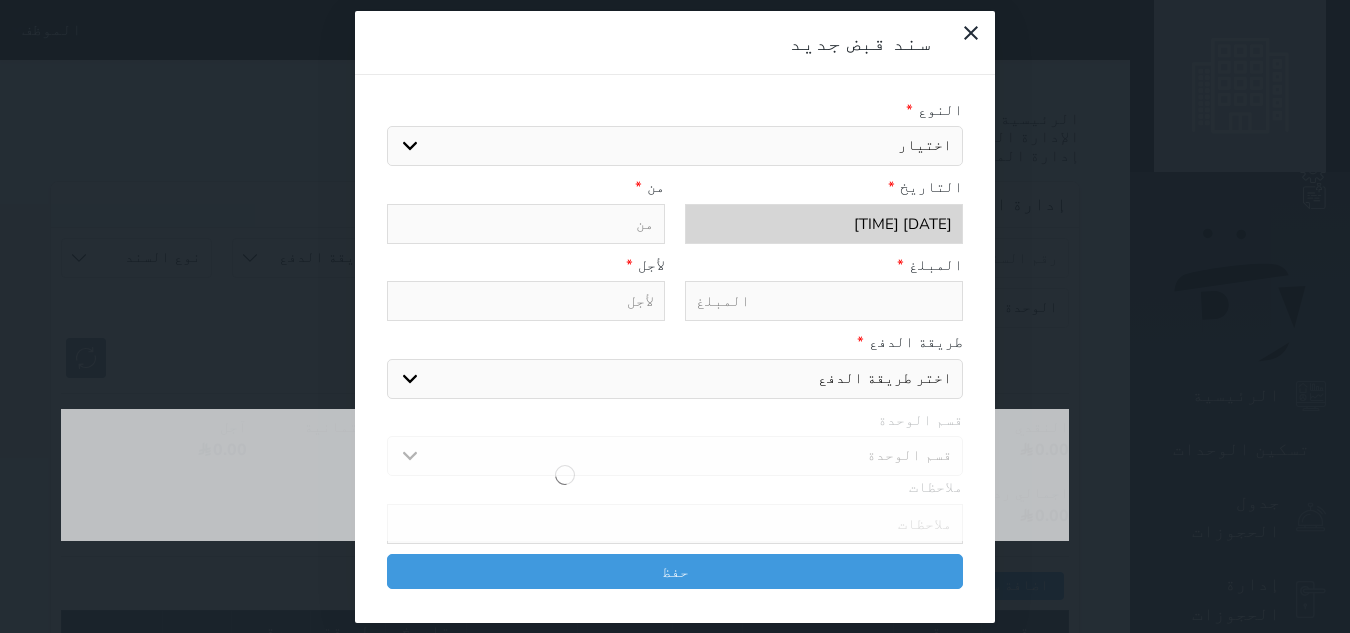 click on "اختيار   مقبوضات عامة قيمة إيجار فواتير تحويل من الادارة الى الصندوق خدمات تامين عربون لا ينطبق آخر مغسلة واي فاي - الإنترنت مواقف السيارات طعام الأغذية والمشروبات مشروبات المشروبات الباردة المشروبات الساخنة الإفطار غداء عشاء مخبز و كعك حمام سباحة الصالة الرياضية سبا و خدمات الجمال اختيار وإسقاط (خدمات النقل) ميني بار كابل - تلفزيون سرير إضافي تصفيف الشعر التسوق خدمات الجولات السياحية المنظمة خدمات الدليل السياحي تحصيل كمبيالة" at bounding box center [675, 146] 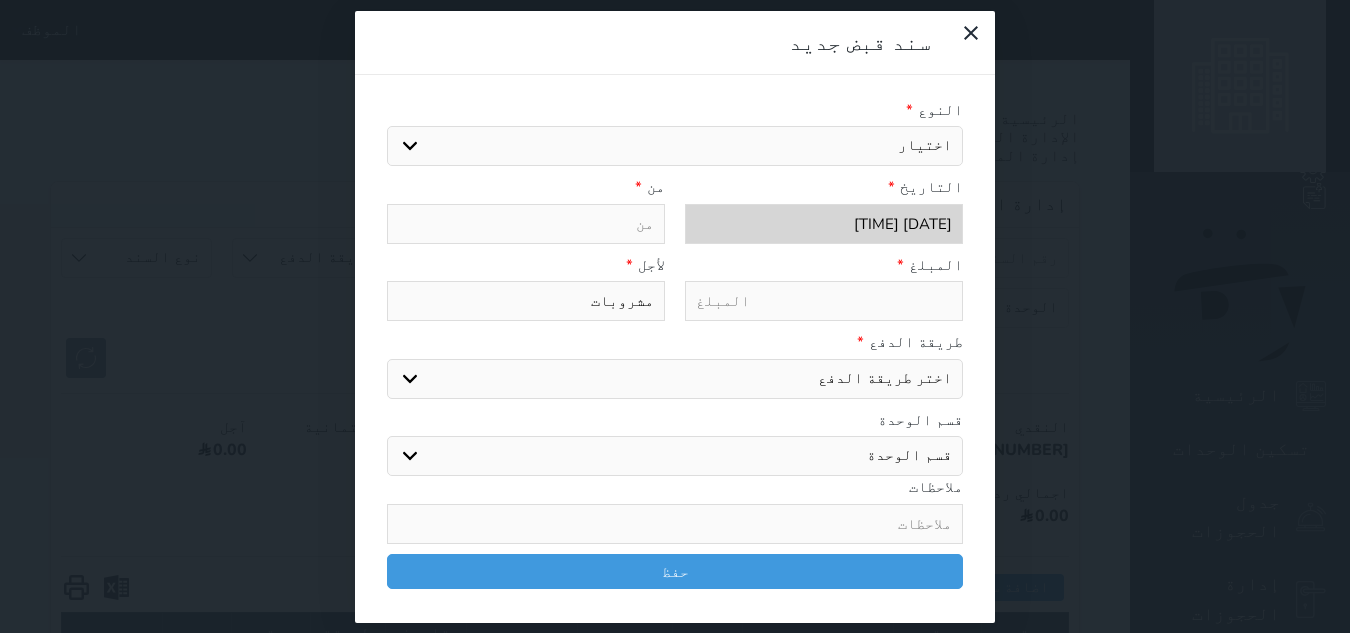 drag, startPoint x: 913, startPoint y: 306, endPoint x: 897, endPoint y: 306, distance: 16 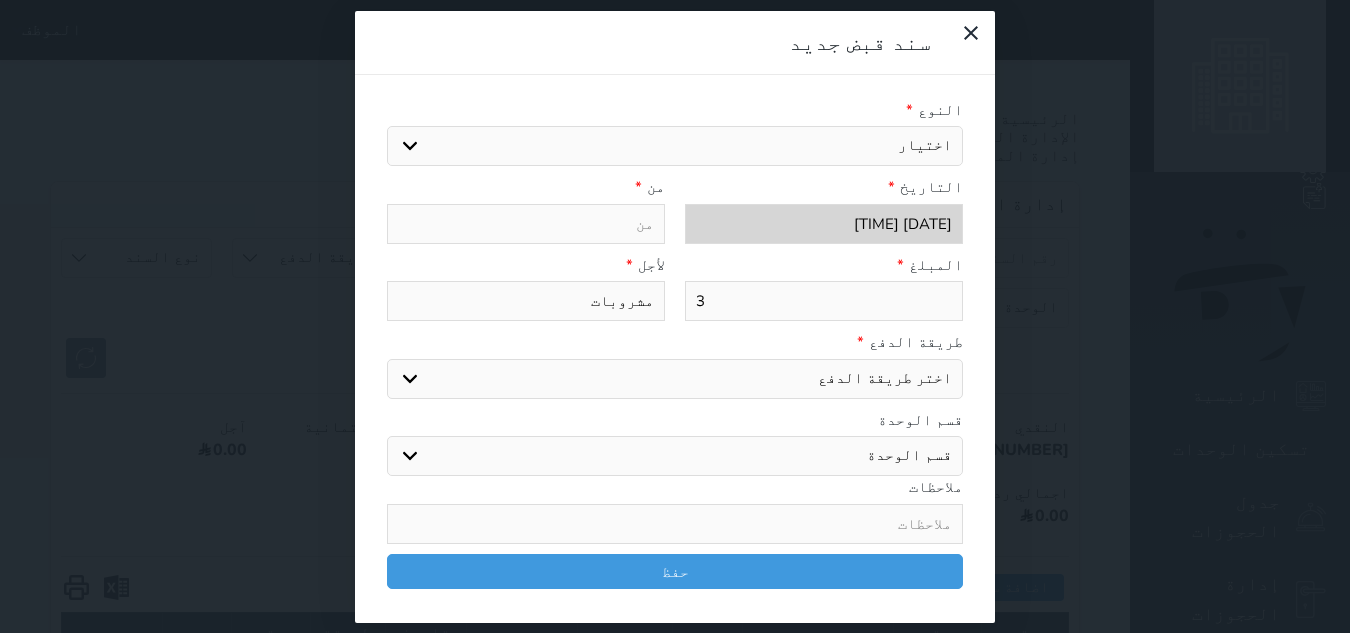 click on "اختر طريقة الدفع   دفع نقدى   تحويل بنكى   مدى   بطاقة ائتمان   آجل" at bounding box center (675, 379) 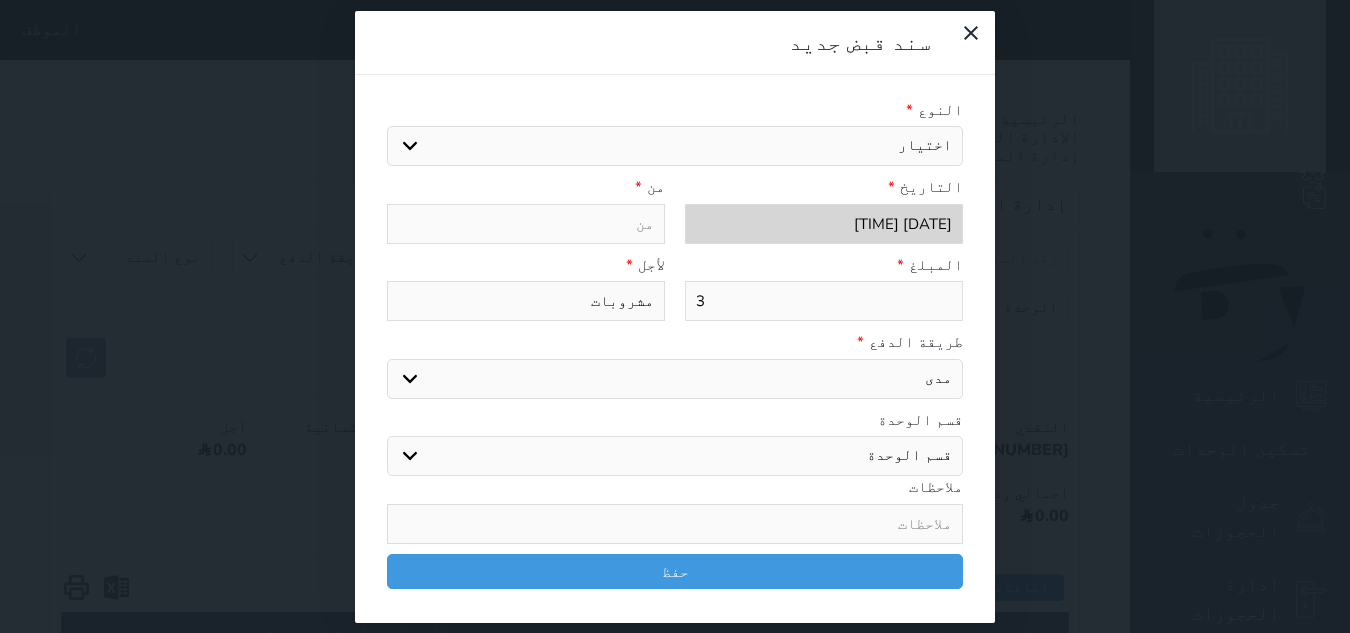 click on "اختر طريقة الدفع   دفع نقدى   تحويل بنكى   مدى   بطاقة ائتمان   آجل" at bounding box center (675, 379) 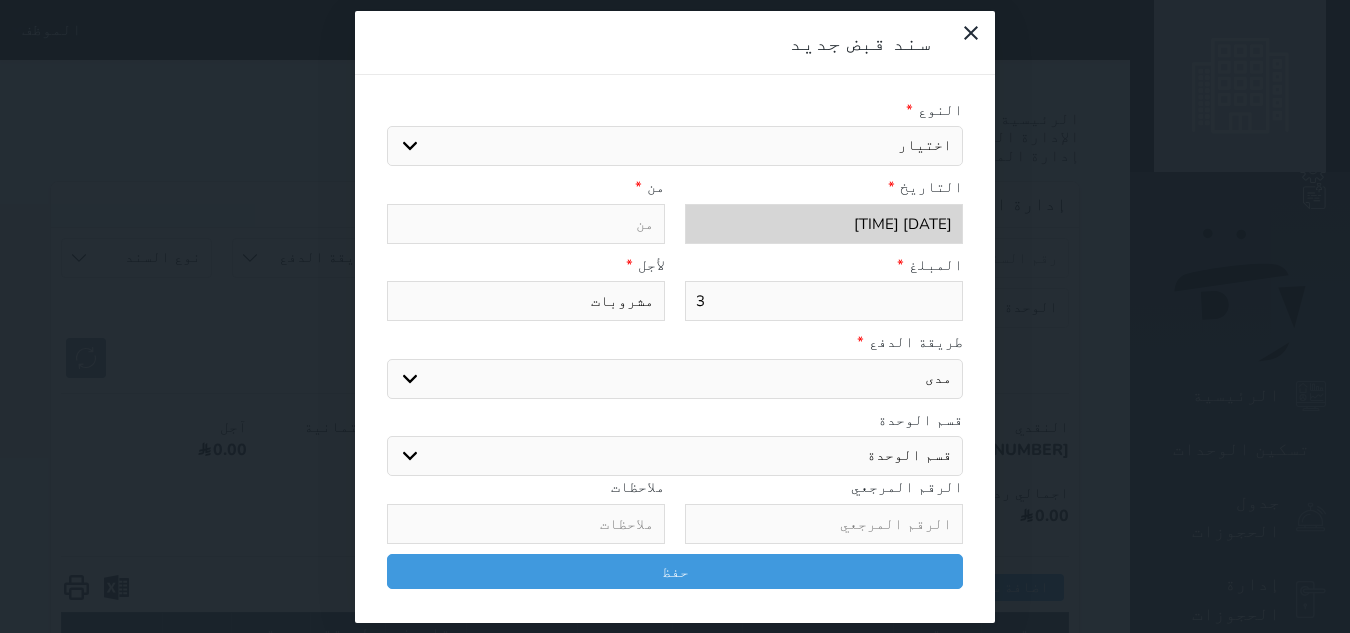 click at bounding box center [526, 224] 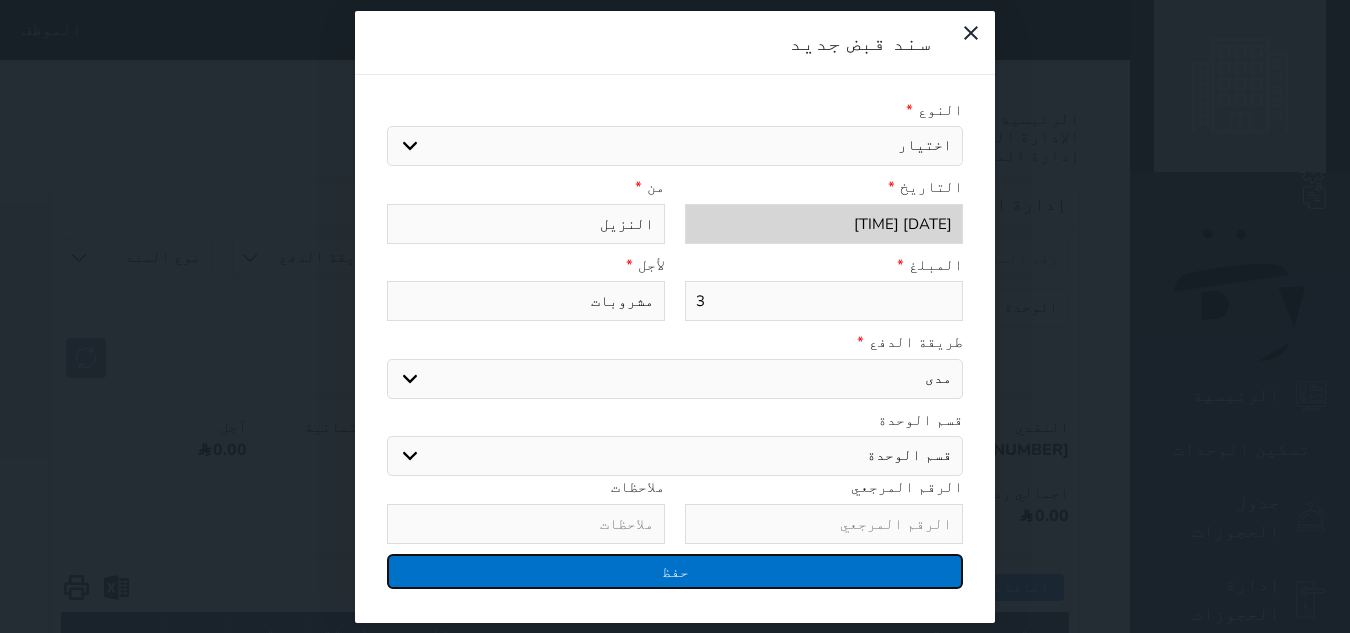 click on "حفظ" at bounding box center (675, 571) 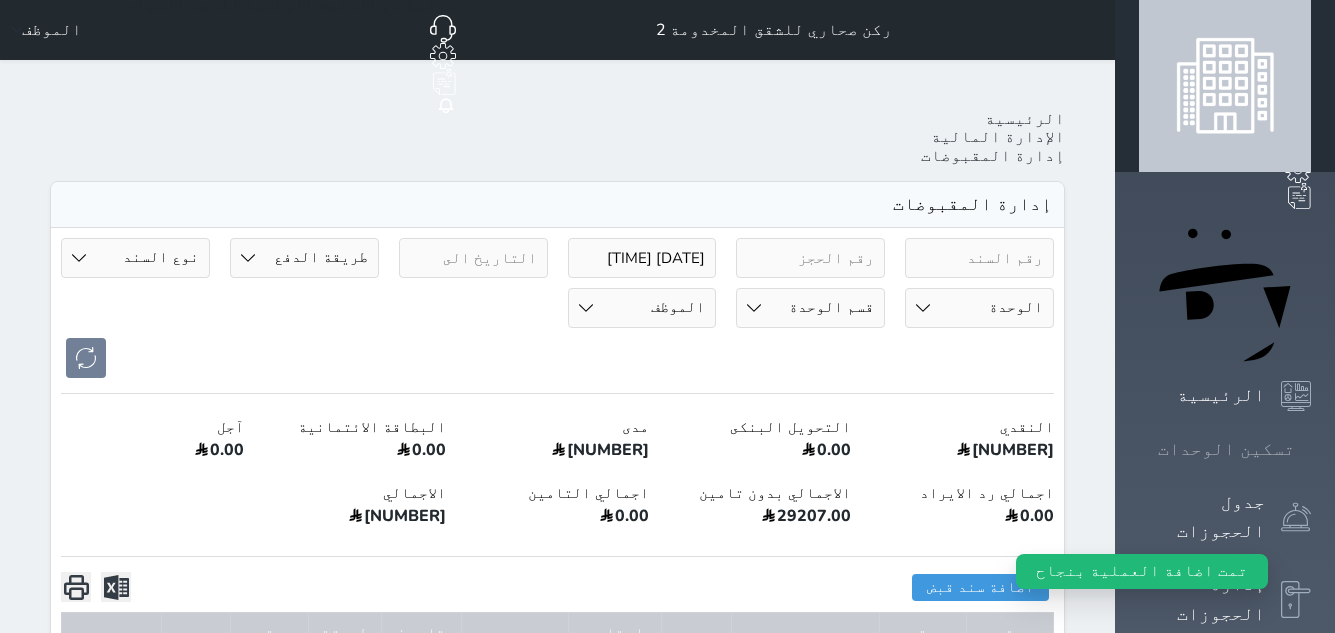 click 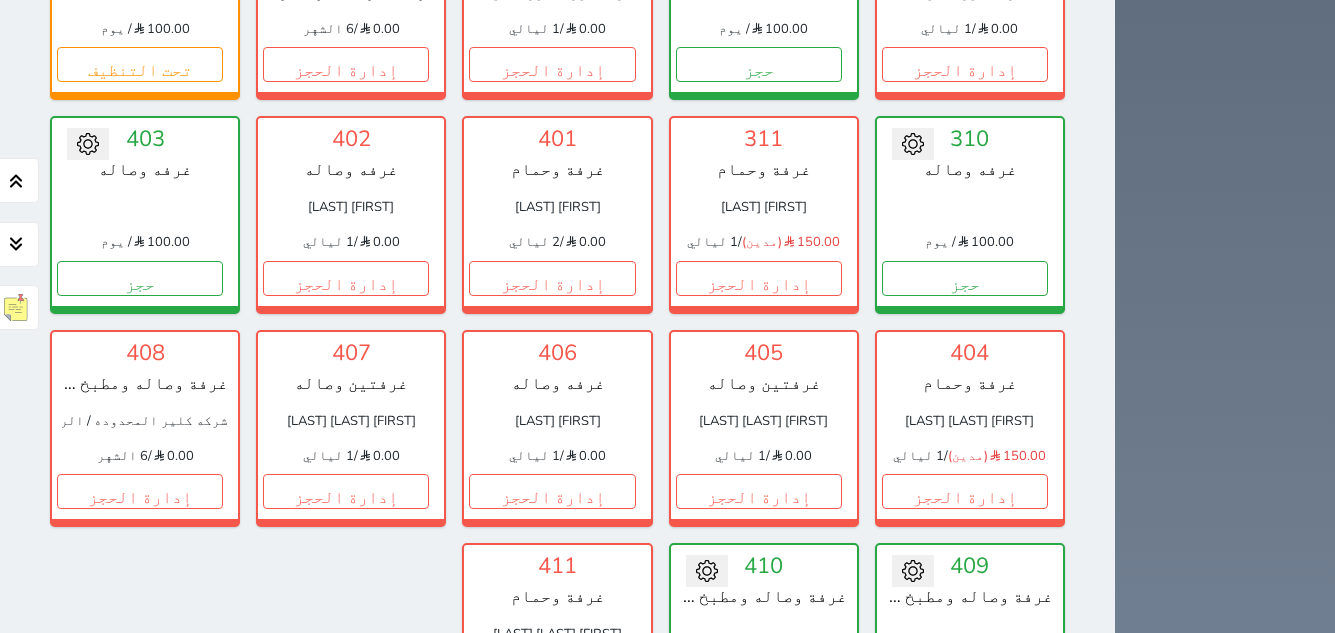 scroll, scrollTop: 1578, scrollLeft: 0, axis: vertical 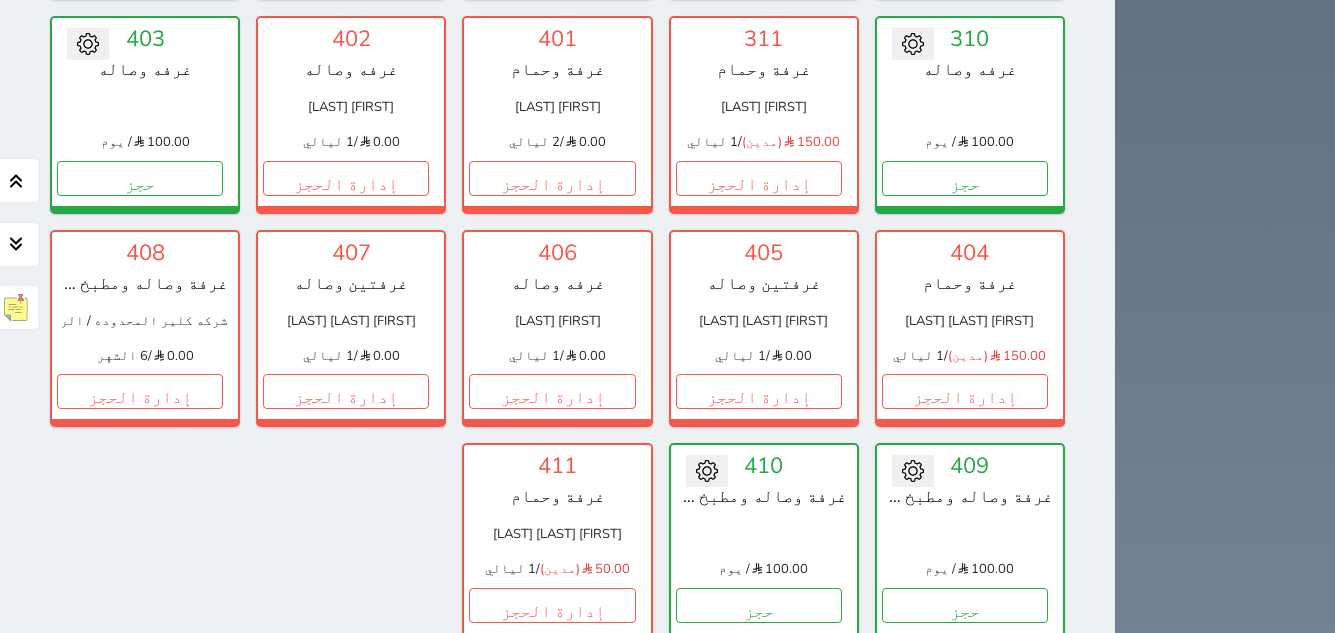 click on "عرض رصيد الصندوق" at bounding box center [198, 720] 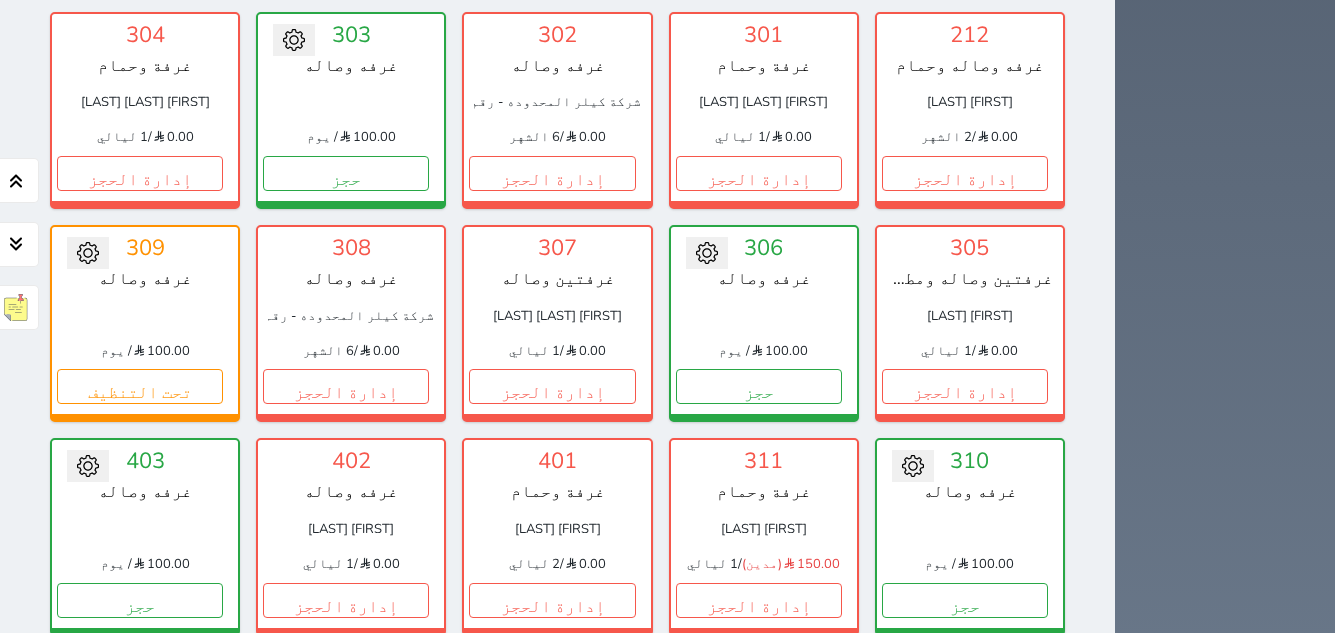 scroll, scrollTop: 1200, scrollLeft: 0, axis: vertical 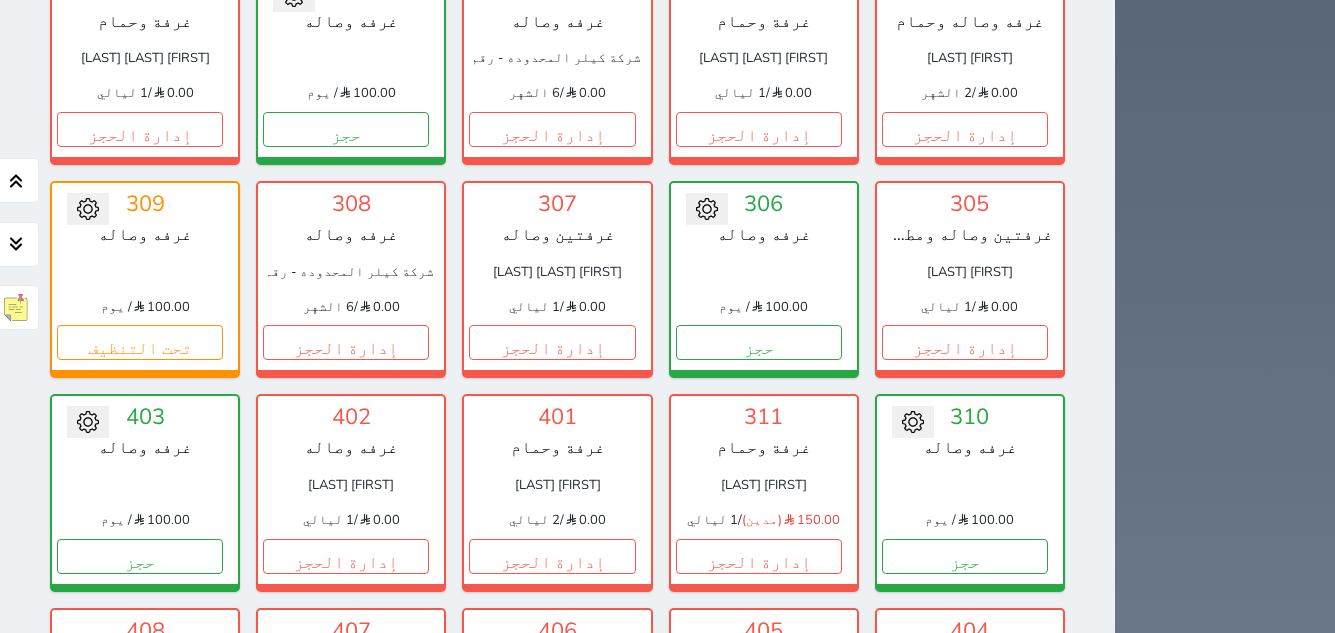 click on "تحويل لتحت الصيانة
تحويل لتحت التنظيف
[NUMBER] [ROOM_TYPE]
[NUMBER]
/ يوم       حجز" at bounding box center (145, 492) 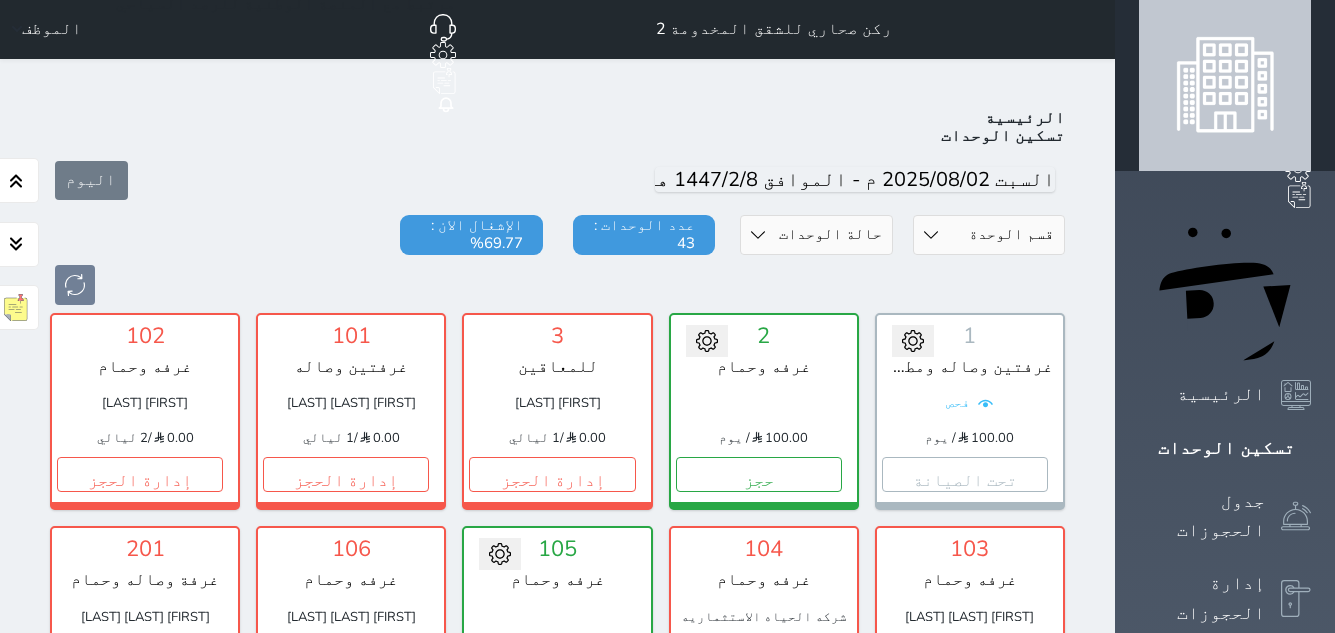 scroll, scrollTop: 0, scrollLeft: 0, axis: both 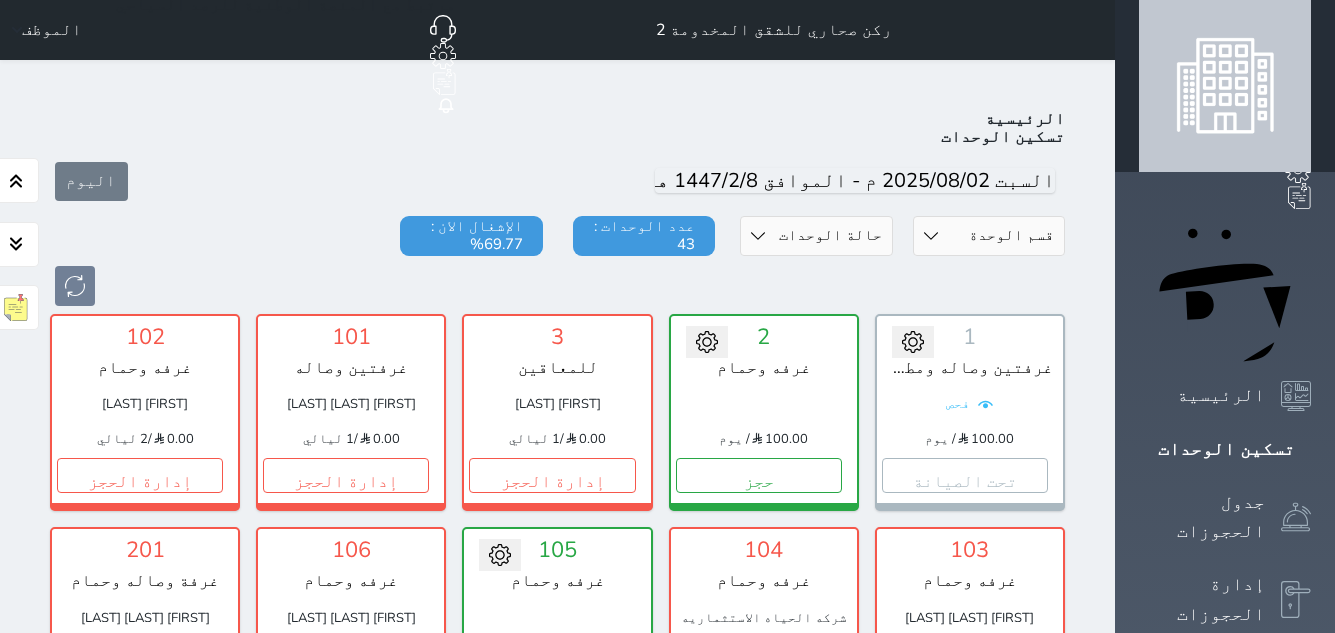 click 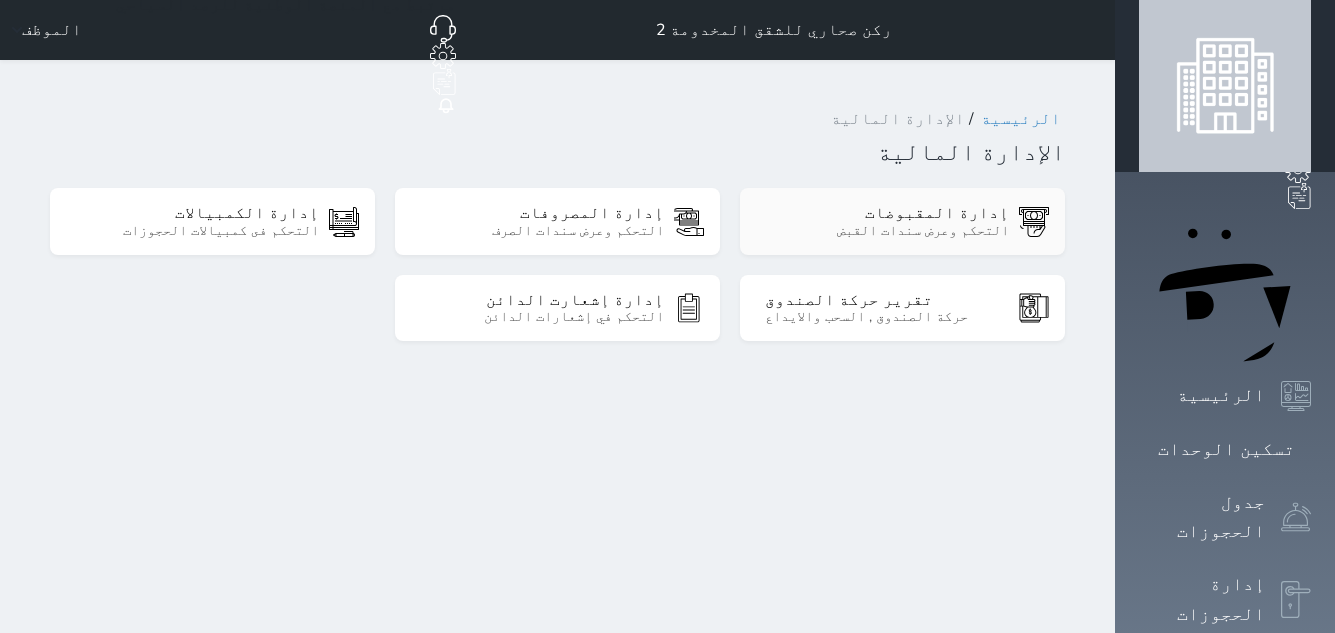 click on "إدارة المقبوضات" at bounding box center (887, 213) 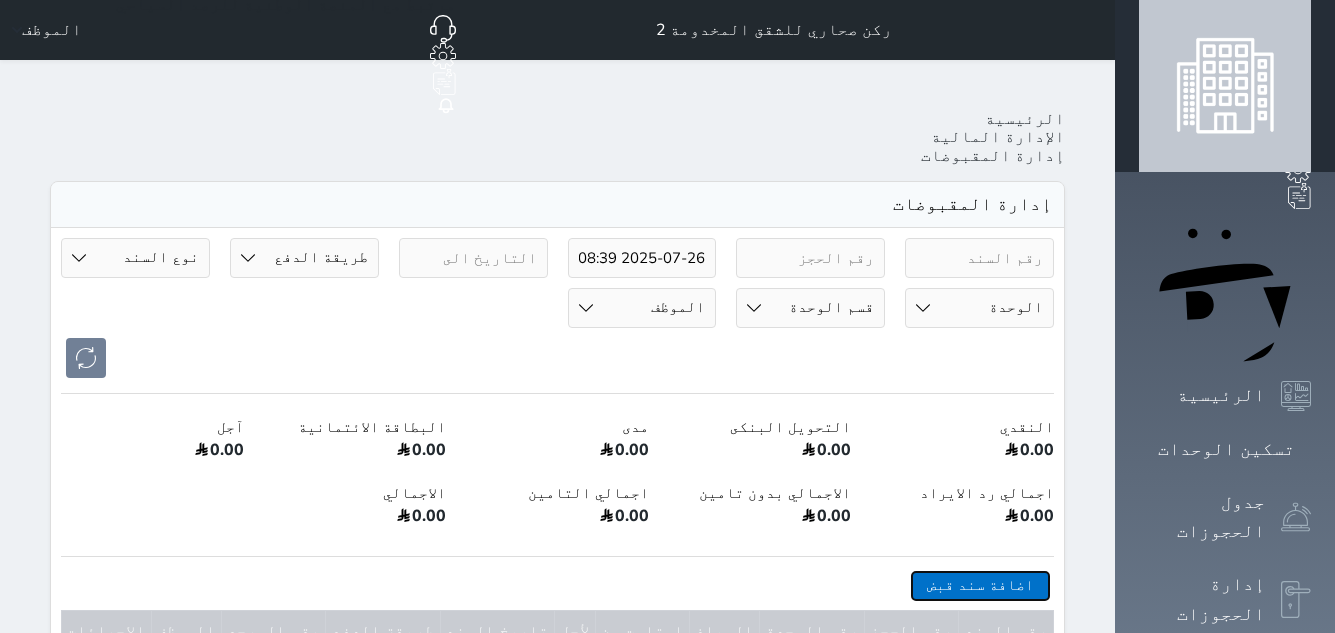 click on "اضافة سند قبض" at bounding box center [980, 585] 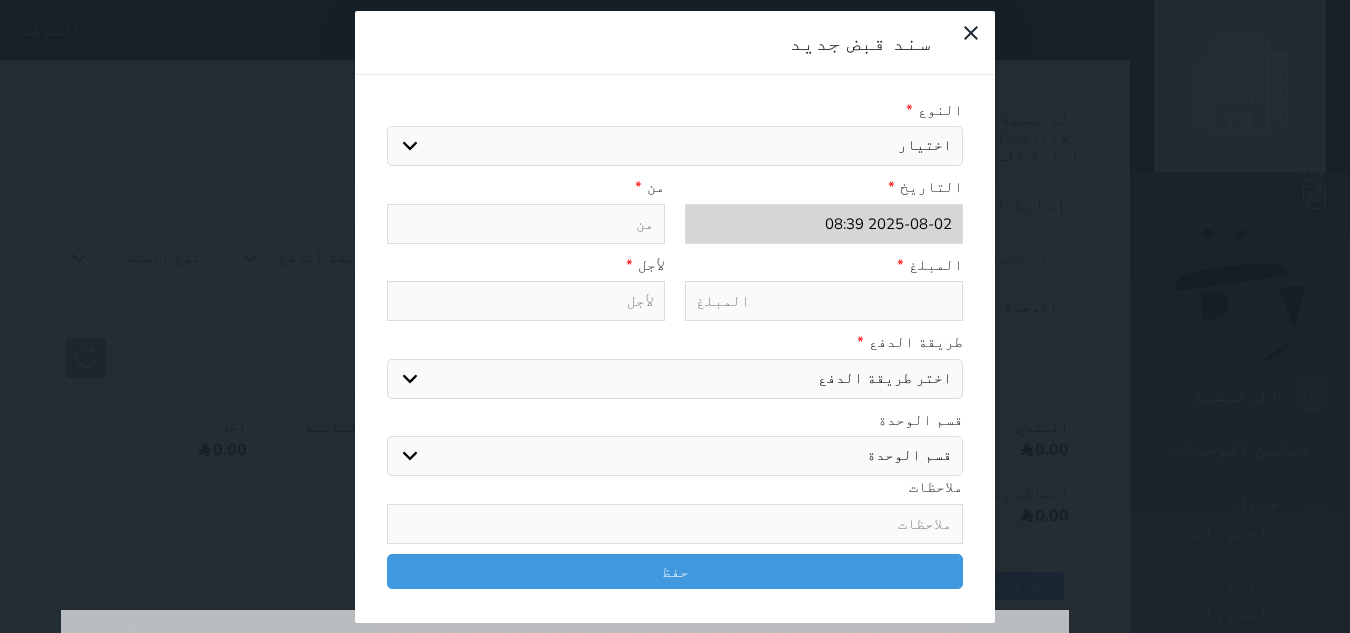 click on "اختيار   مقبوضات عامة قيمة إيجار فواتير تحويل من الادارة الى الصندوق خدمات تامين عربون لا ينطبق آخر مغسلة واي فاي - الإنترنت مواقف السيارات طعام الأغذية والمشروبات مشروبات المشروبات الباردة المشروبات الساخنة الإفطار غداء عشاء مخبز و كعك حمام سباحة الصالة الرياضية سبا و خدمات الجمال اختيار وإسقاط (خدمات النقل) ميني بار كابل - تلفزيون سرير إضافي تصفيف الشعر التسوق خدمات الجولات السياحية المنظمة خدمات الدليل السياحي تحصيل كمبيالة" at bounding box center [675, 146] 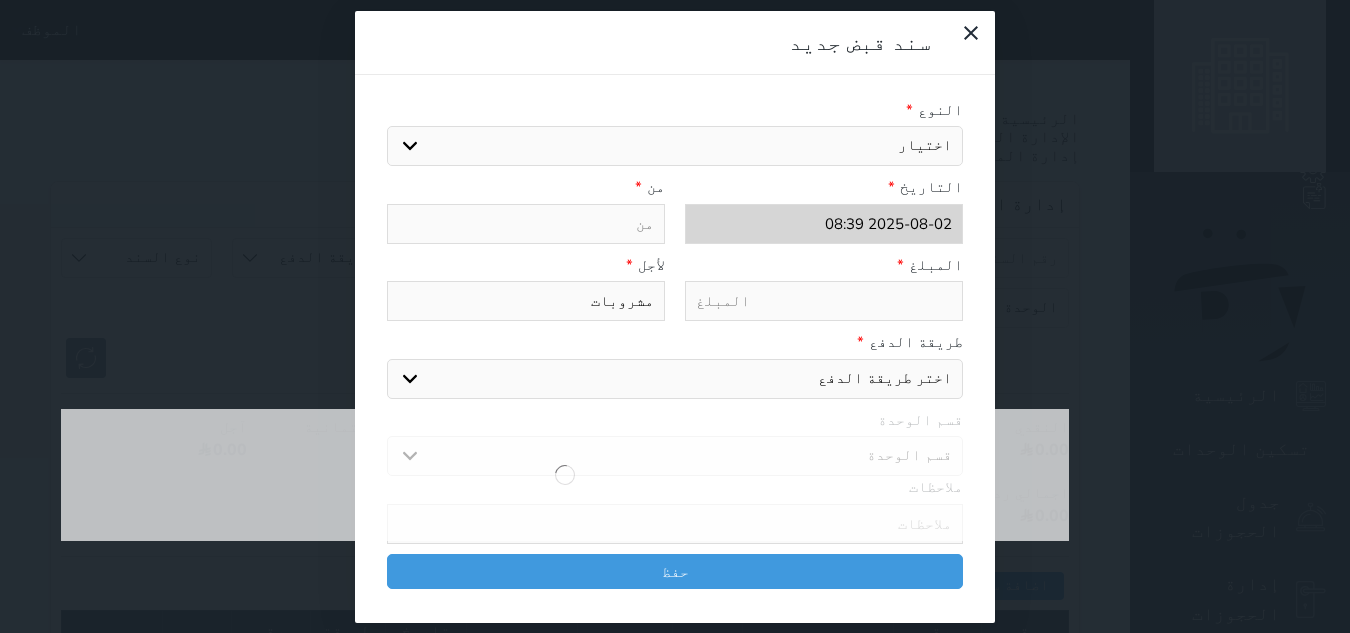 click at bounding box center (565, 475) 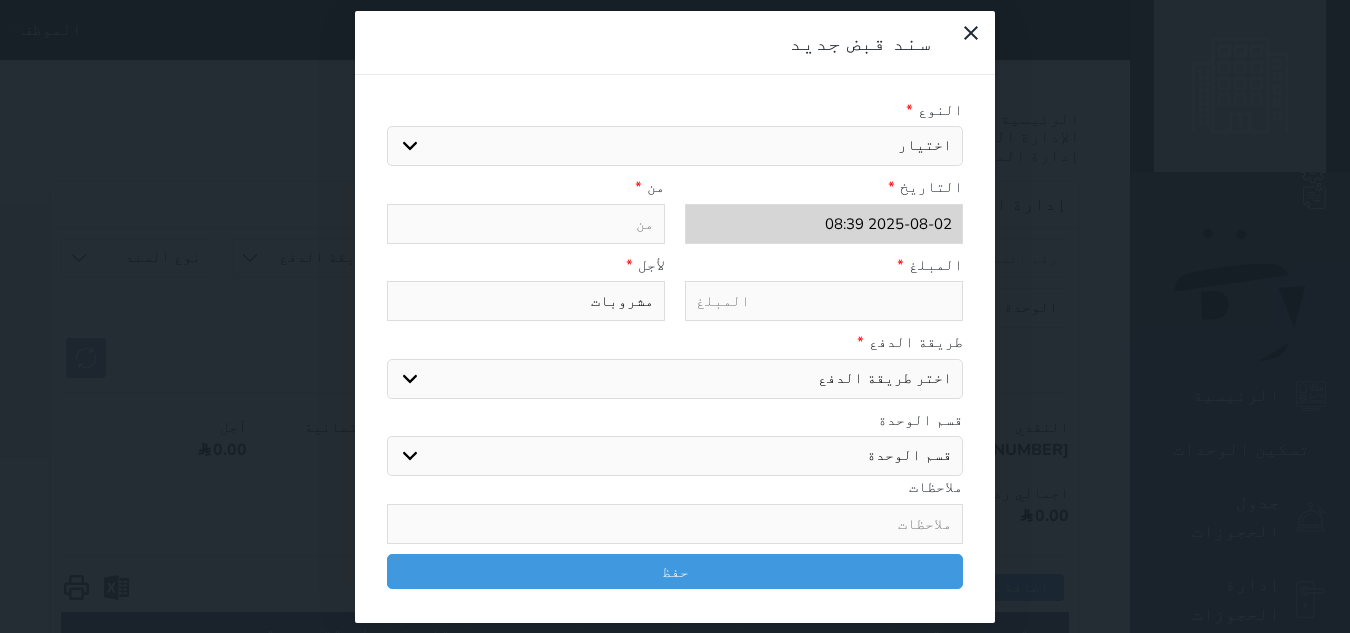 click on "اختر طريقة الدفع   دفع نقدى   تحويل بنكى   مدى   بطاقة ائتمان   آجل" at bounding box center [675, 379] 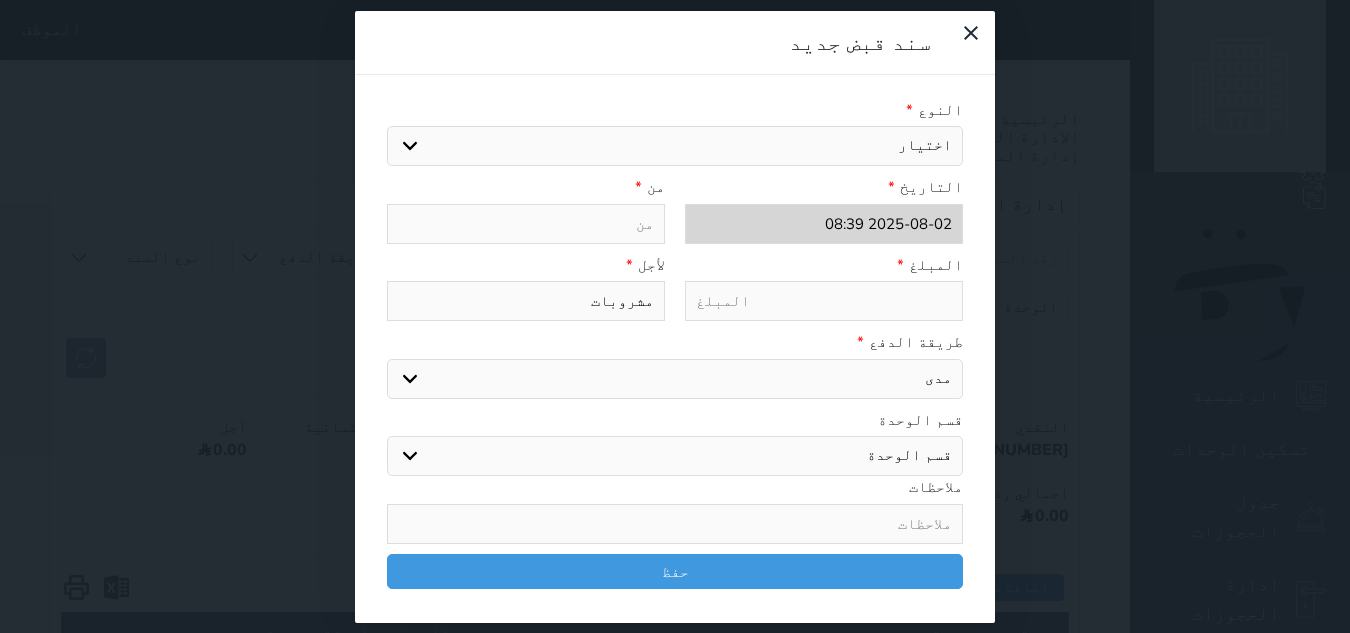 click on "اختر طريقة الدفع   دفع نقدى   تحويل بنكى   مدى   بطاقة ائتمان   آجل" at bounding box center [675, 379] 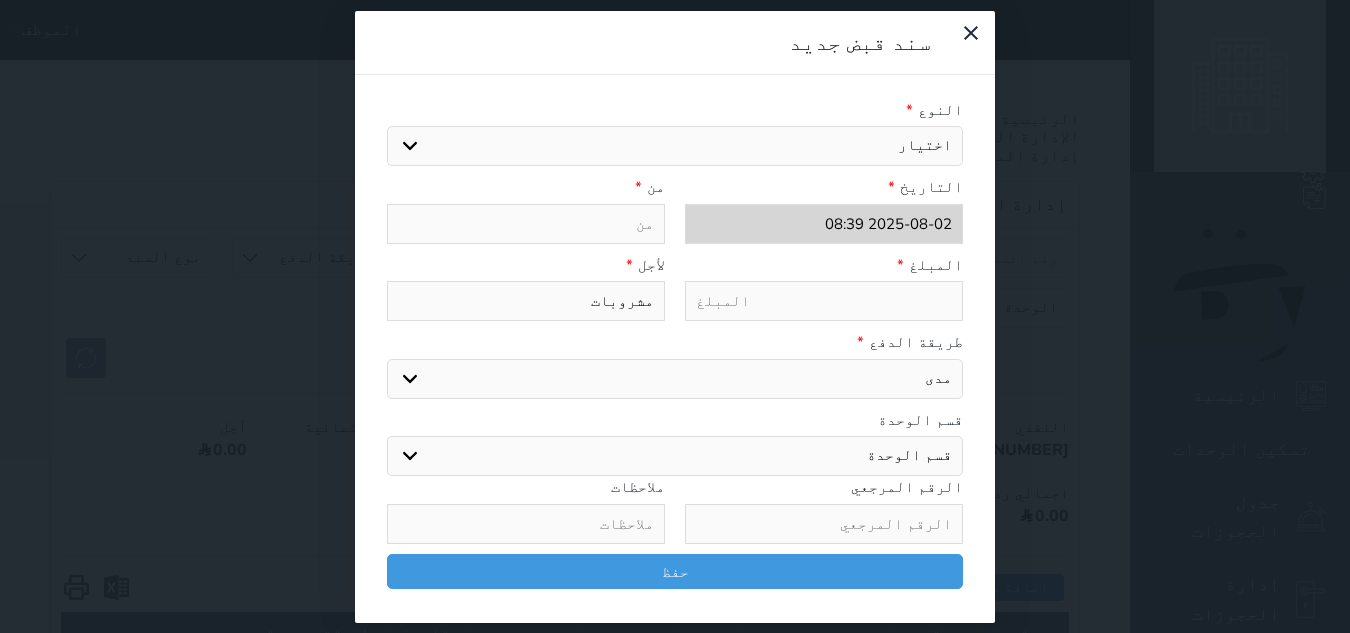 click at bounding box center [526, 224] 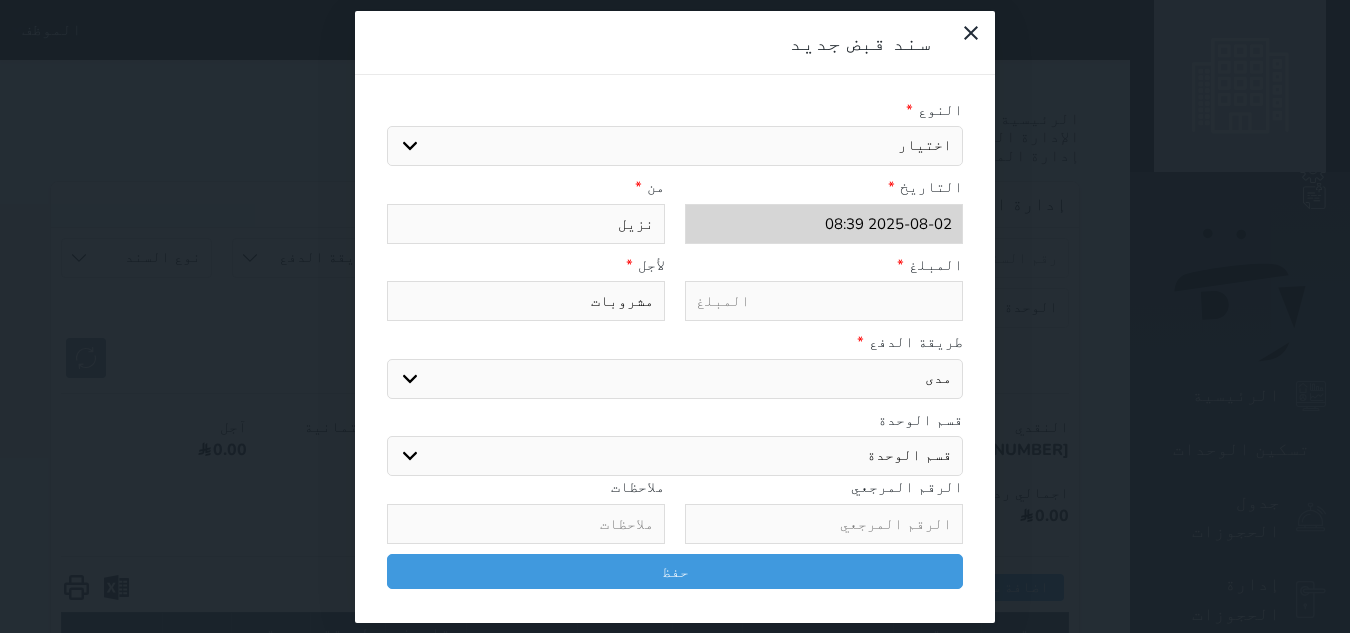 click at bounding box center [526, 524] 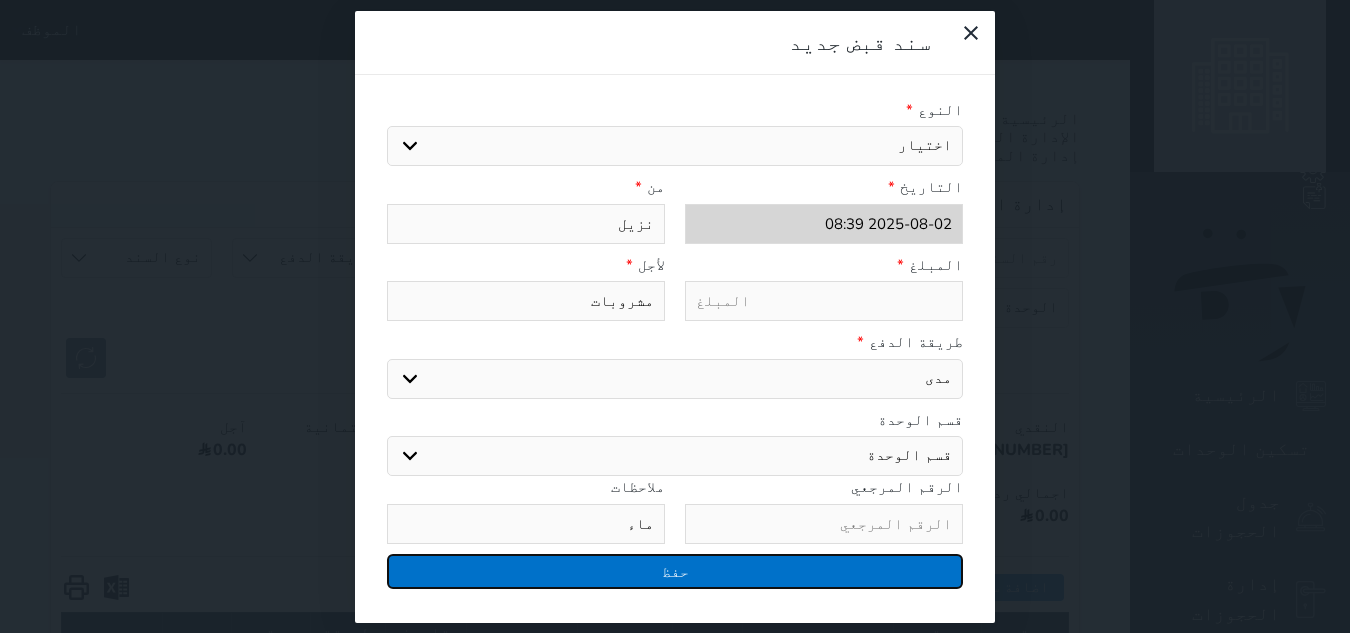 click on "حفظ" at bounding box center [675, 571] 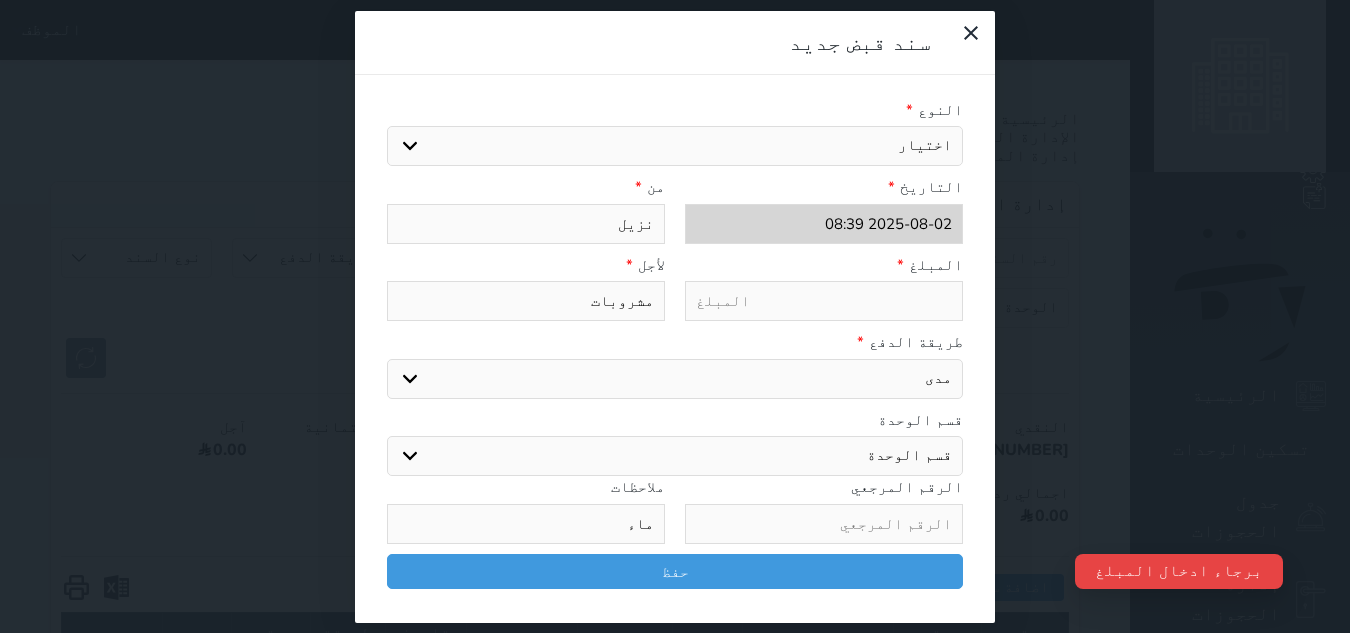 click at bounding box center [824, 301] 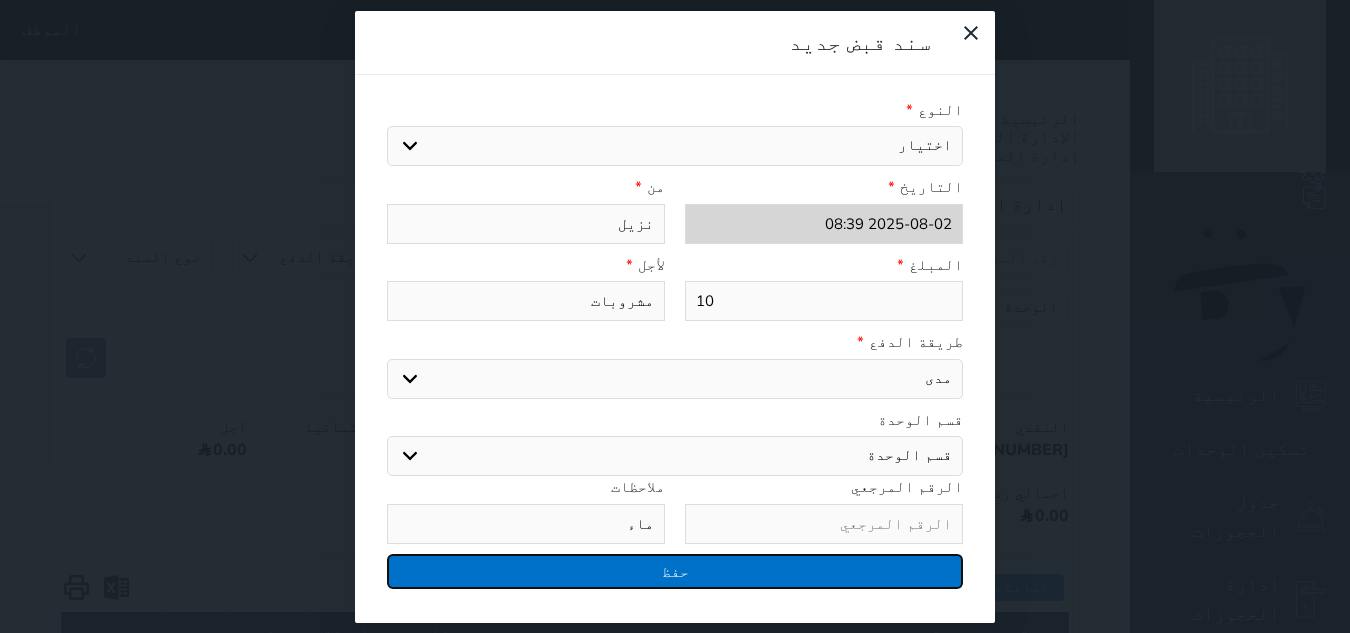 click on "حفظ" at bounding box center (675, 571) 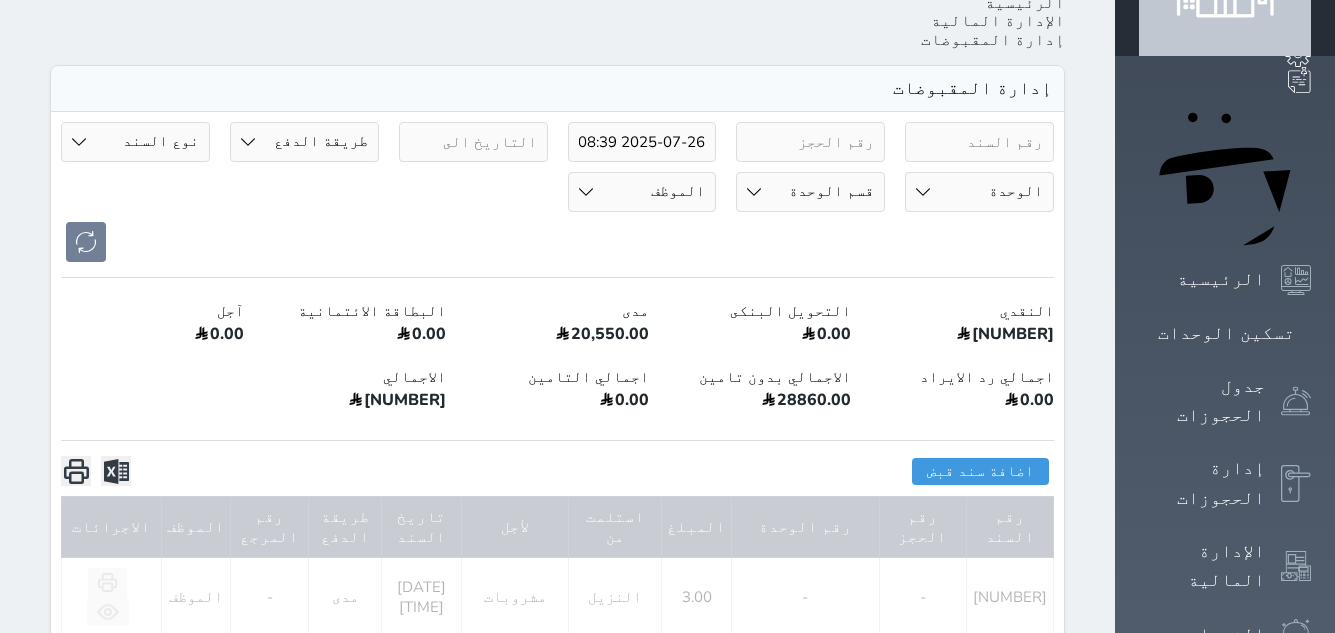 scroll, scrollTop: 100, scrollLeft: 0, axis: vertical 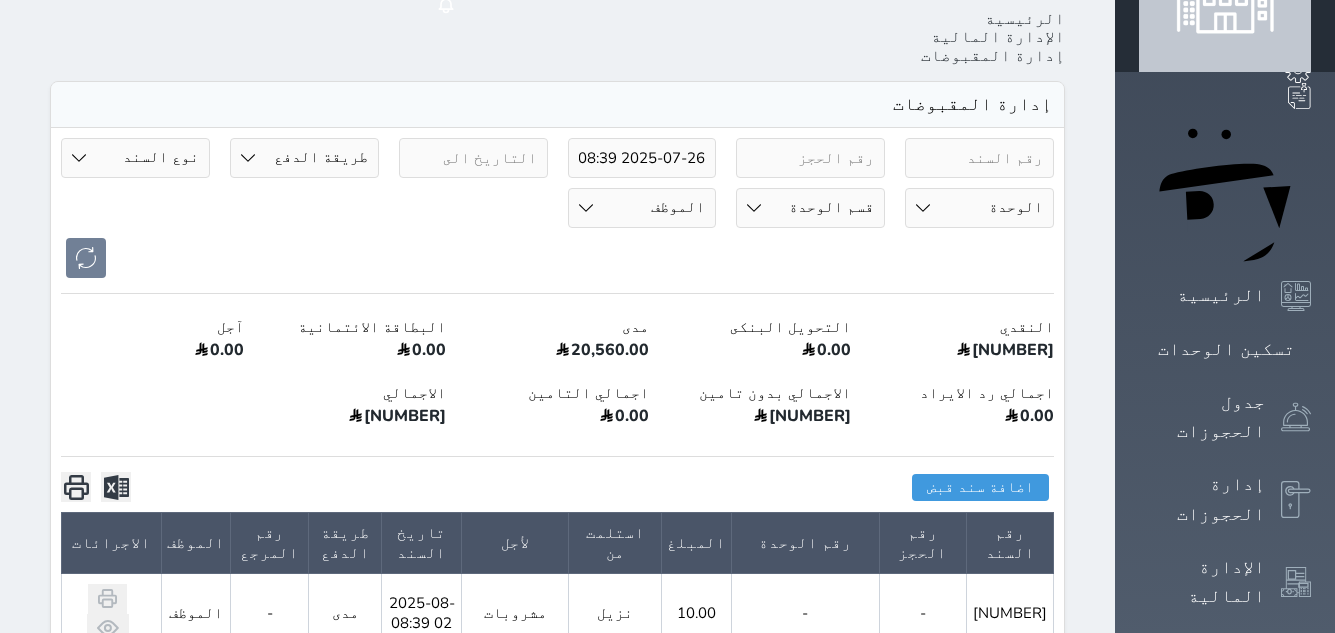 click on "النقدي   8,310.00     التحويل البنكى   0.00     مدى   20,560.00     البطاقة الائتمانية   0.00    آجل   0.00    اجمالي رد الايراد   0.00    الاجمالي بدون تامين
28870.00    اجمالي التامين
0.00    الاجمالي   28,870.00" at bounding box center [557, 375] 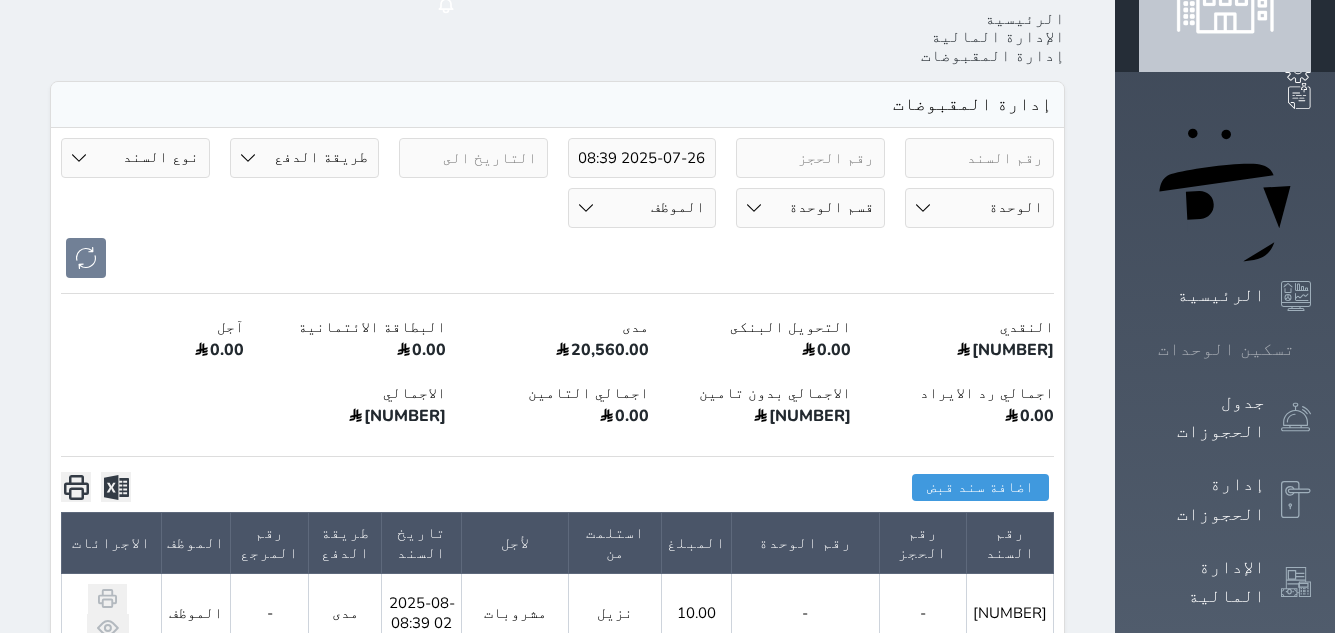 click on "تسكين الوحدات" at bounding box center (1226, 349) 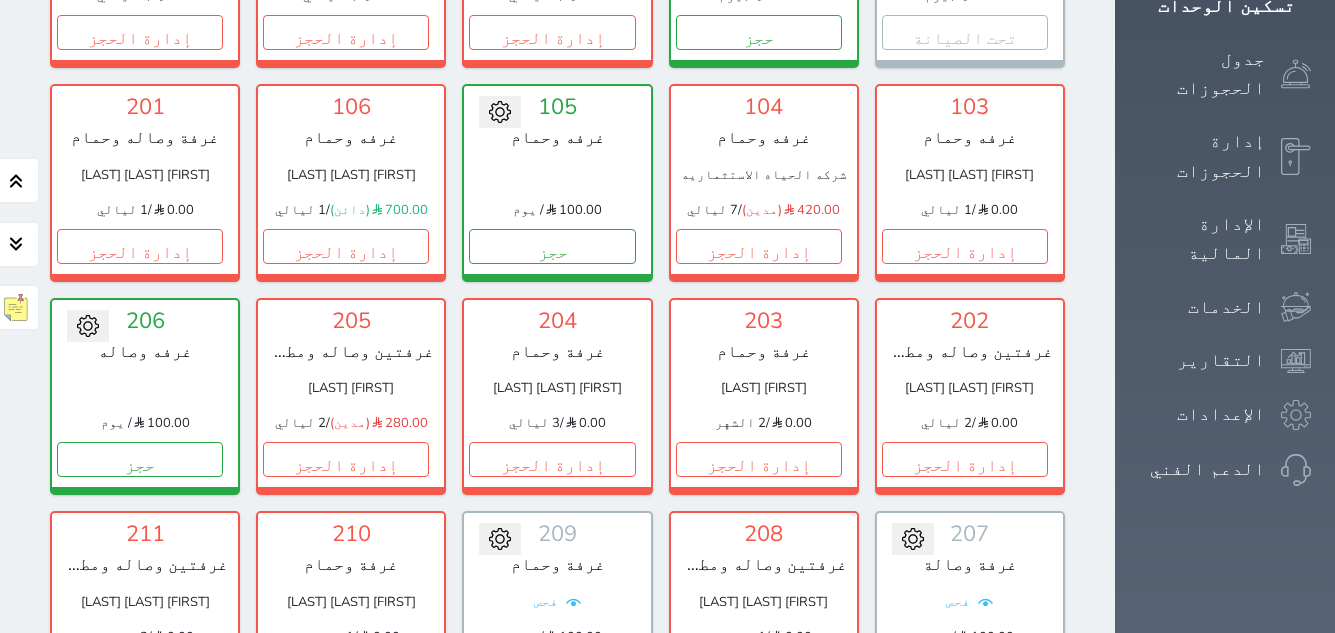 scroll, scrollTop: 478, scrollLeft: 0, axis: vertical 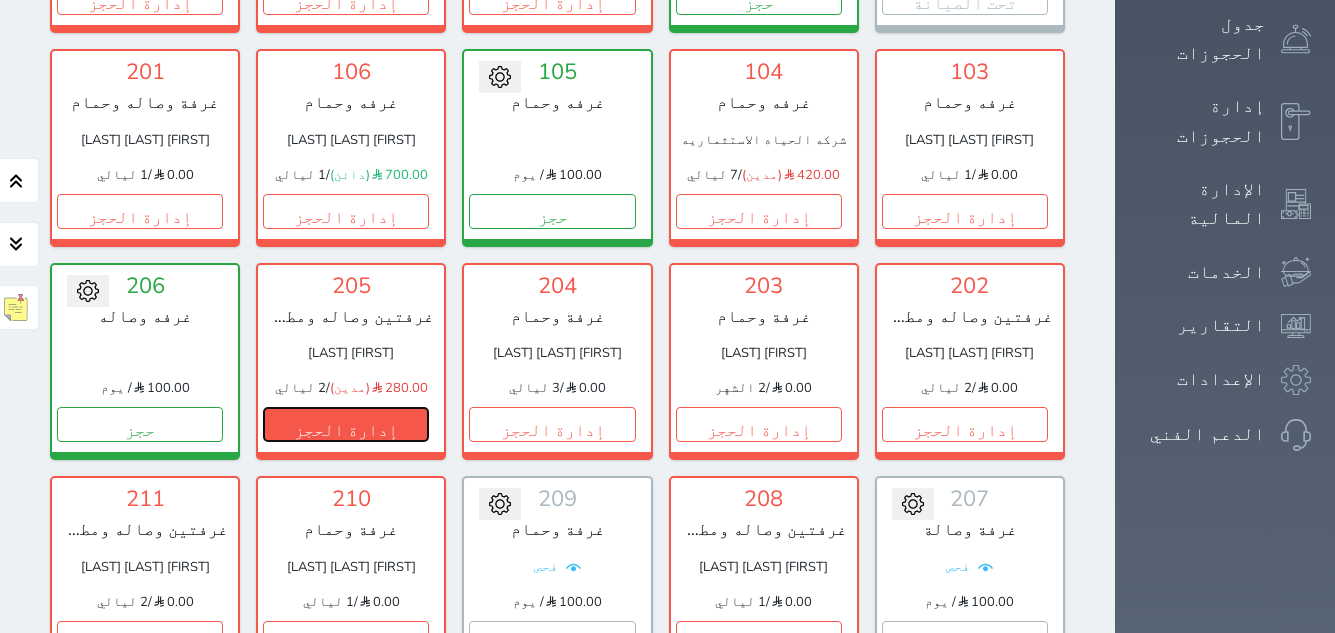click on "إدارة الحجز" at bounding box center (346, 424) 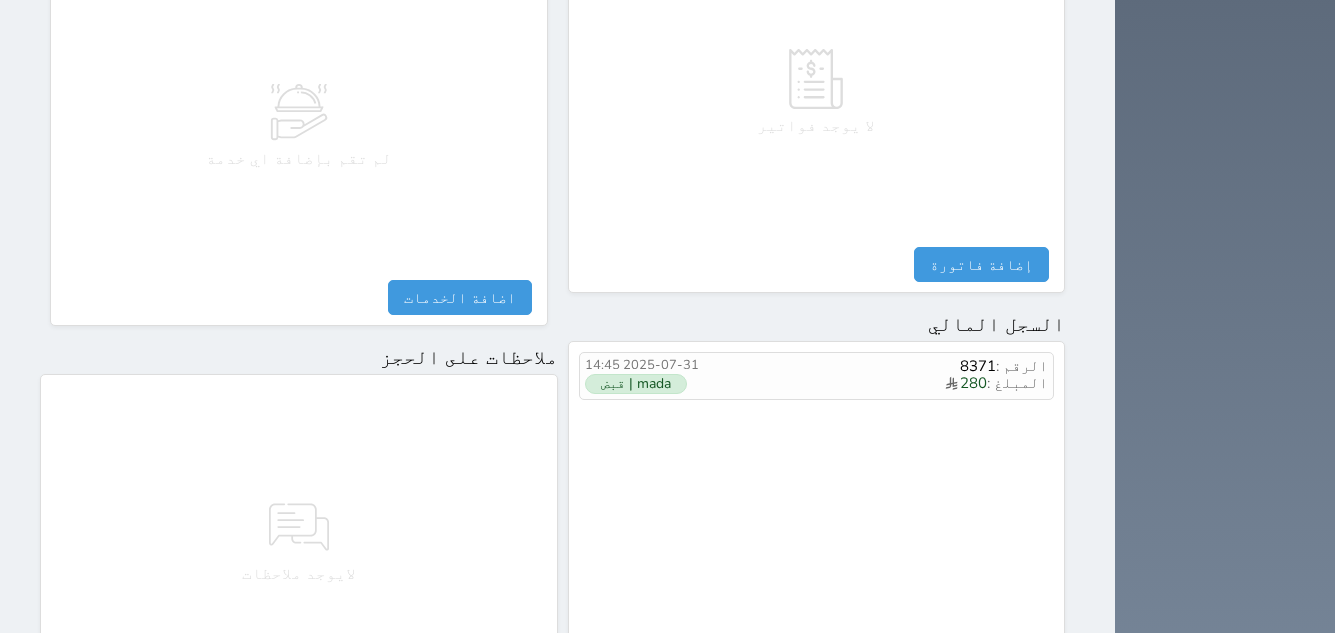 scroll, scrollTop: 1000, scrollLeft: 0, axis: vertical 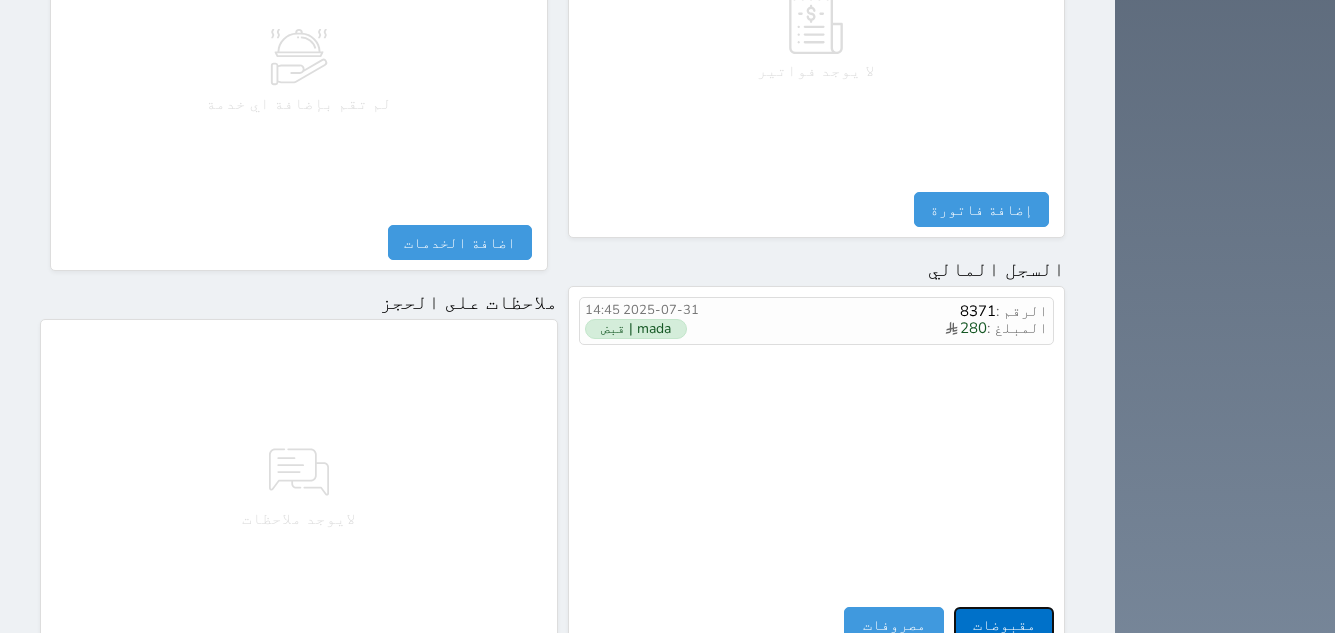 click on "مقبوضات" at bounding box center (1004, 624) 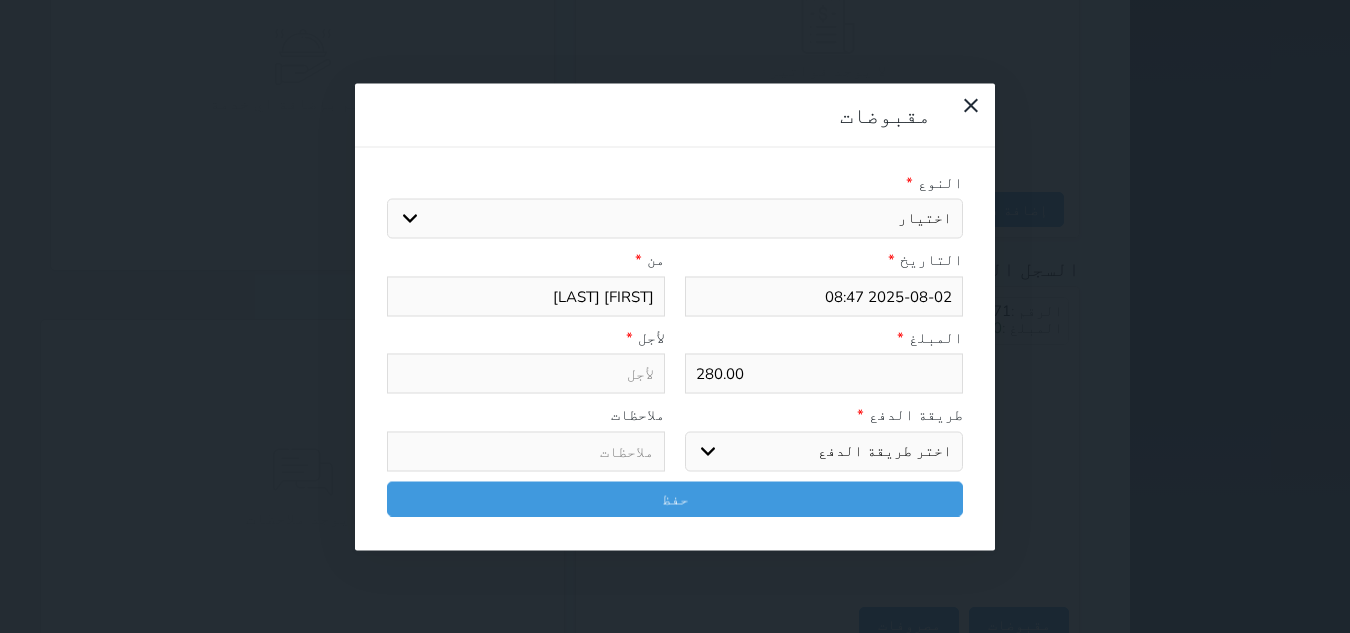 click on "اختيار   مقبوضات عامة قيمة إيجار فواتير تامين عربون لا ينطبق آخر مغسلة واي فاي - الإنترنت مواقف السيارات طعام الأغذية والمشروبات مشروبات المشروبات الباردة المشروبات الساخنة الإفطار غداء عشاء مخبز و كعك حمام سباحة الصالة الرياضية سبا و خدمات الجمال اختيار وإسقاط (خدمات النقل) ميني بار كابل - تلفزيون سرير إضافي تصفيف الشعر التسوق خدمات الجولات السياحية المنظمة خدمات الدليل السياحي" at bounding box center [675, 219] 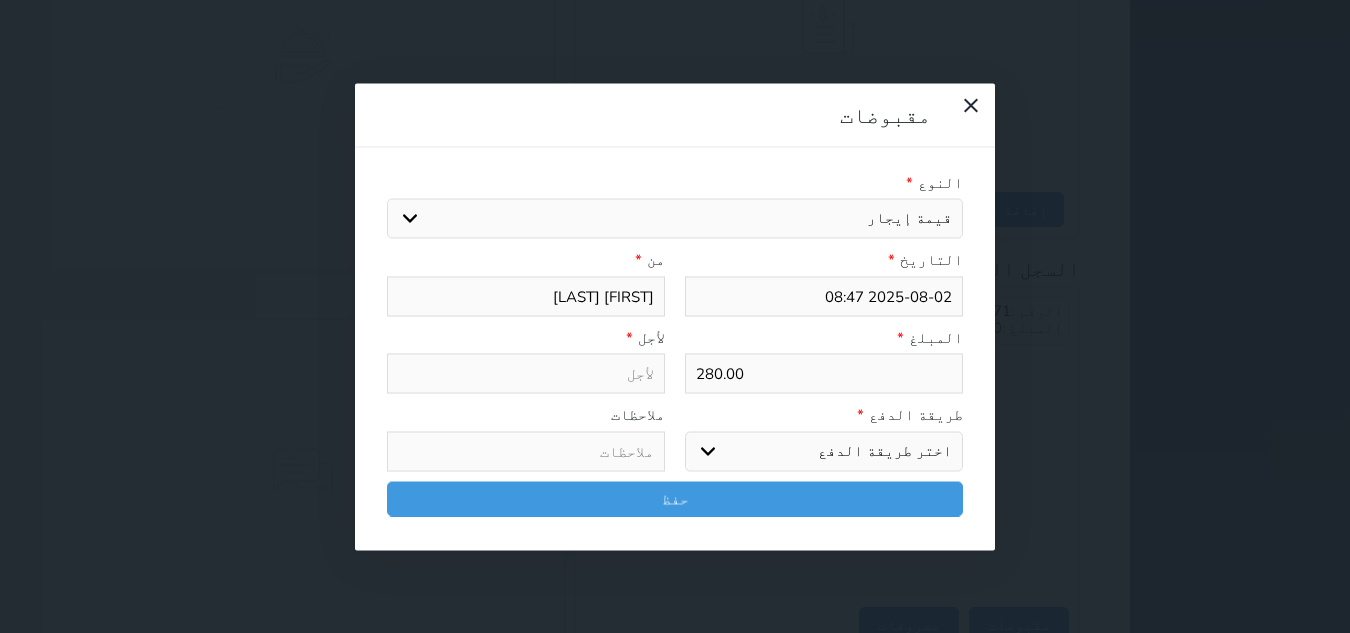 click on "اختيار   مقبوضات عامة قيمة إيجار فواتير تامين عربون لا ينطبق آخر مغسلة واي فاي - الإنترنت مواقف السيارات طعام الأغذية والمشروبات مشروبات المشروبات الباردة المشروبات الساخنة الإفطار غداء عشاء مخبز و كعك حمام سباحة الصالة الرياضية سبا و خدمات الجمال اختيار وإسقاط (خدمات النقل) ميني بار كابل - تلفزيون سرير إضافي تصفيف الشعر التسوق خدمات الجولات السياحية المنظمة خدمات الدليل السياحي" at bounding box center (675, 219) 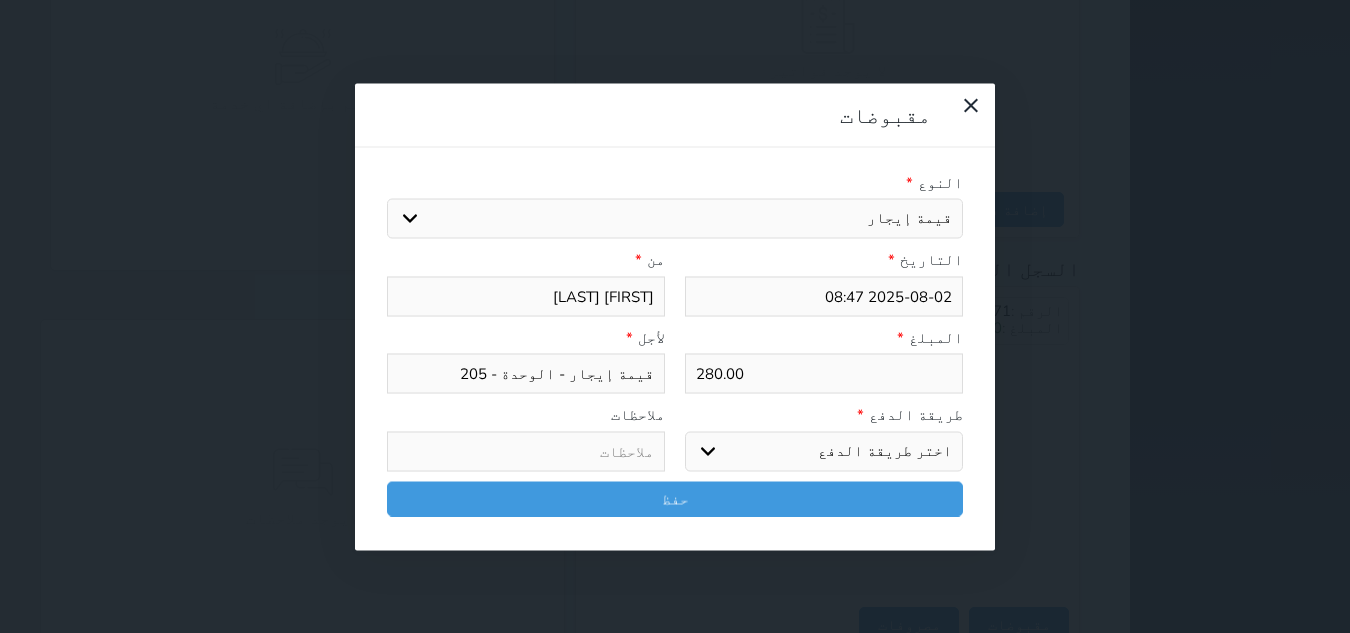 click on "اختر طريقة الدفع   دفع نقدى   تحويل بنكى   مدى   بطاقة ائتمان   آجل" at bounding box center (824, 451) 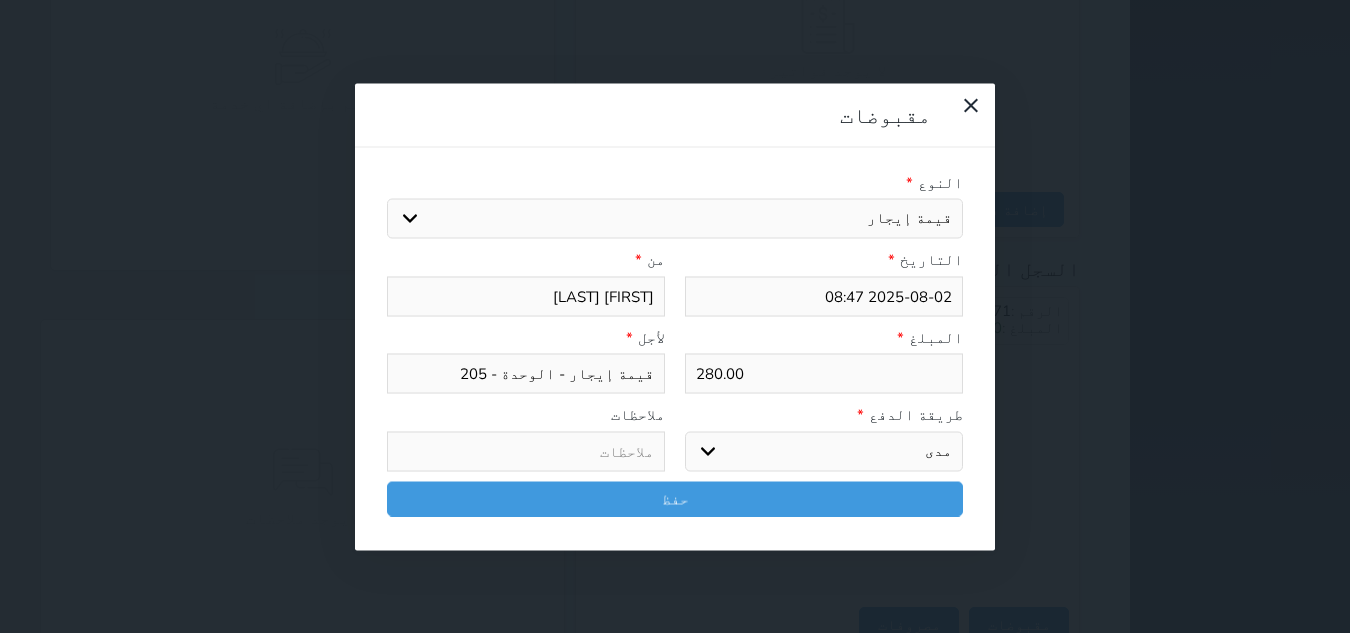 click on "اختر طريقة الدفع   دفع نقدى   تحويل بنكى   مدى   بطاقة ائتمان   آجل" at bounding box center (824, 451) 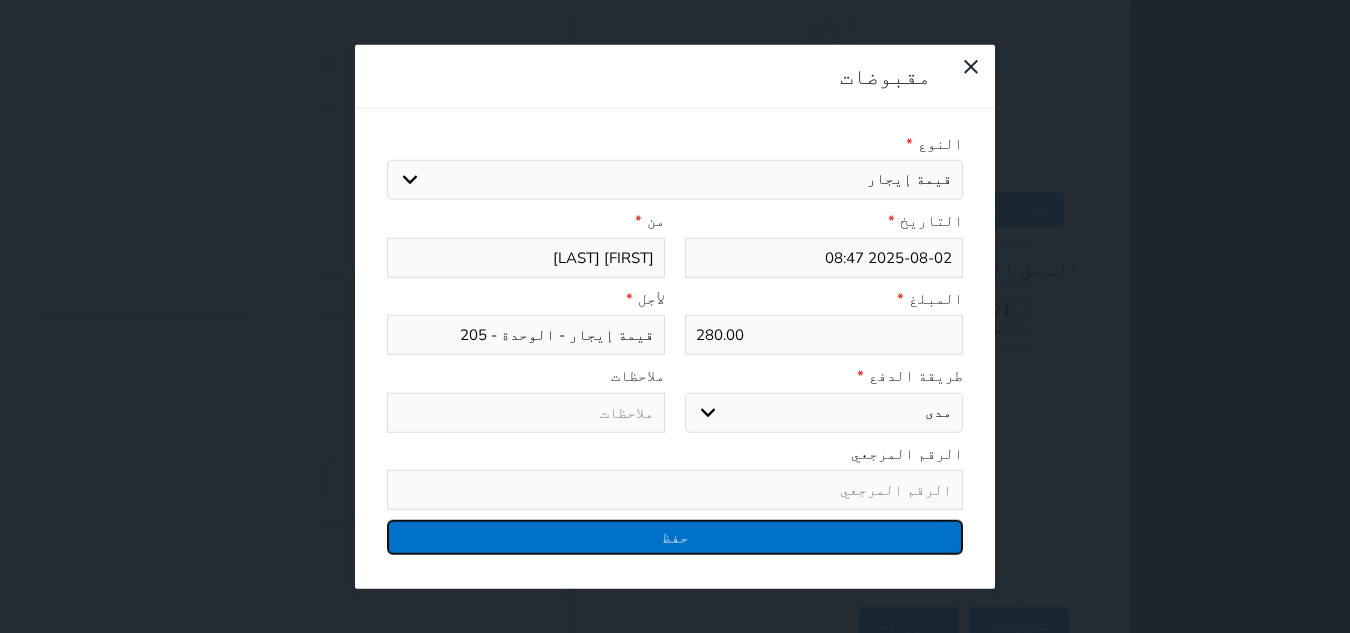 click on "حفظ" at bounding box center [675, 537] 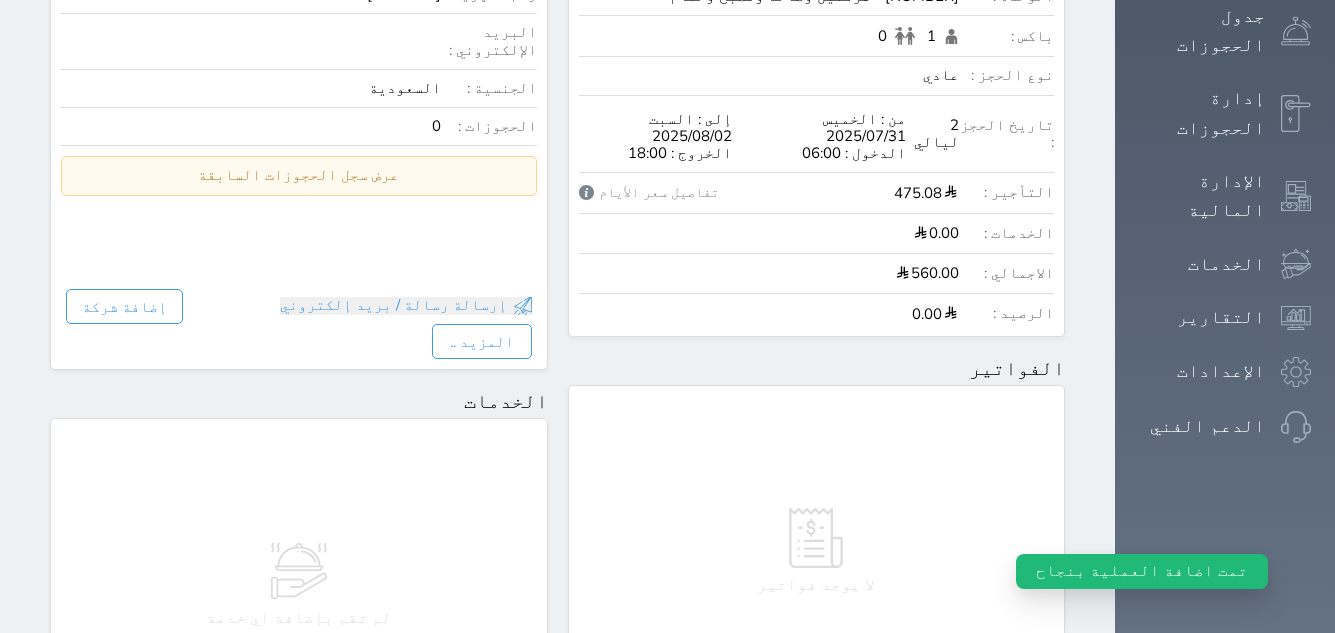 scroll, scrollTop: 0, scrollLeft: 0, axis: both 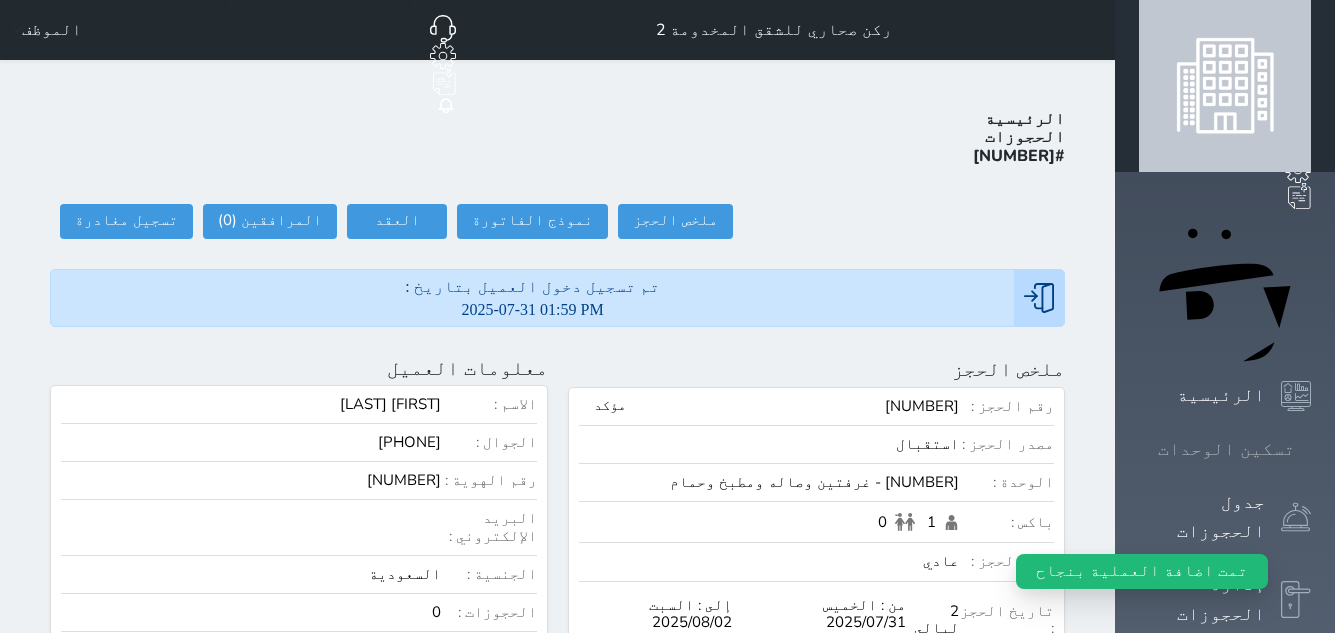 click on "تسكين الوحدات" at bounding box center [1226, 449] 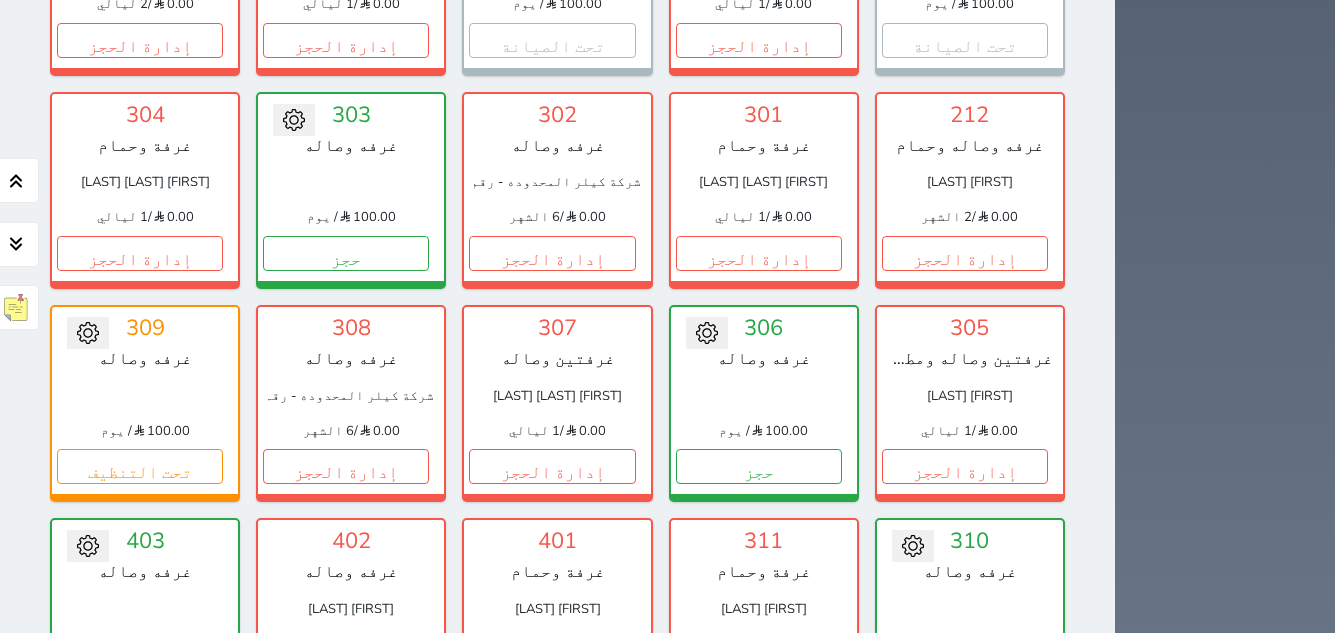 scroll, scrollTop: 1078, scrollLeft: 0, axis: vertical 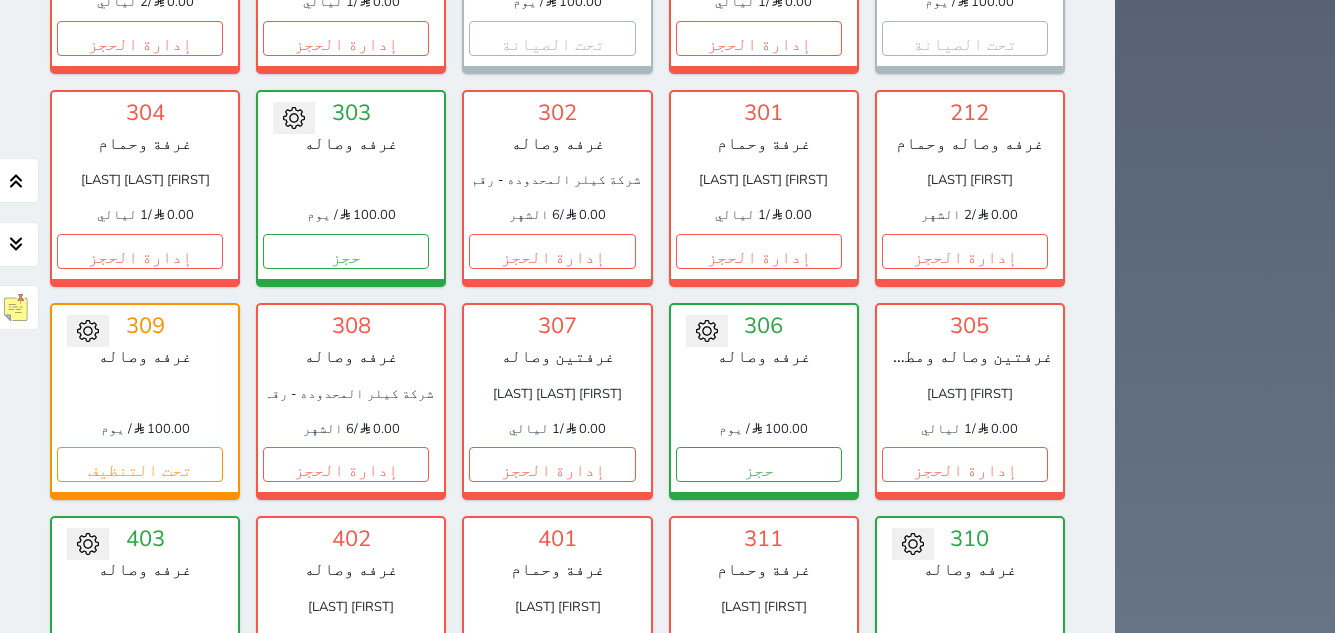 click on "إدارة الحجز" at bounding box center (759, 678) 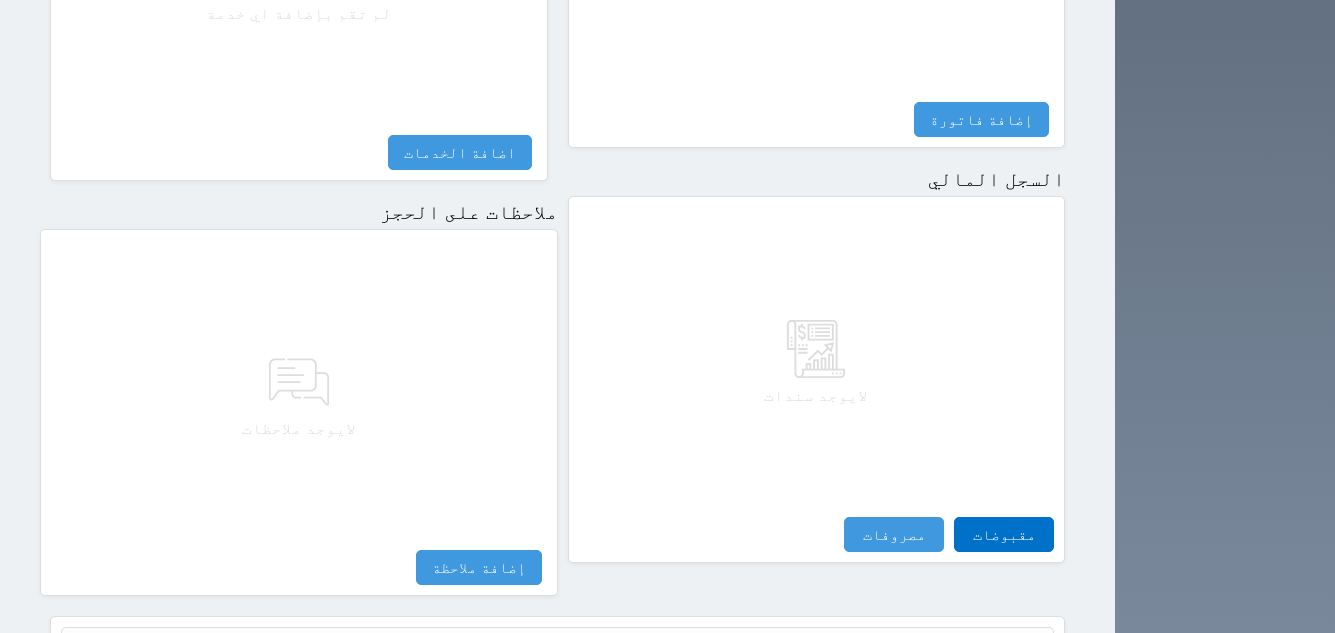 scroll, scrollTop: 1092, scrollLeft: 0, axis: vertical 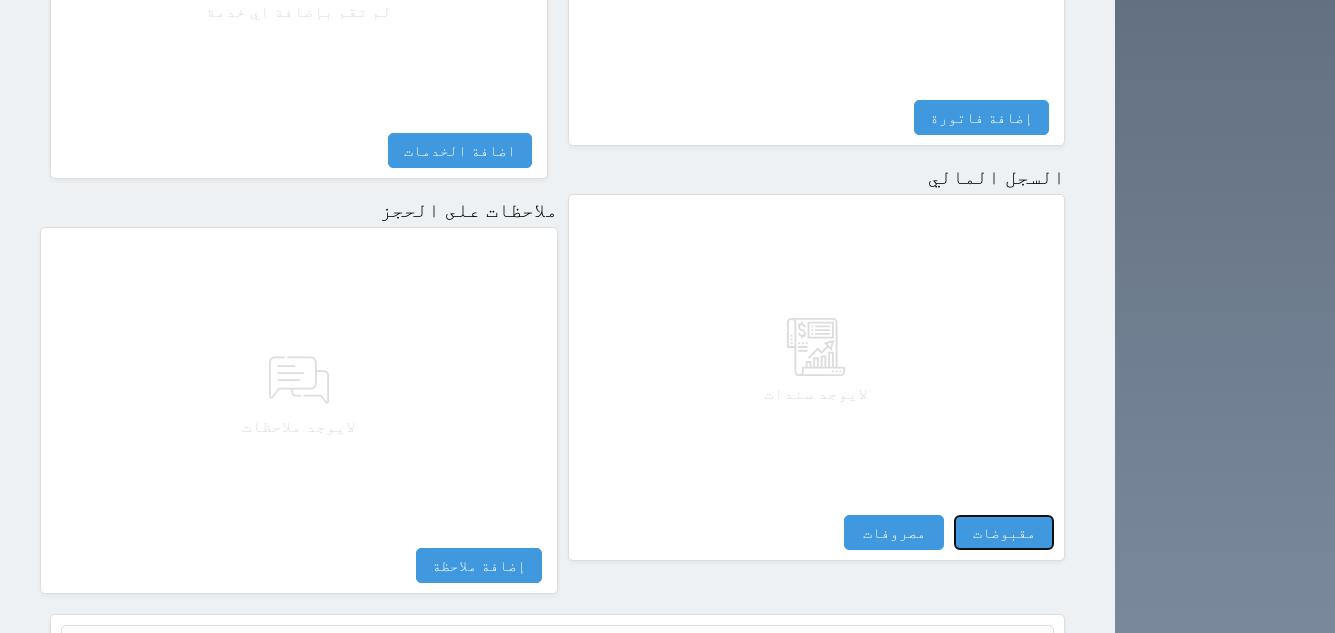 click on "مقبوضات" at bounding box center (1004, 532) 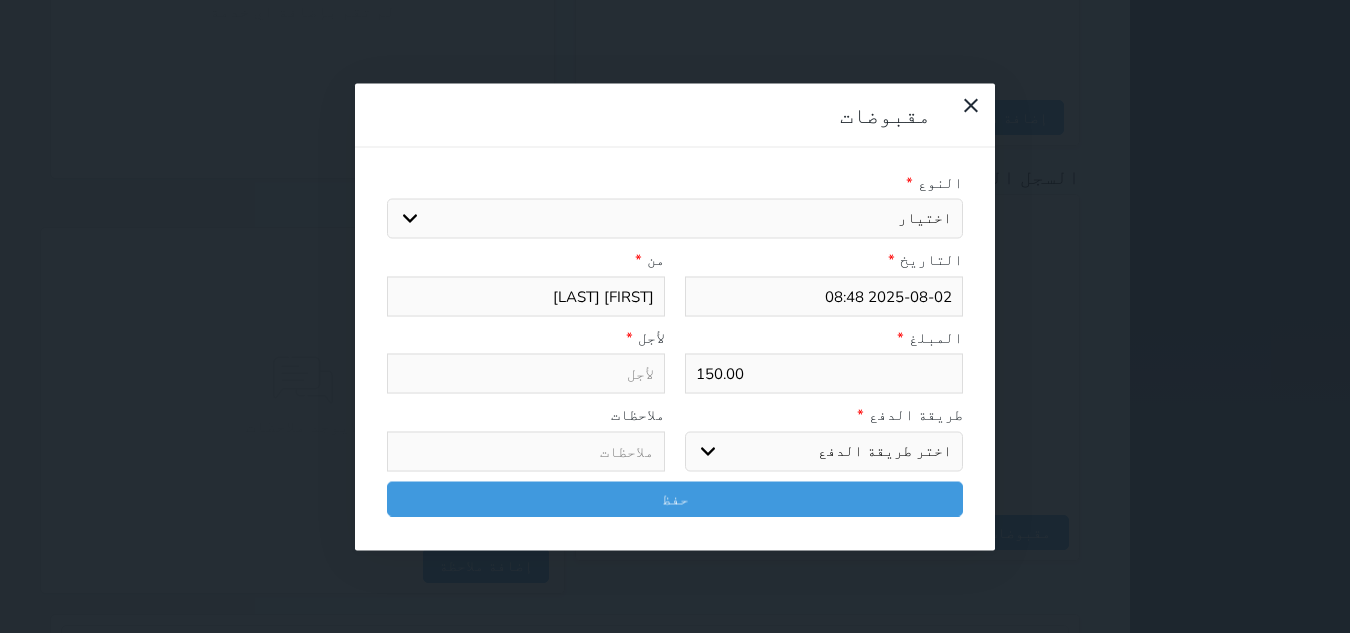 click on "اختيار   مقبوضات عامة قيمة إيجار فواتير تامين عربون لا ينطبق آخر مغسلة واي فاي - الإنترنت مواقف السيارات طعام الأغذية والمشروبات مشروبات المشروبات الباردة المشروبات الساخنة الإفطار غداء عشاء مخبز و كعك حمام سباحة الصالة الرياضية سبا و خدمات الجمال اختيار وإسقاط (خدمات النقل) ميني بار كابل - تلفزيون سرير إضافي تصفيف الشعر التسوق خدمات الجولات السياحية المنظمة خدمات الدليل السياحي" at bounding box center (675, 219) 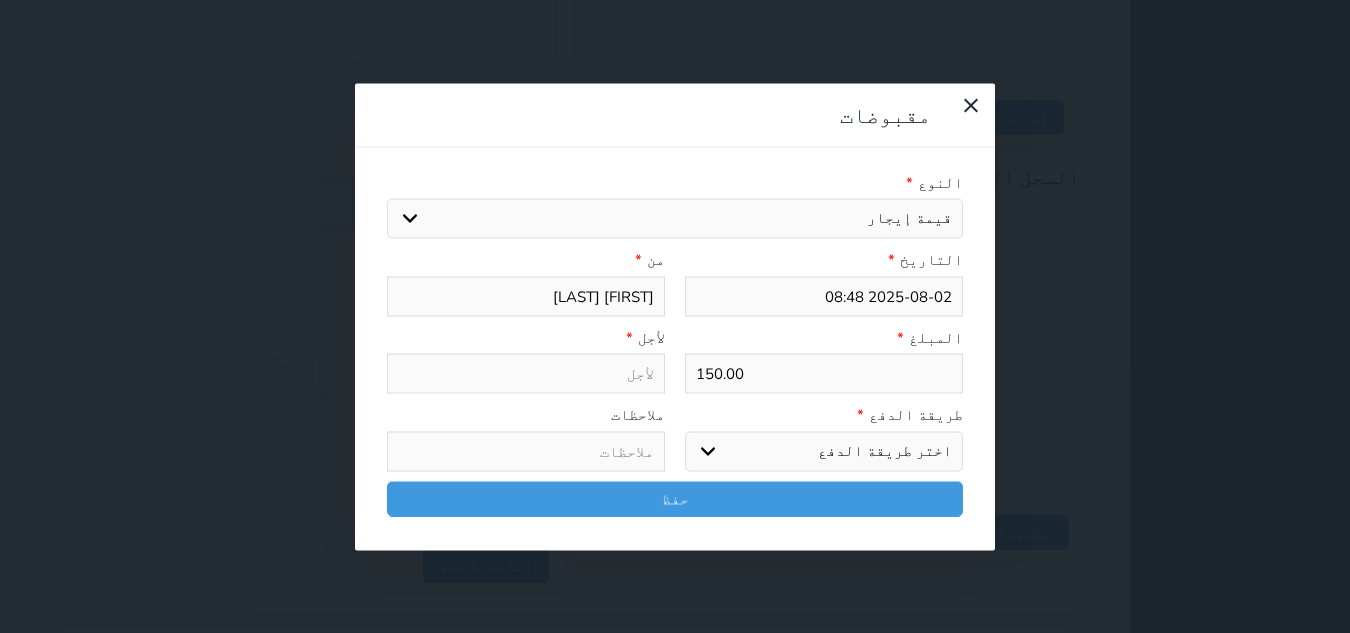 click on "اختيار   مقبوضات عامة قيمة إيجار فواتير تامين عربون لا ينطبق آخر مغسلة واي فاي - الإنترنت مواقف السيارات طعام الأغذية والمشروبات مشروبات المشروبات الباردة المشروبات الساخنة الإفطار غداء عشاء مخبز و كعك حمام سباحة الصالة الرياضية سبا و خدمات الجمال اختيار وإسقاط (خدمات النقل) ميني بار كابل - تلفزيون سرير إضافي تصفيف الشعر التسوق خدمات الجولات السياحية المنظمة خدمات الدليل السياحي" at bounding box center [675, 219] 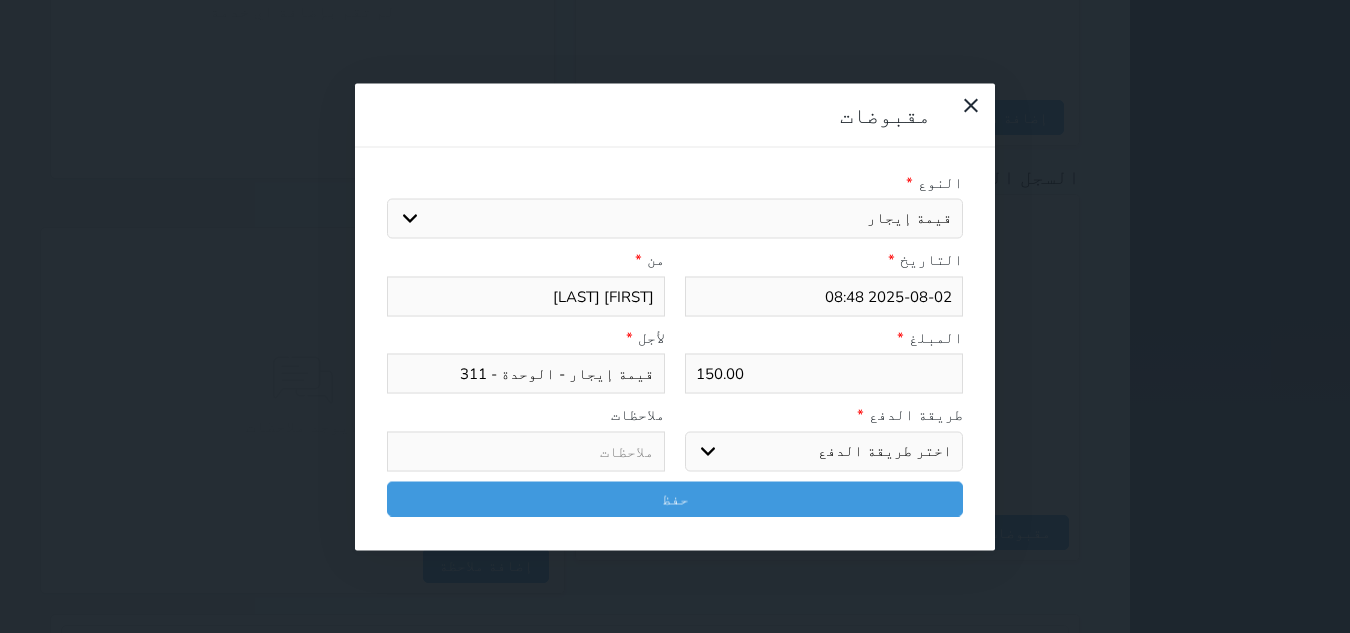 click on "اختر طريقة الدفع   دفع نقدى   تحويل بنكى   مدى   بطاقة ائتمان   آجل" at bounding box center (824, 451) 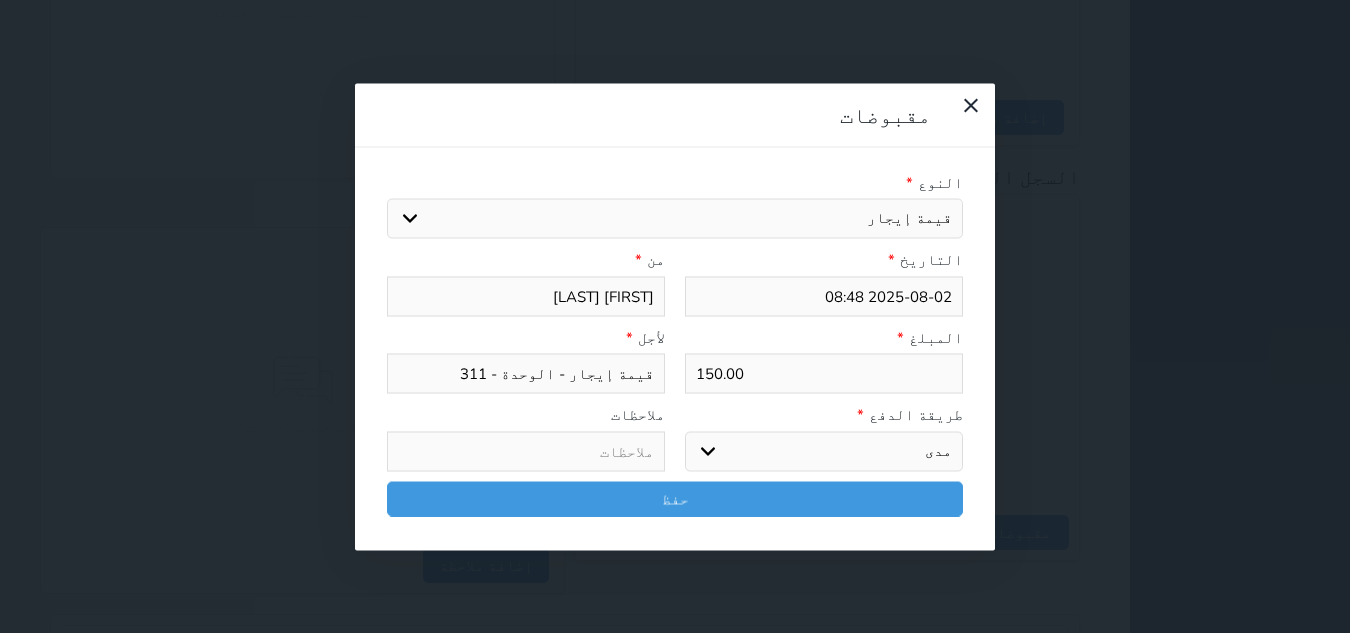 click on "اختر طريقة الدفع   دفع نقدى   تحويل بنكى   مدى   بطاقة ائتمان   آجل" at bounding box center [824, 451] 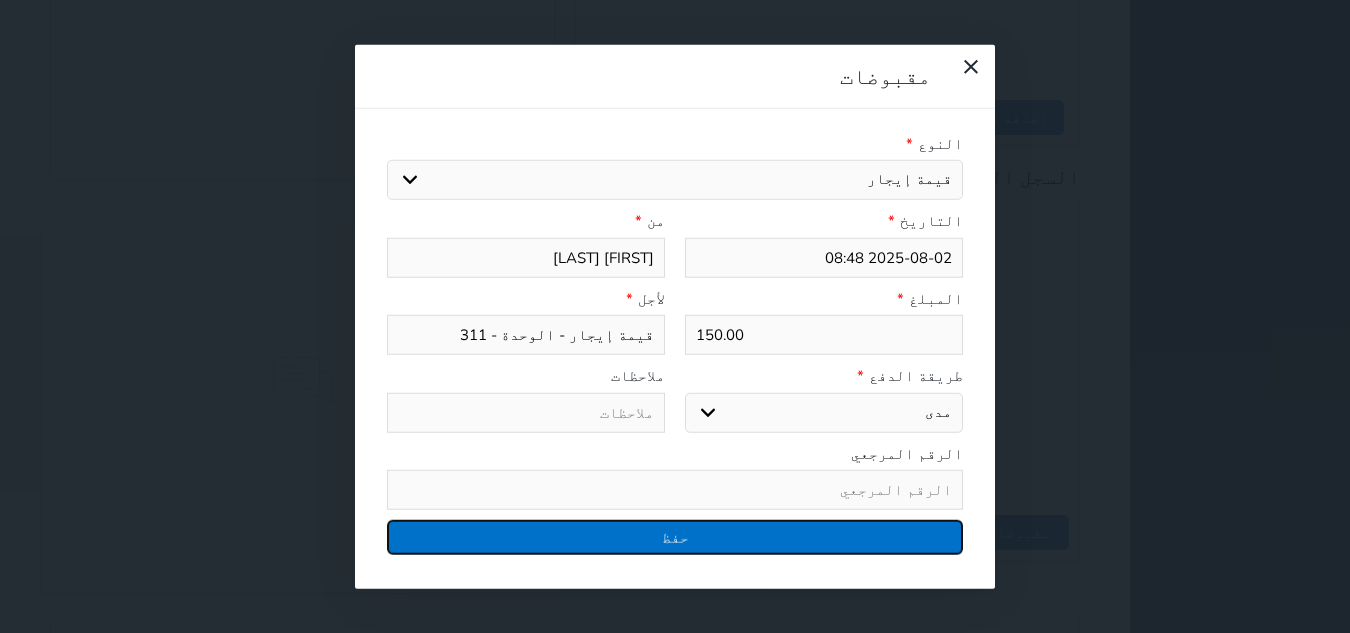 click on "حفظ" at bounding box center (675, 537) 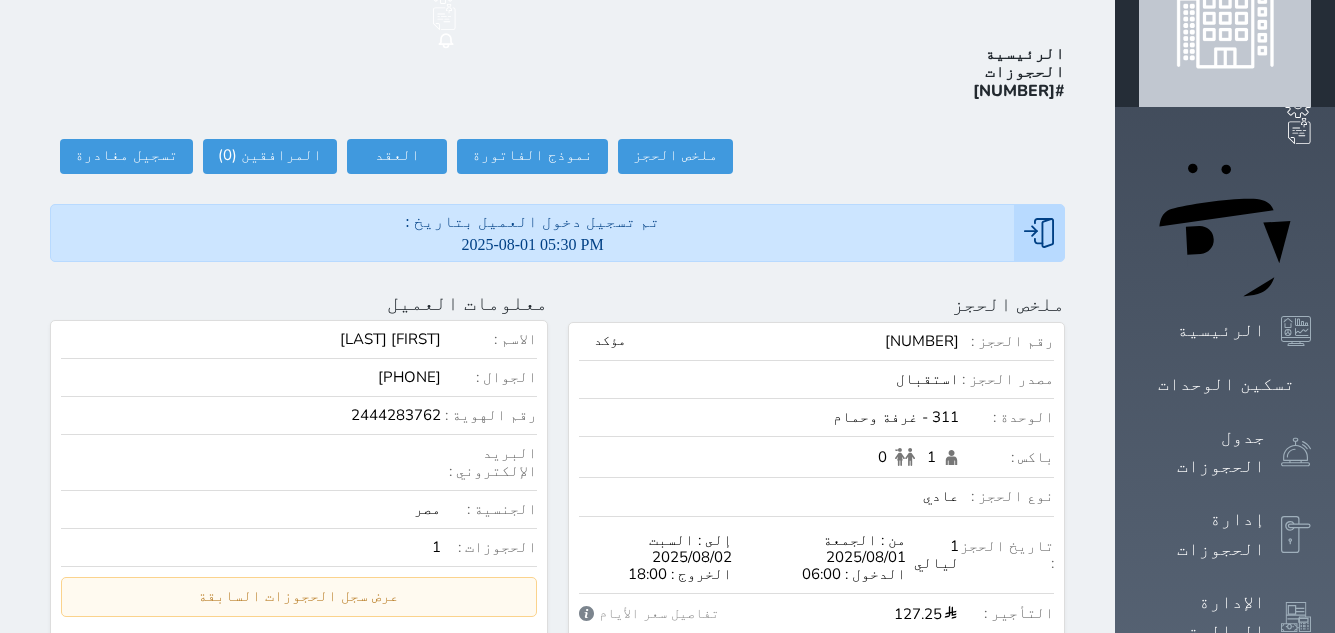 scroll, scrollTop: 100, scrollLeft: 0, axis: vertical 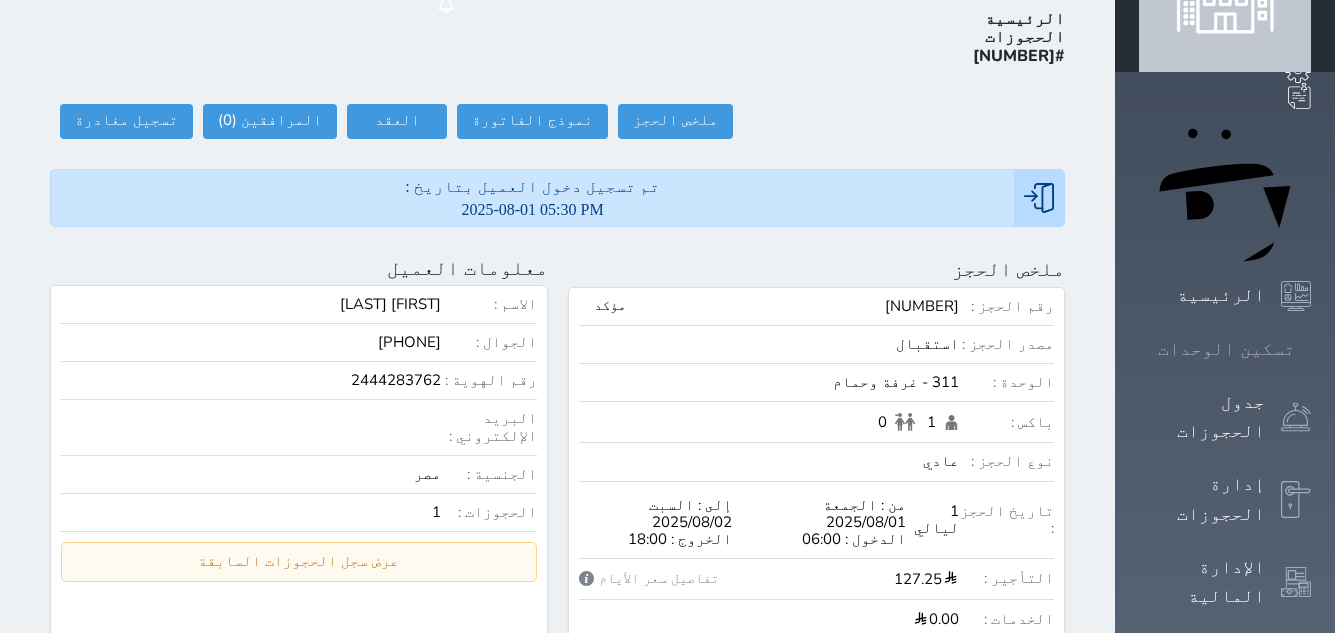 click on "تسكين الوحدات" at bounding box center [1226, 349] 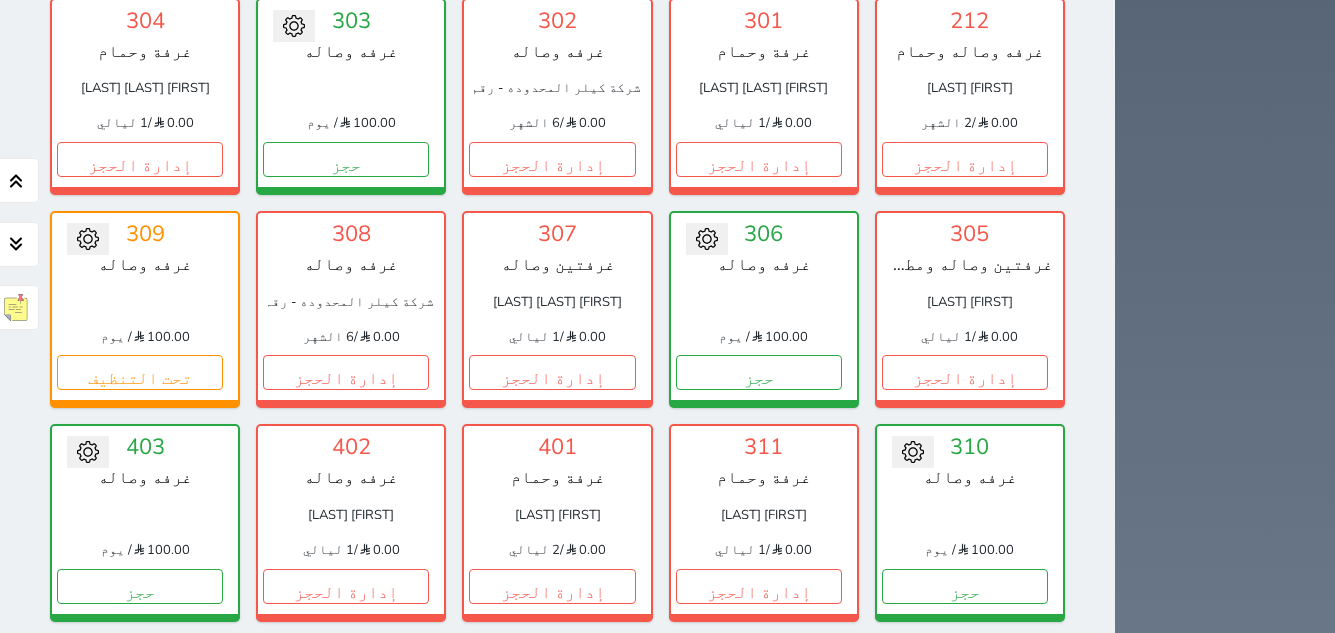 scroll, scrollTop: 1178, scrollLeft: 0, axis: vertical 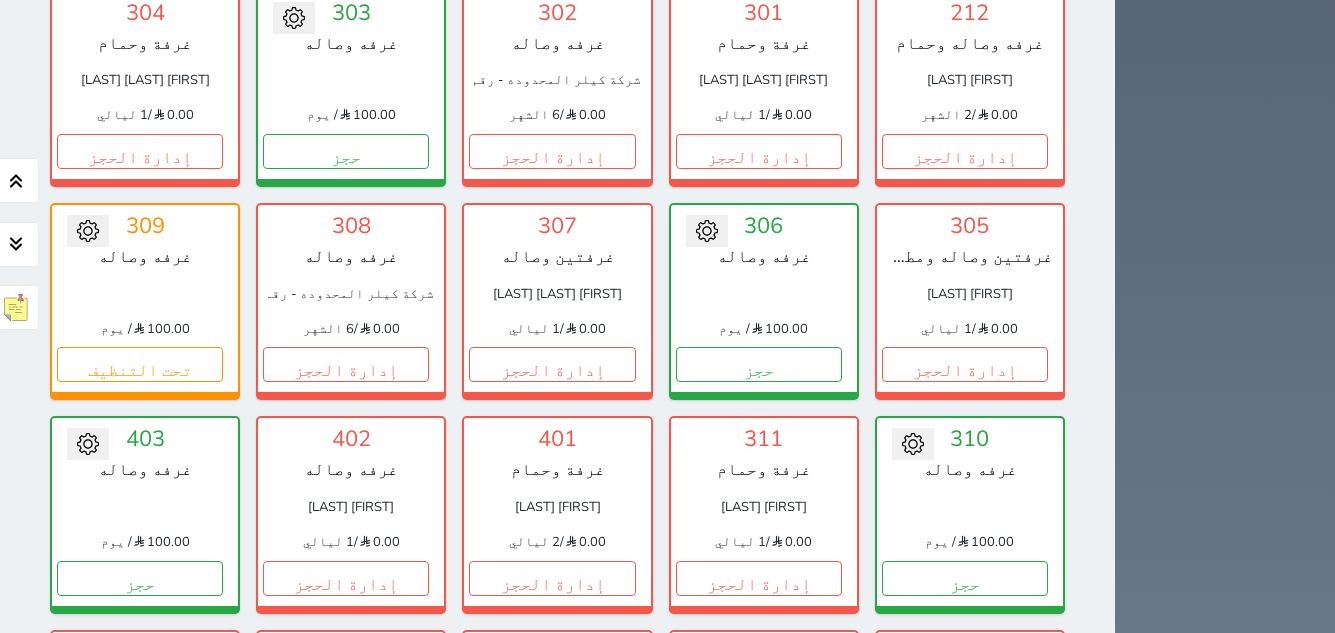 click on "إدارة الحجز" at bounding box center (965, 791) 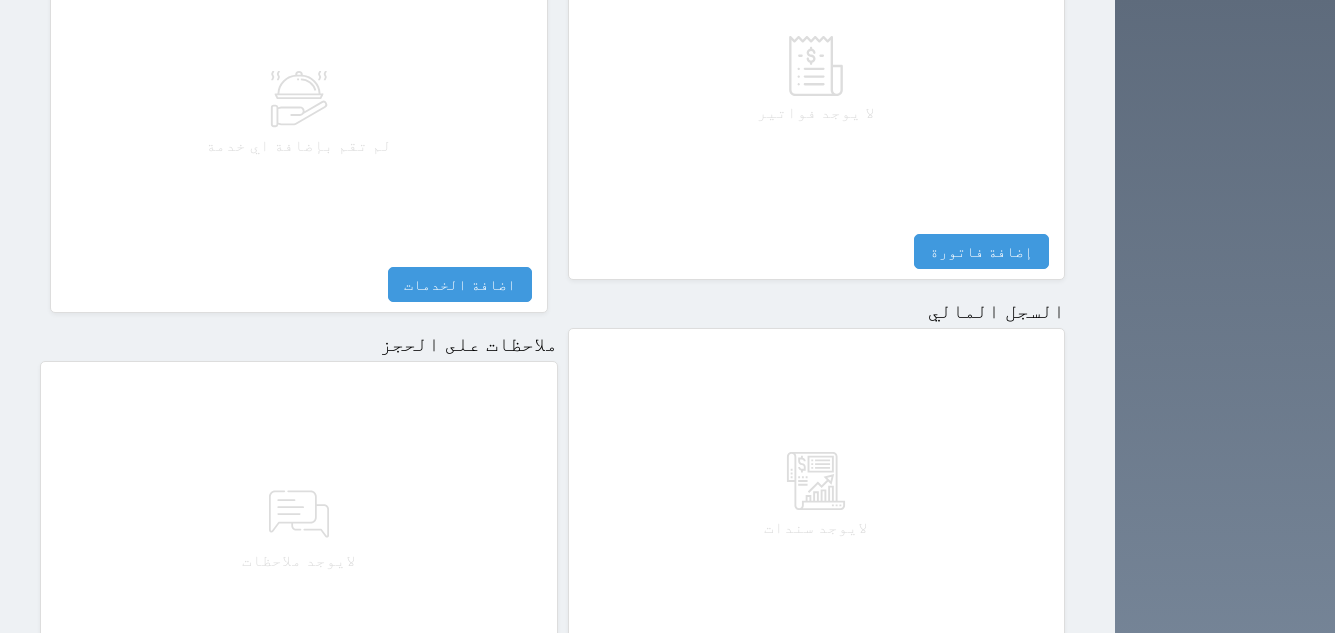 scroll, scrollTop: 1092, scrollLeft: 0, axis: vertical 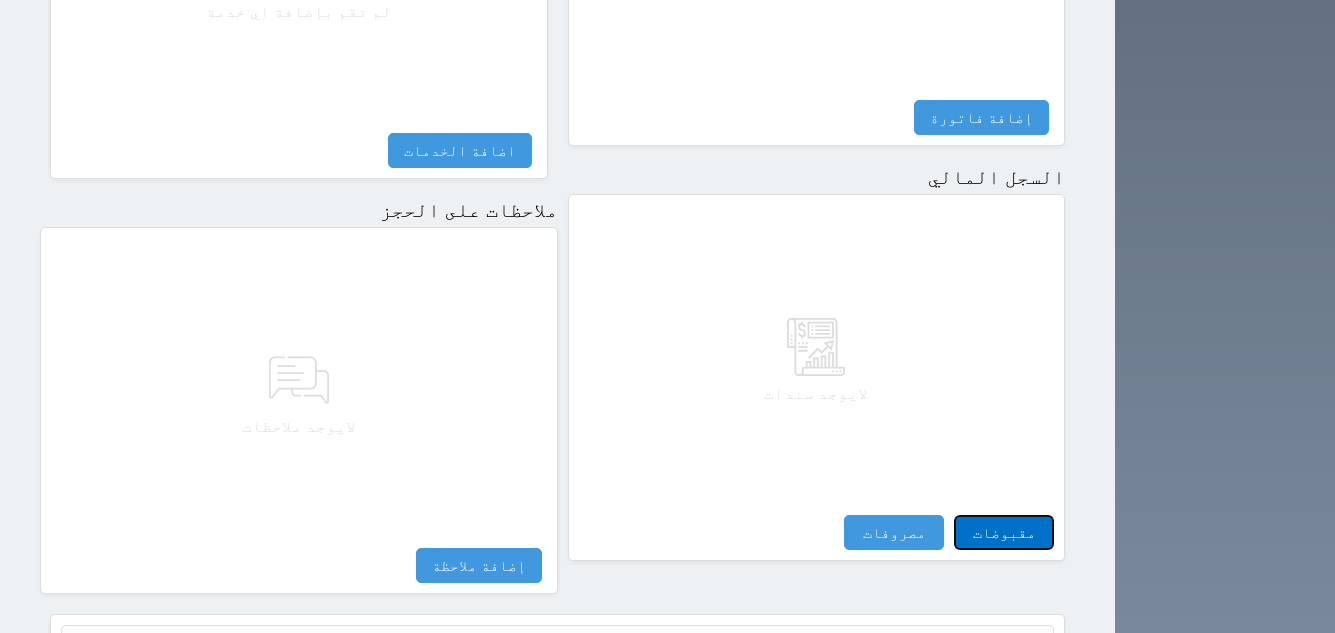 click on "مقبوضات" at bounding box center (1004, 532) 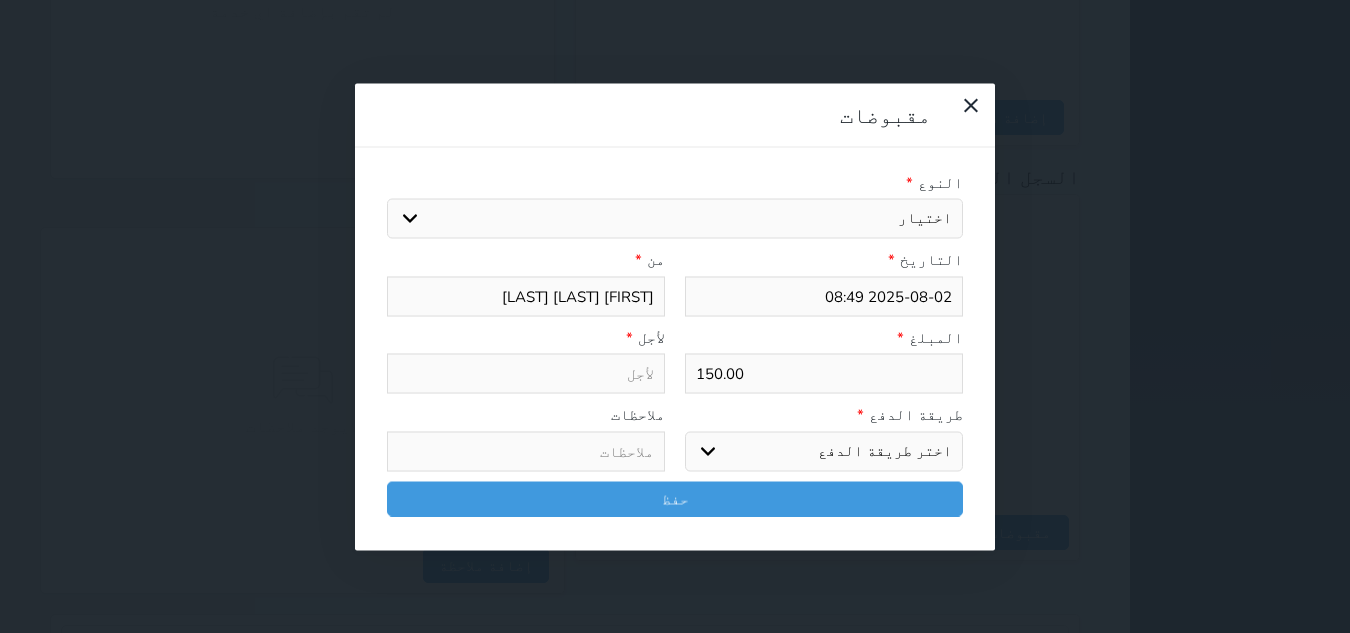 click on "اختيار   مقبوضات عامة قيمة إيجار فواتير تامين عربون لا ينطبق آخر مغسلة واي فاي - الإنترنت مواقف السيارات طعام الأغذية والمشروبات مشروبات المشروبات الباردة المشروبات الساخنة الإفطار غداء عشاء مخبز و كعك حمام سباحة الصالة الرياضية سبا و خدمات الجمال اختيار وإسقاط (خدمات النقل) ميني بار كابل - تلفزيون سرير إضافي تصفيف الشعر التسوق خدمات الجولات السياحية المنظمة خدمات الدليل السياحي" at bounding box center (675, 219) 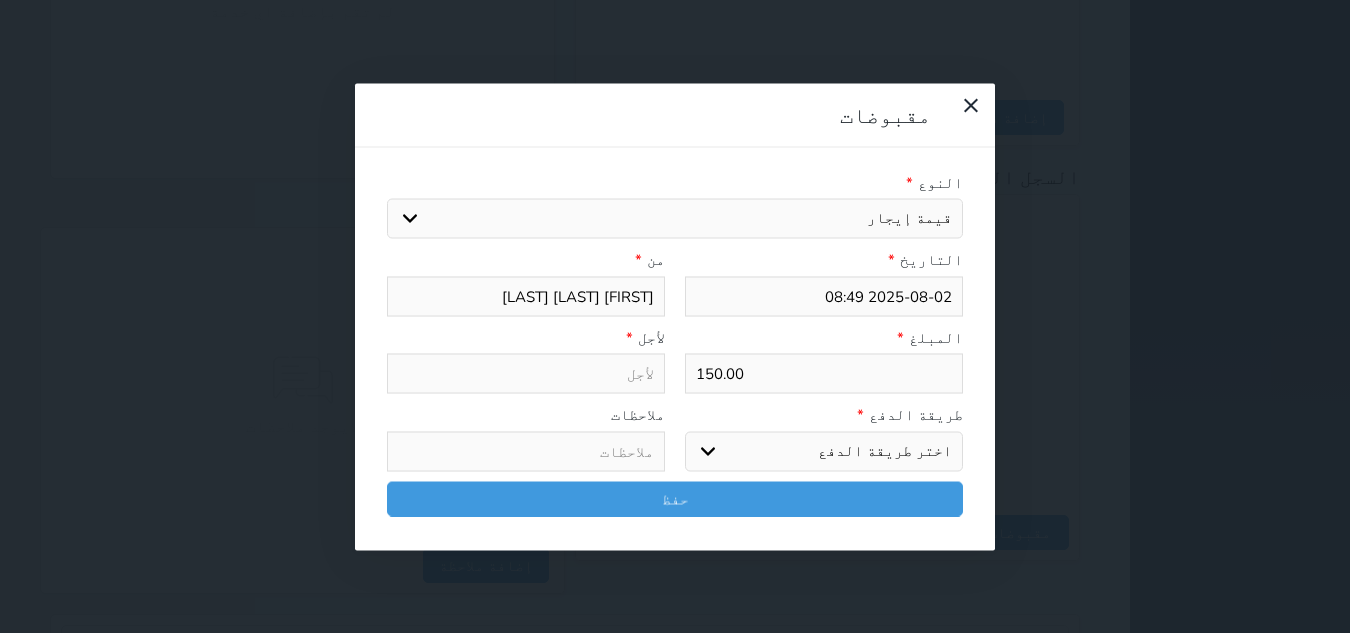 click on "اختيار   مقبوضات عامة قيمة إيجار فواتير تامين عربون لا ينطبق آخر مغسلة واي فاي - الإنترنت مواقف السيارات طعام الأغذية والمشروبات مشروبات المشروبات الباردة المشروبات الساخنة الإفطار غداء عشاء مخبز و كعك حمام سباحة الصالة الرياضية سبا و خدمات الجمال اختيار وإسقاط (خدمات النقل) ميني بار كابل - تلفزيون سرير إضافي تصفيف الشعر التسوق خدمات الجولات السياحية المنظمة خدمات الدليل السياحي" at bounding box center (675, 219) 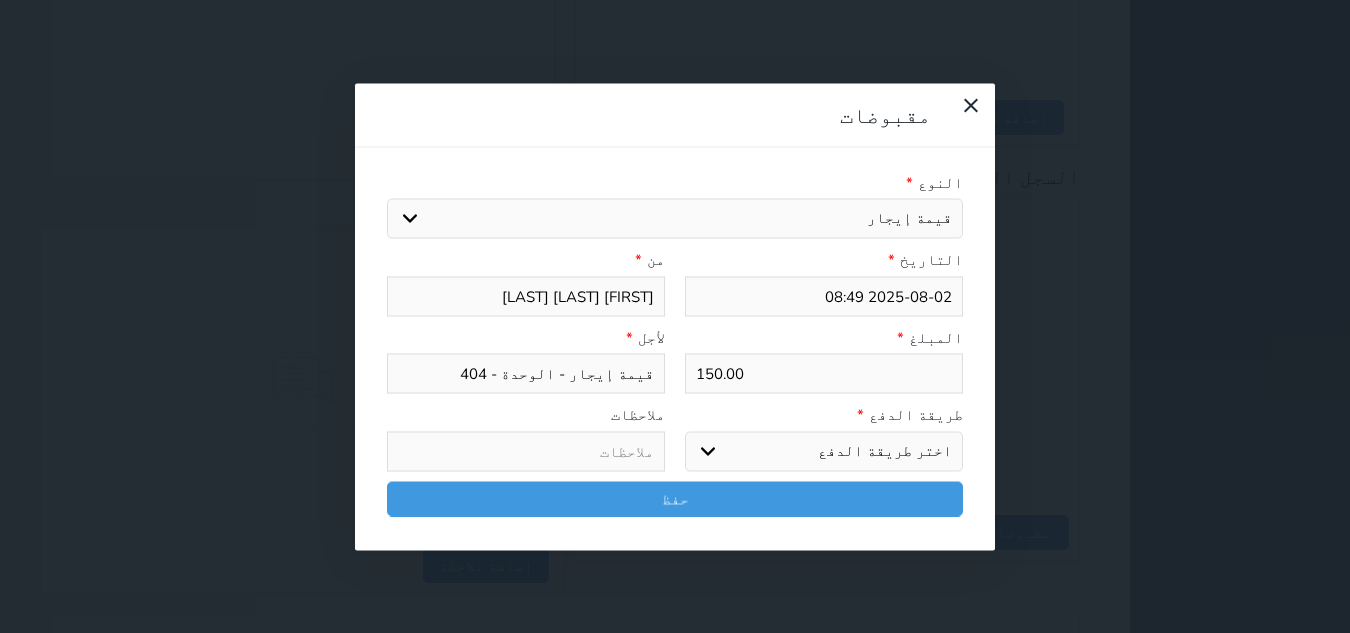 click on "اختر طريقة الدفع   دفع نقدى   تحويل بنكى   مدى   بطاقة ائتمان   آجل" at bounding box center [824, 451] 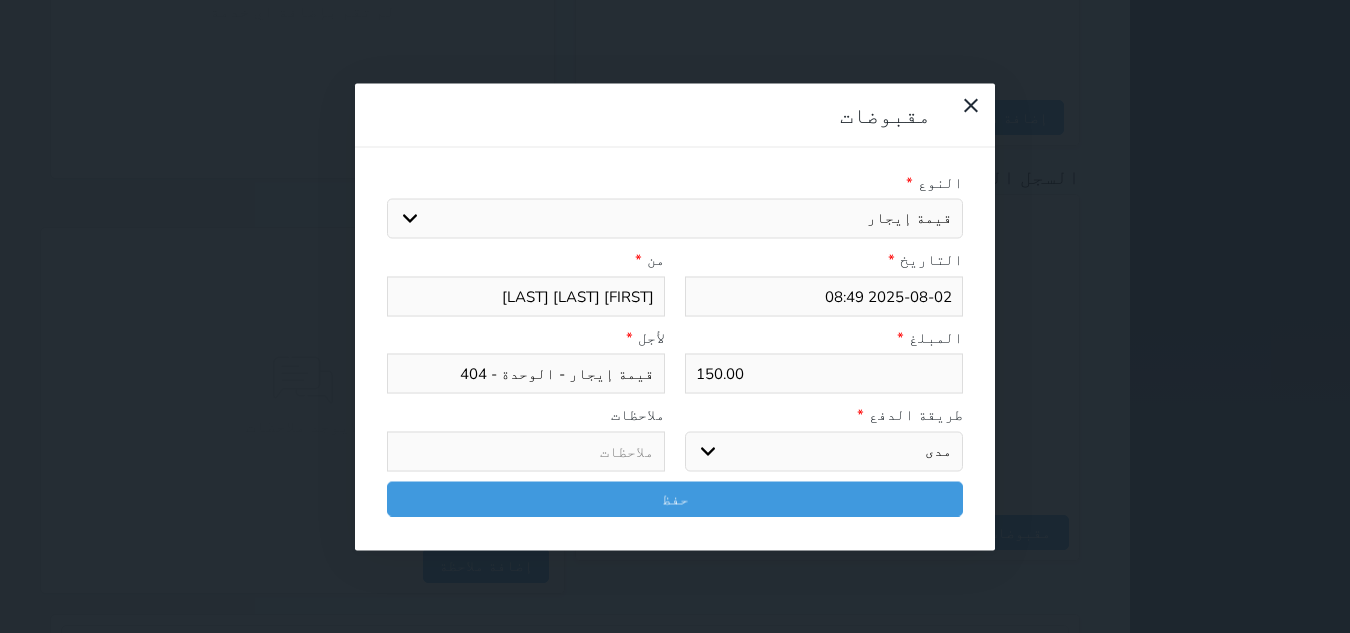 click on "اختر طريقة الدفع   دفع نقدى   تحويل بنكى   مدى   بطاقة ائتمان   آجل" at bounding box center [824, 451] 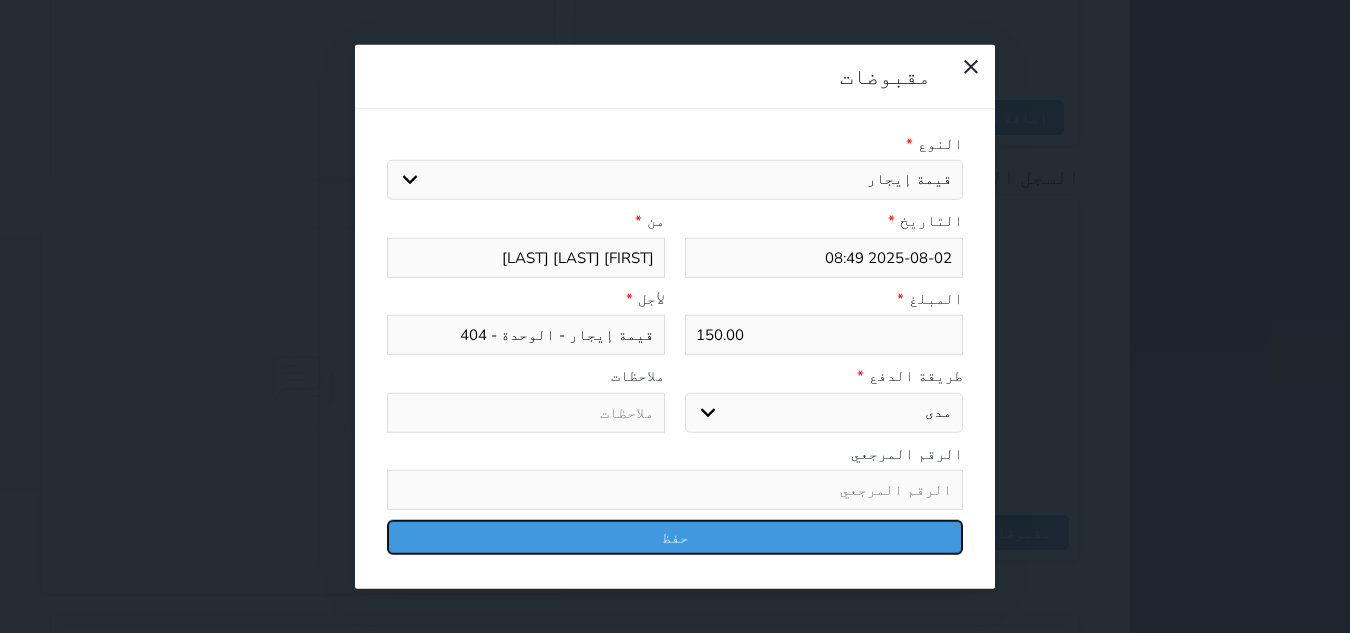 click on "حفظ" at bounding box center (675, 537) 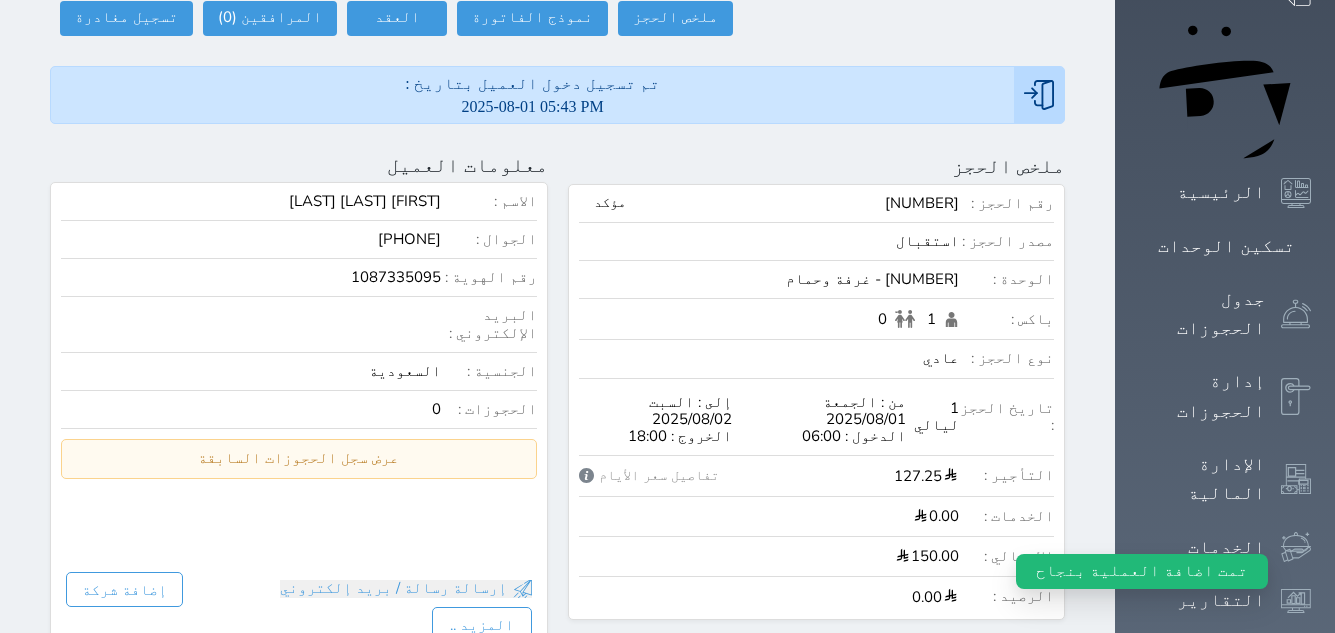 scroll, scrollTop: 192, scrollLeft: 0, axis: vertical 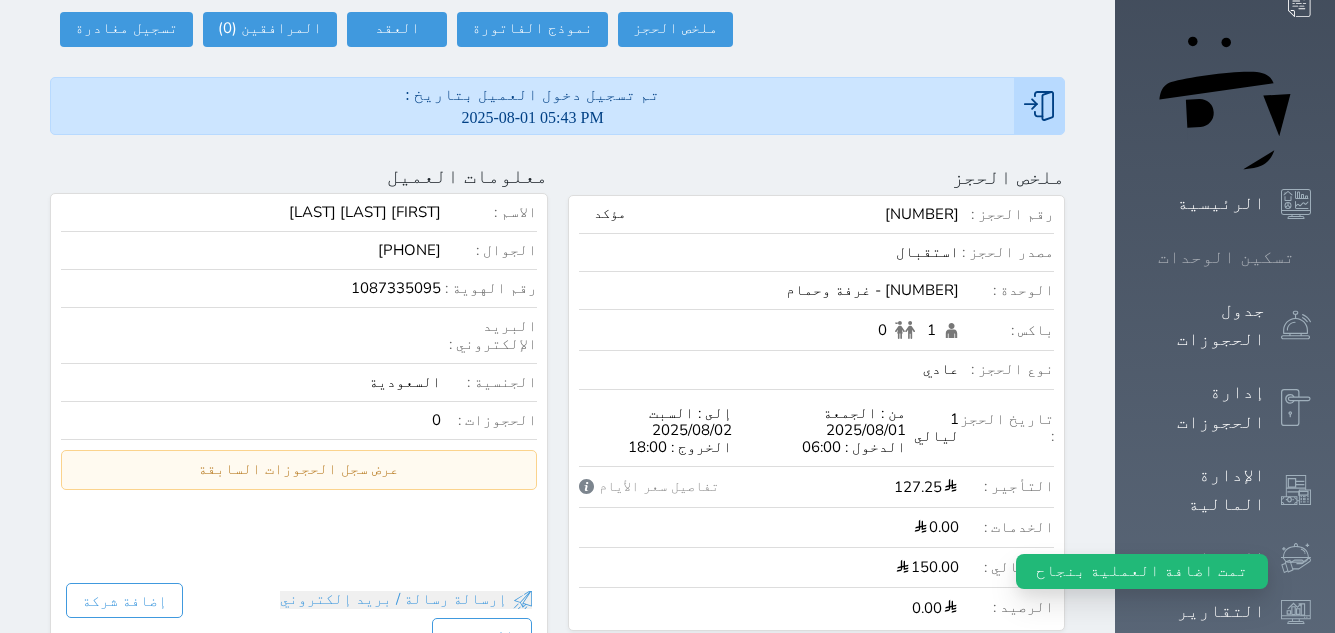 click on "تسكين الوحدات" at bounding box center [1226, 257] 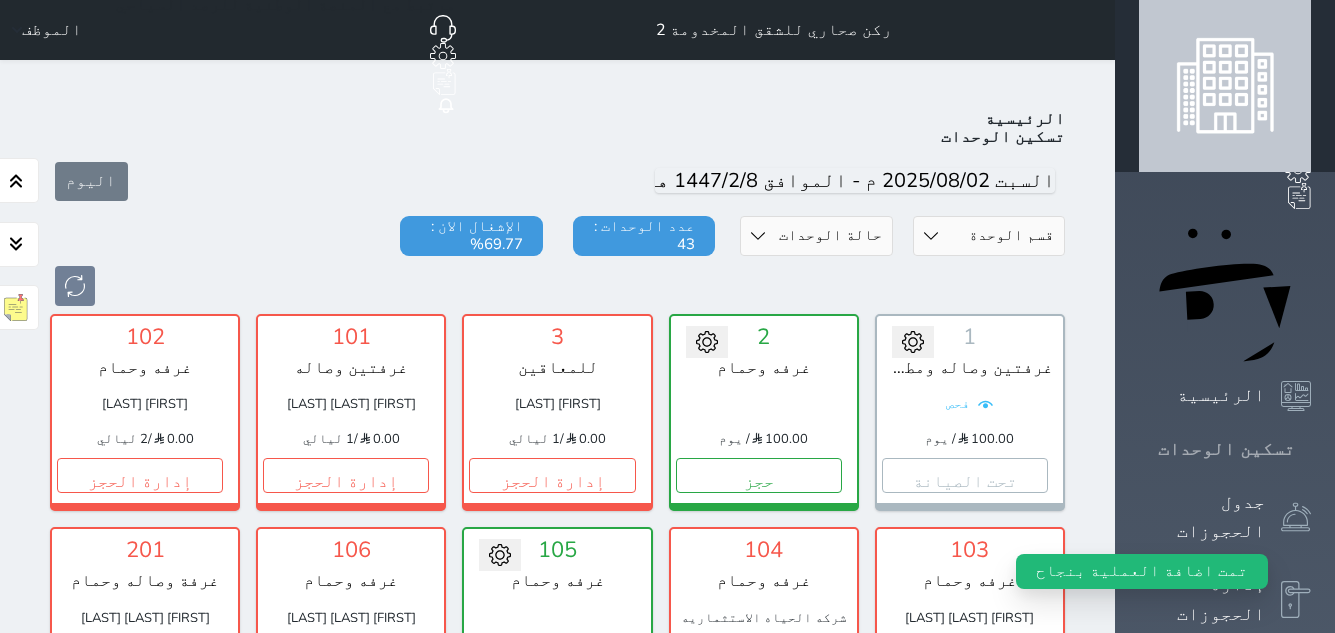 scroll, scrollTop: 78, scrollLeft: 0, axis: vertical 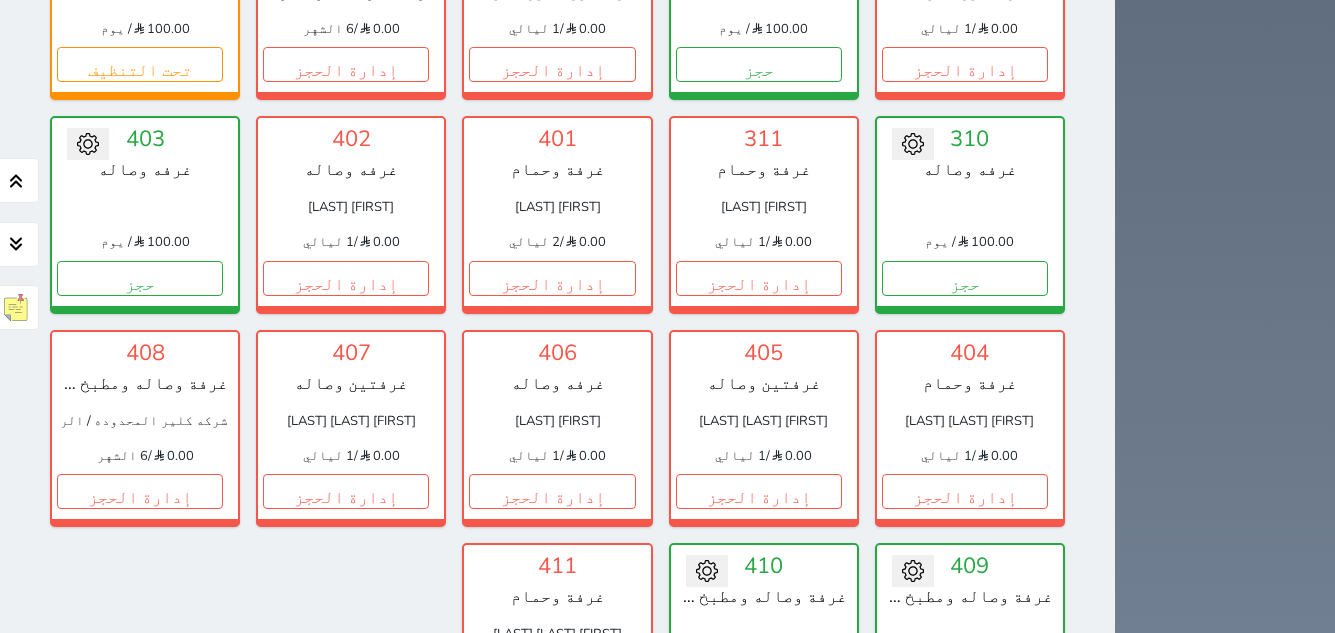 click on "إدارة الحجز" at bounding box center [552, 705] 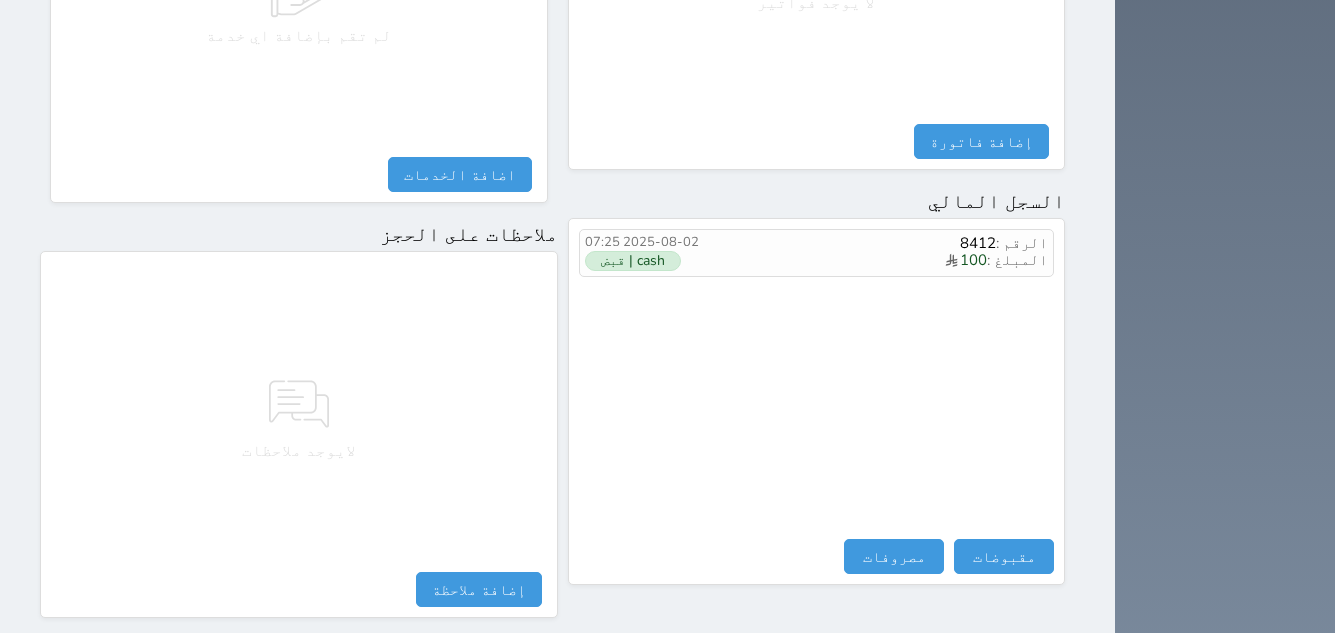 scroll, scrollTop: 1092, scrollLeft: 0, axis: vertical 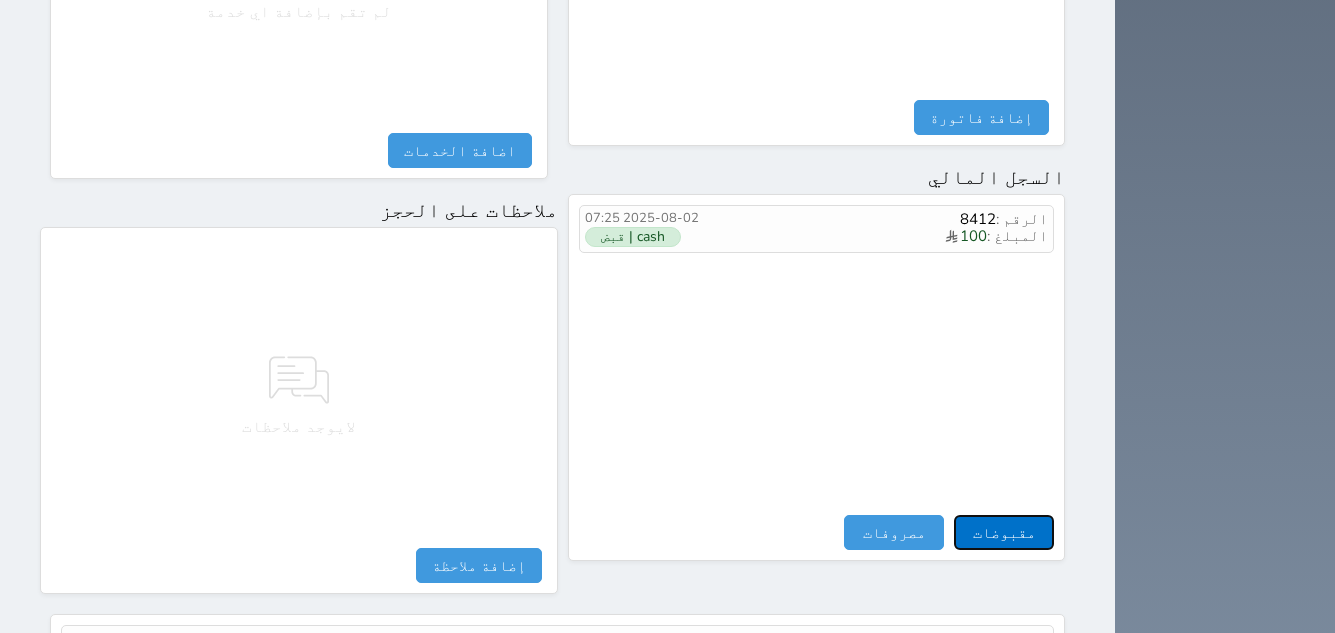 click on "مقبوضات" at bounding box center [1004, 532] 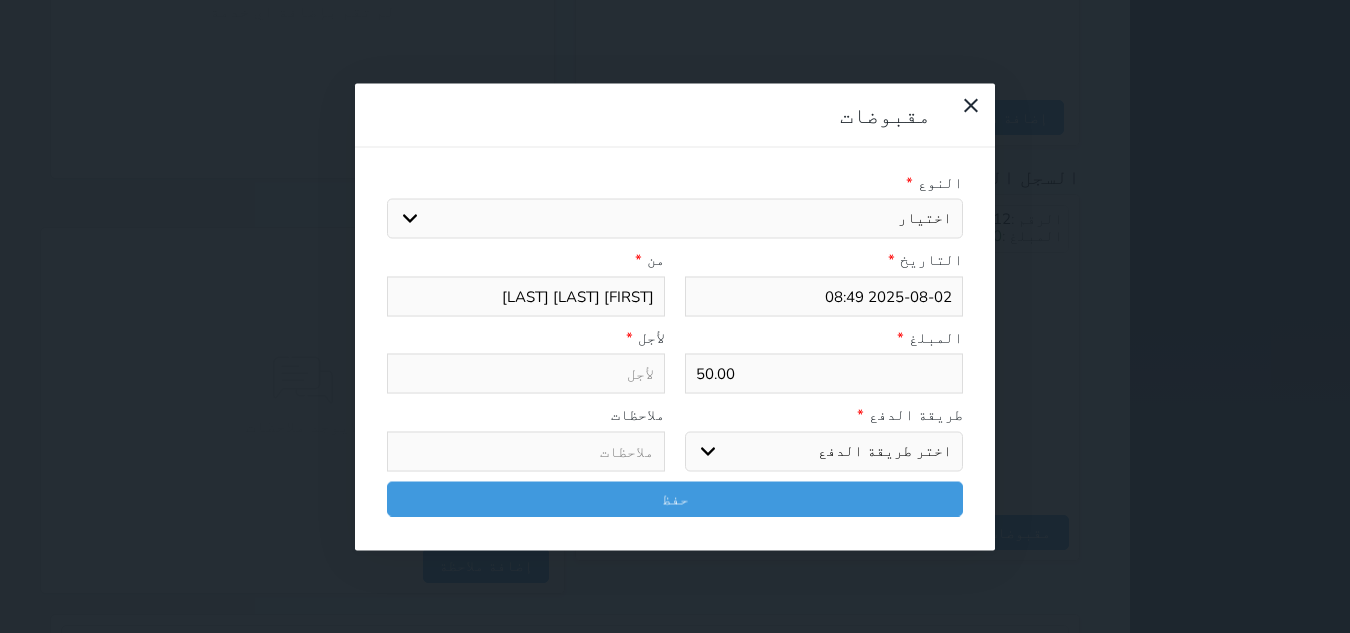 drag, startPoint x: 907, startPoint y: 137, endPoint x: 910, endPoint y: 156, distance: 19.235384 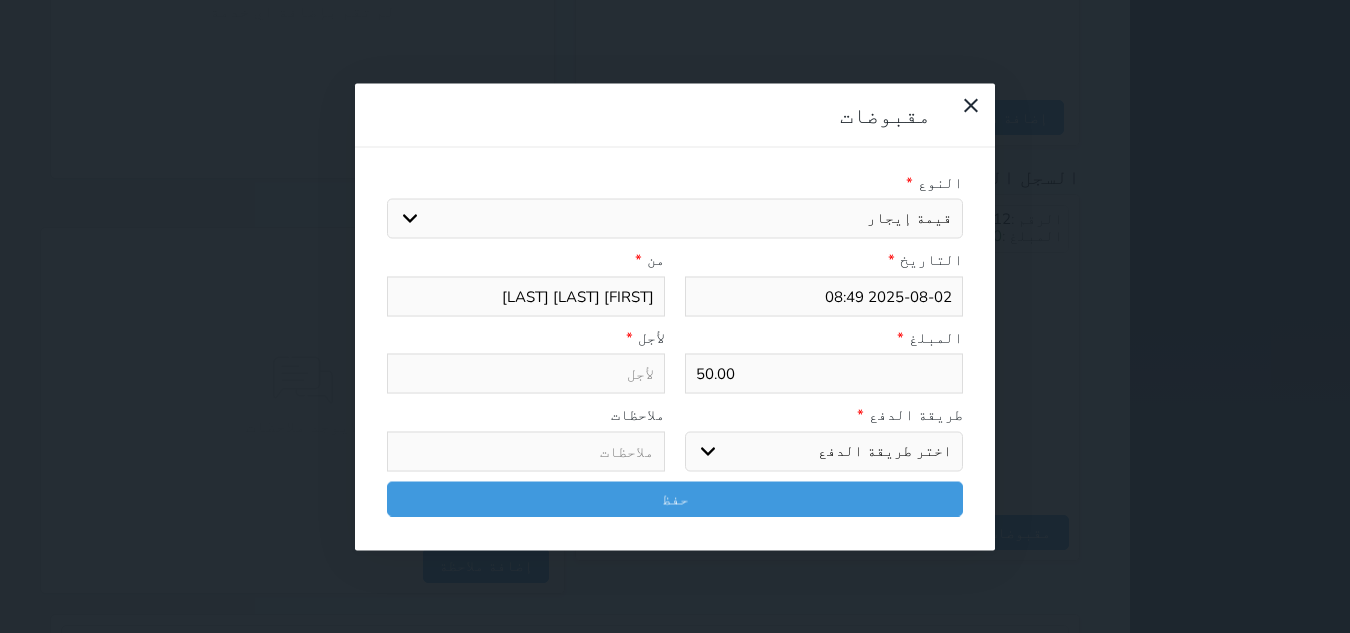 click on "اختيار   مقبوضات عامة قيمة إيجار فواتير تامين عربون لا ينطبق آخر مغسلة واي فاي - الإنترنت مواقف السيارات طعام الأغذية والمشروبات مشروبات المشروبات الباردة المشروبات الساخنة الإفطار غداء عشاء مخبز و كعك حمام سباحة الصالة الرياضية سبا و خدمات الجمال اختيار وإسقاط (خدمات النقل) ميني بار كابل - تلفزيون سرير إضافي تصفيف الشعر التسوق خدمات الجولات السياحية المنظمة خدمات الدليل السياحي" at bounding box center [675, 219] 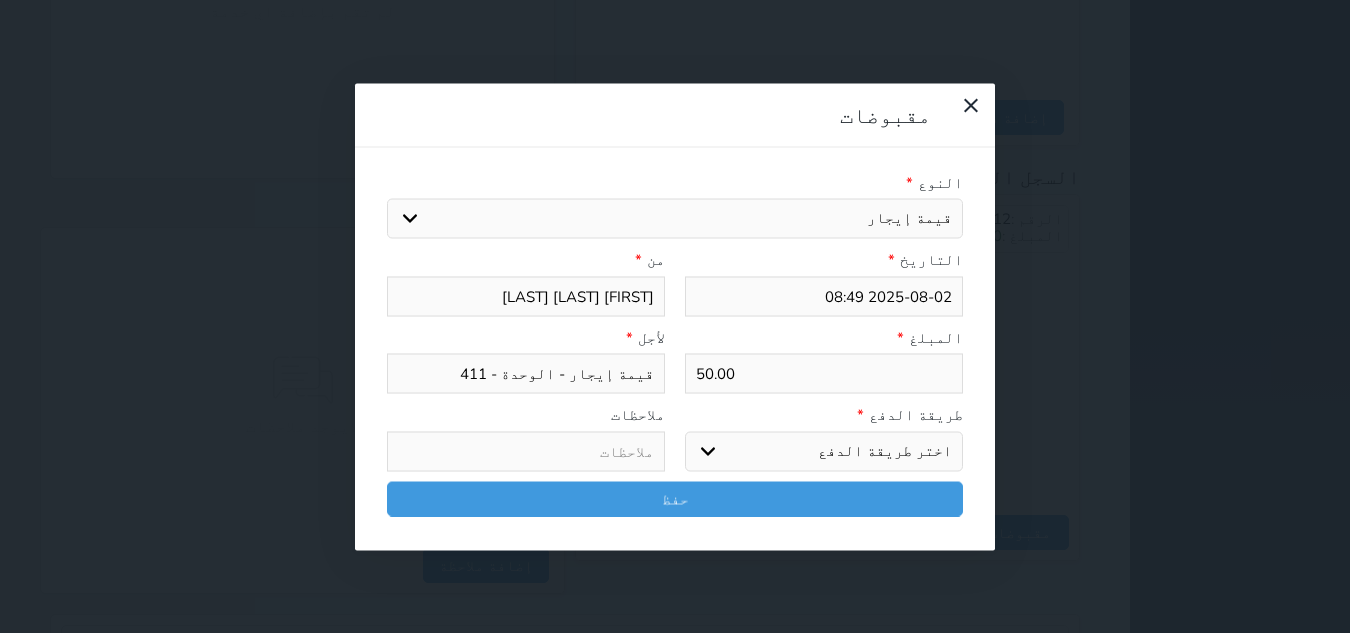 click on "اختر طريقة الدفع   دفع نقدى   تحويل بنكى   مدى   بطاقة ائتمان   آجل" at bounding box center (824, 451) 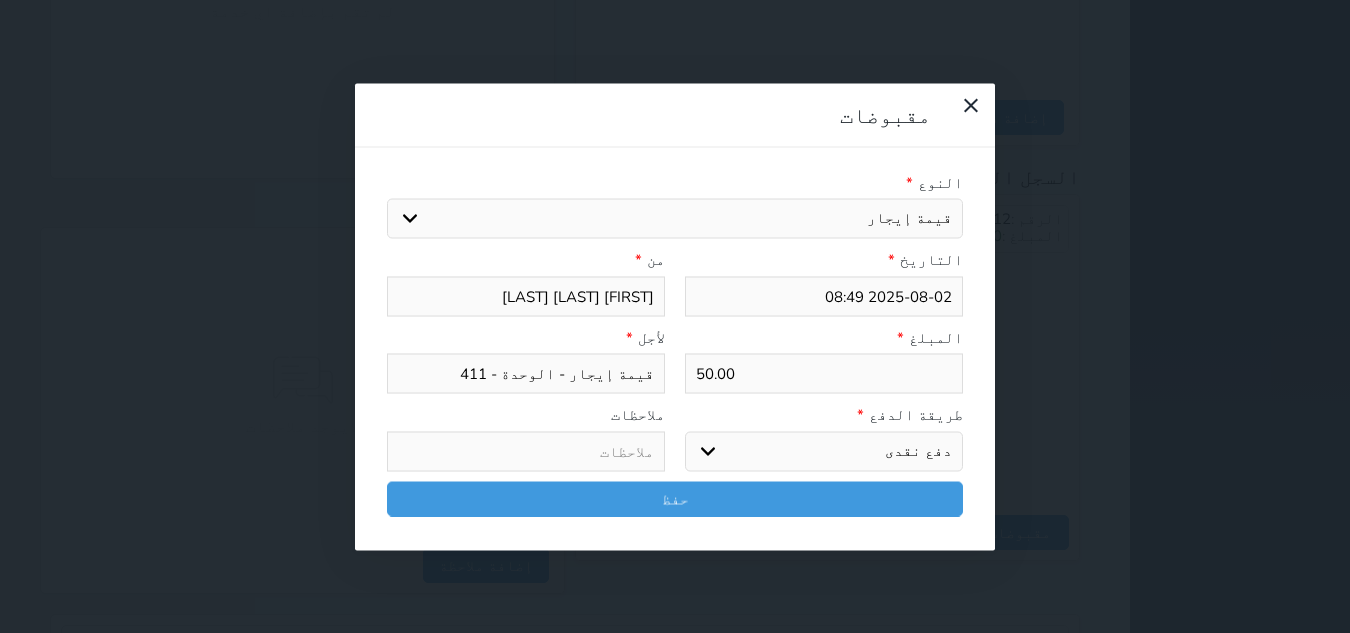 click on "اختر طريقة الدفع   دفع نقدى   تحويل بنكى   مدى   بطاقة ائتمان   آجل" at bounding box center (824, 451) 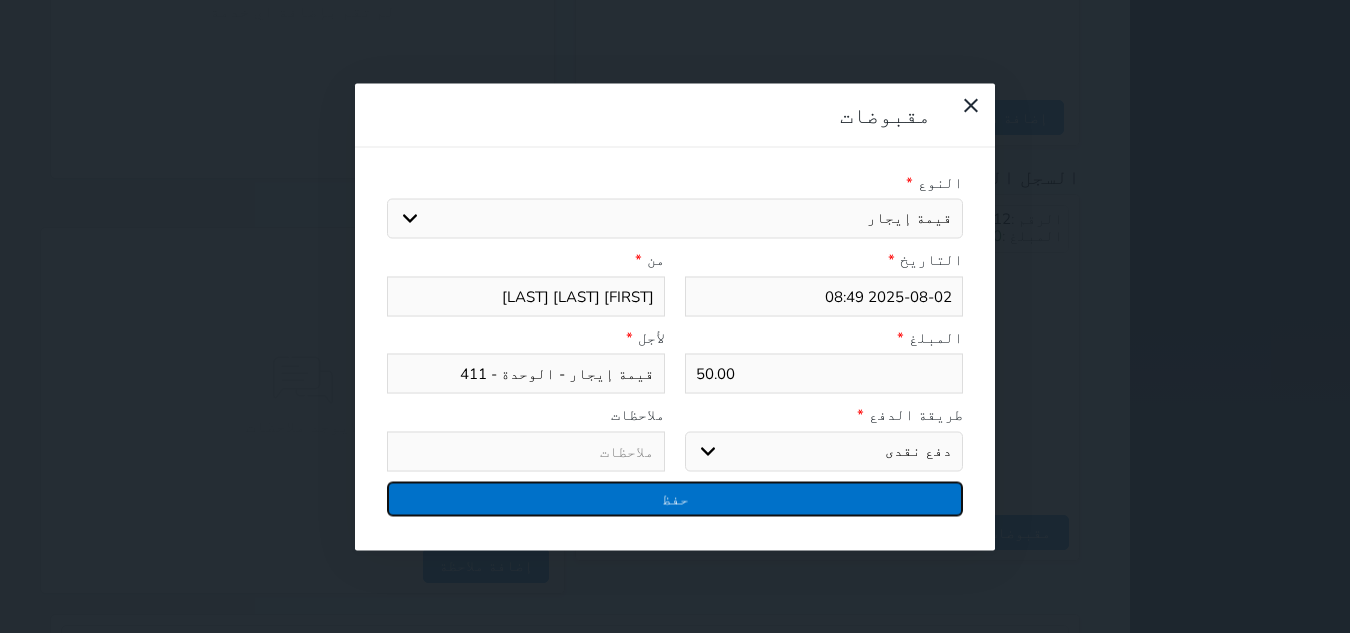 click on "حفظ" at bounding box center [675, 498] 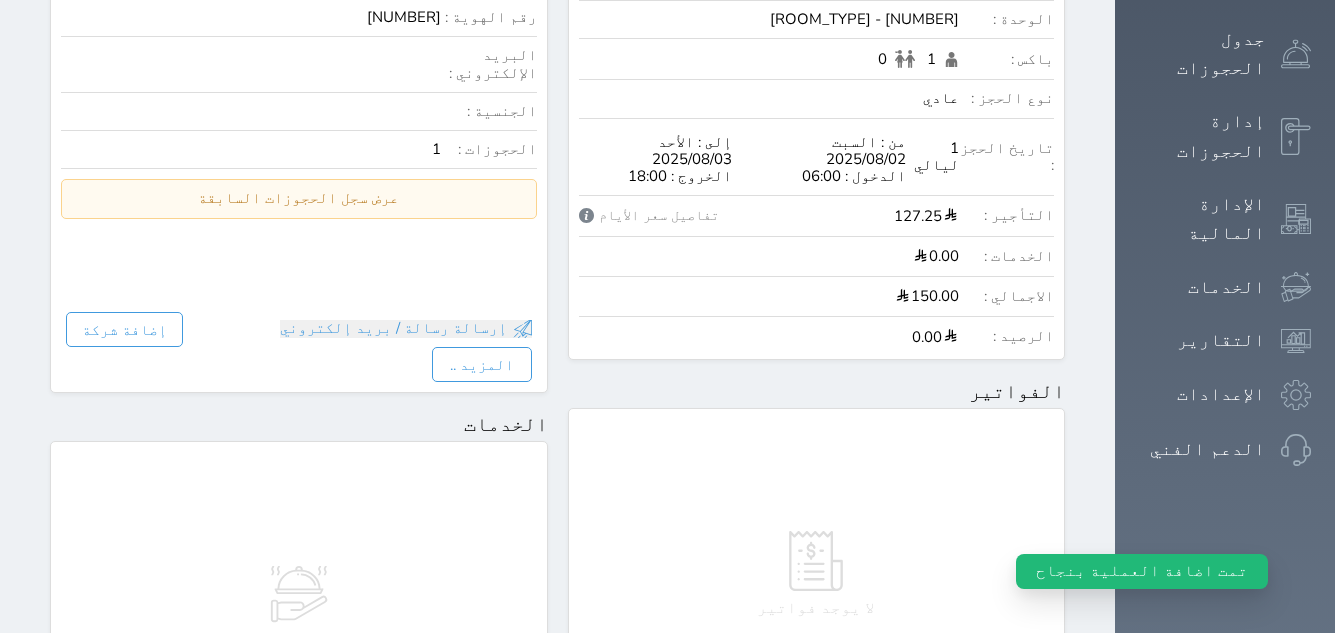scroll, scrollTop: 92, scrollLeft: 0, axis: vertical 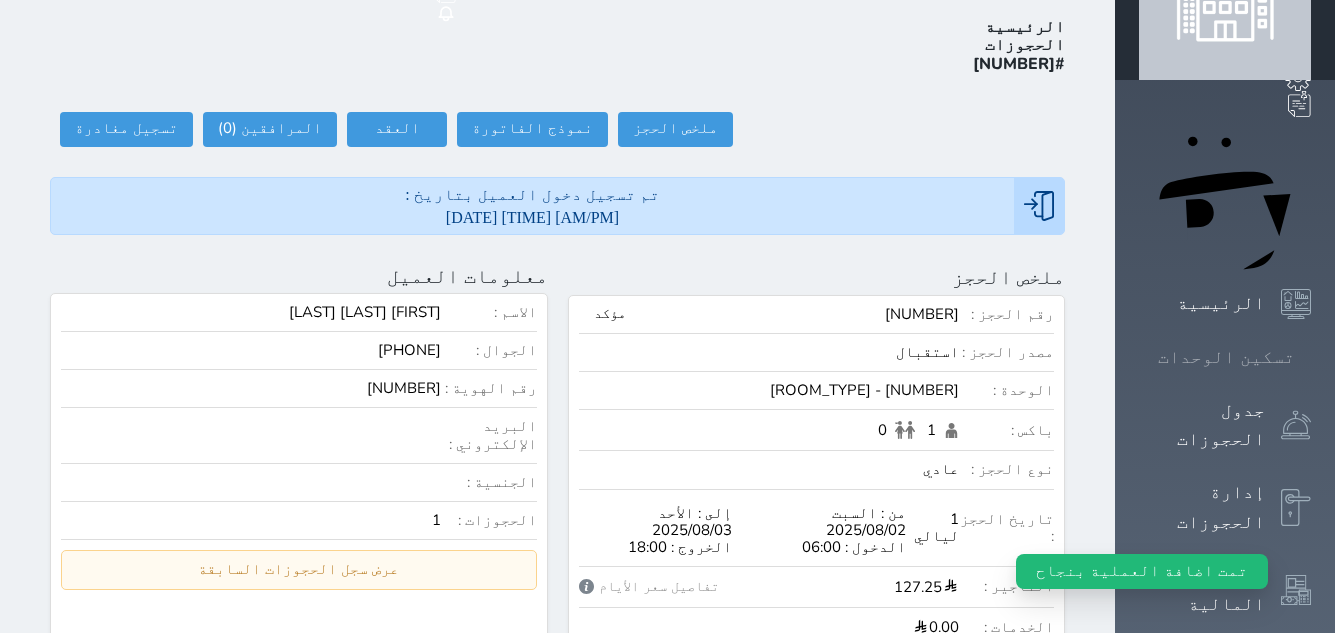 click on "تسكين الوحدات" at bounding box center [1225, 357] 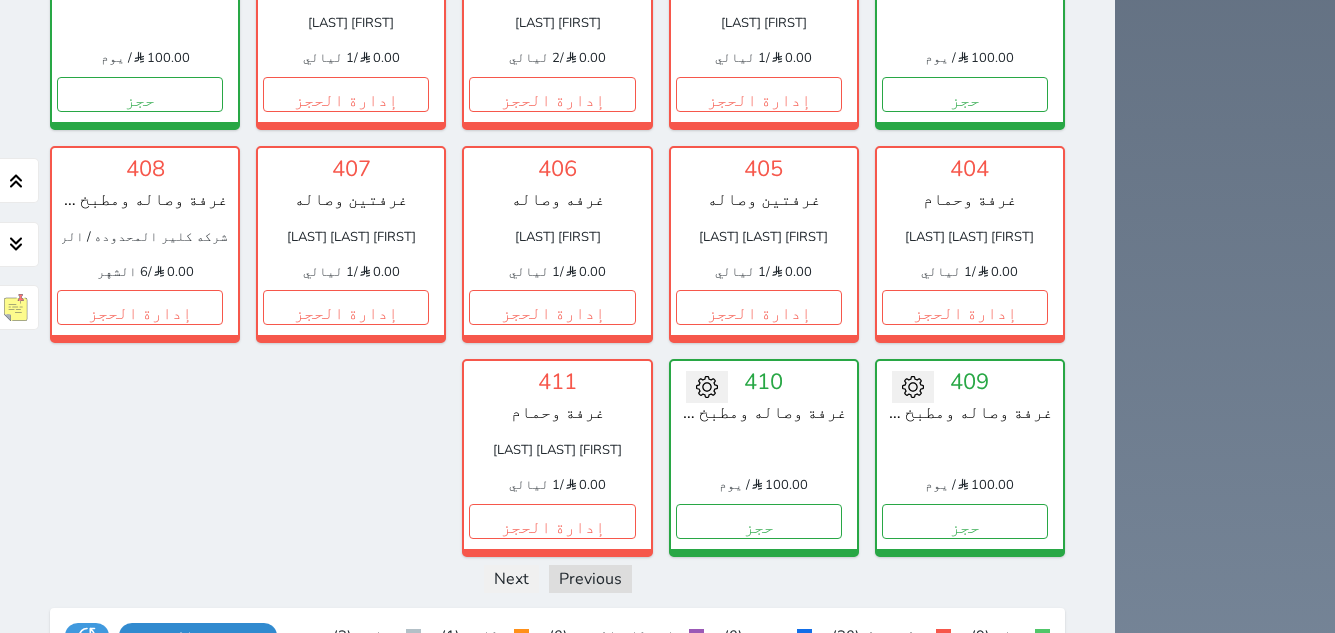 scroll, scrollTop: 1678, scrollLeft: 0, axis: vertical 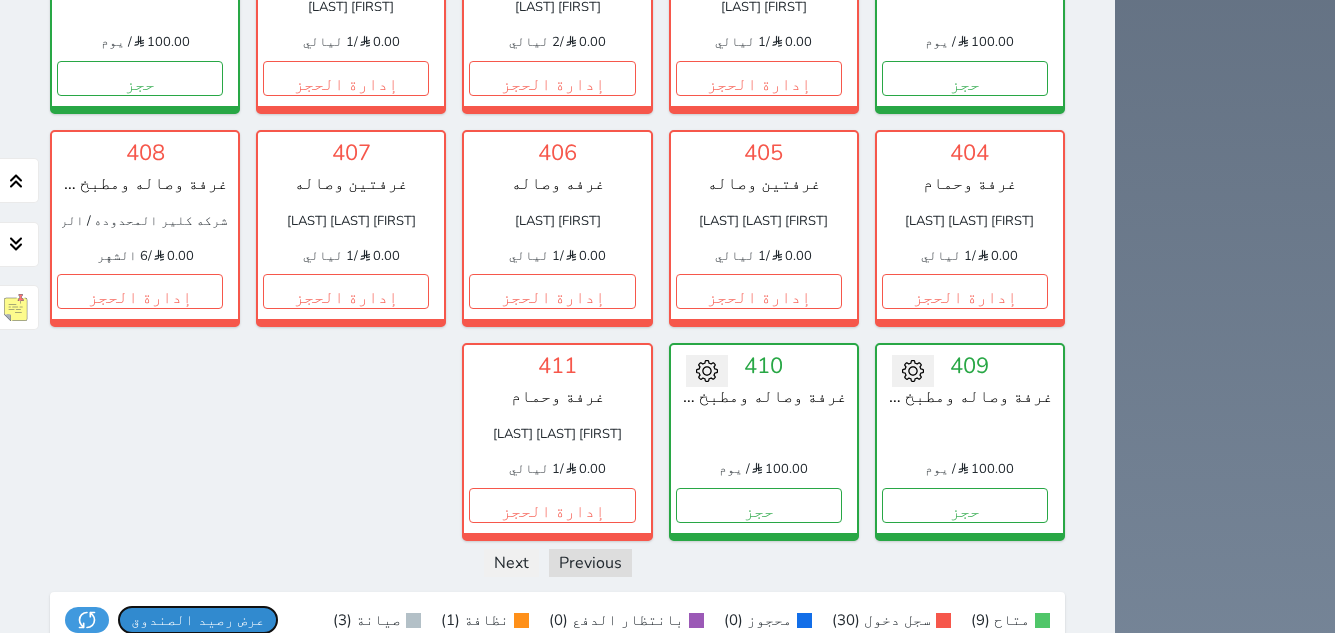 click on "عرض رصيد الصندوق" at bounding box center (198, 620) 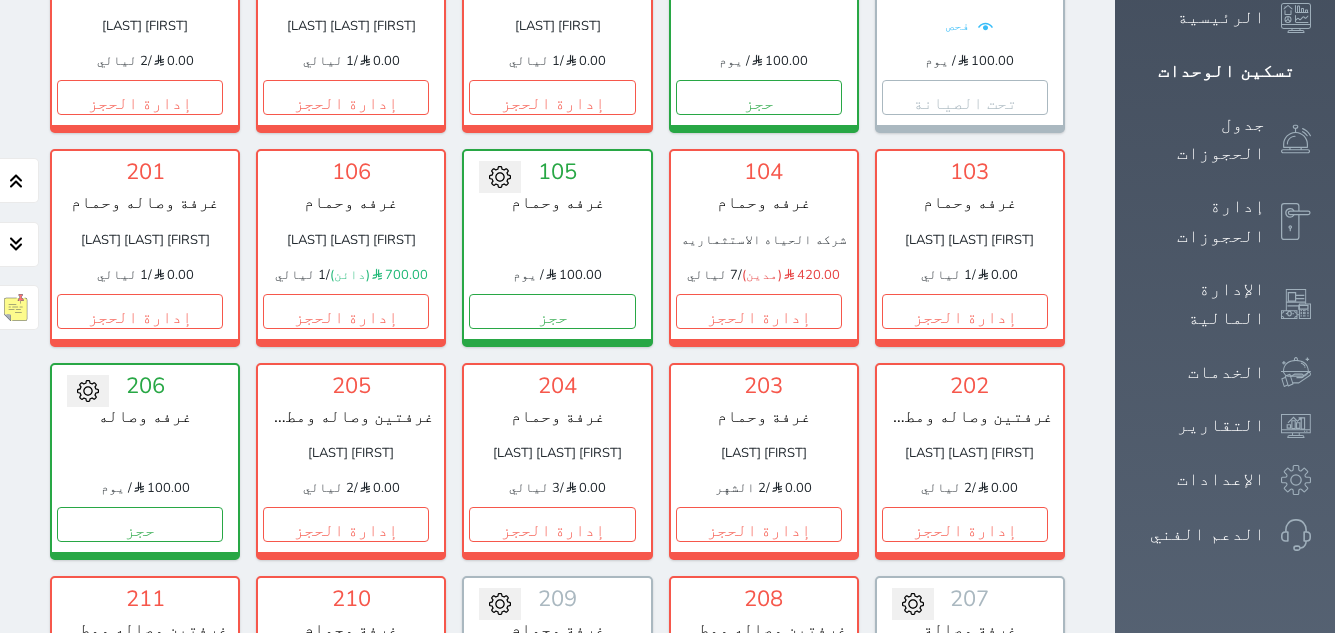 scroll, scrollTop: 278, scrollLeft: 0, axis: vertical 